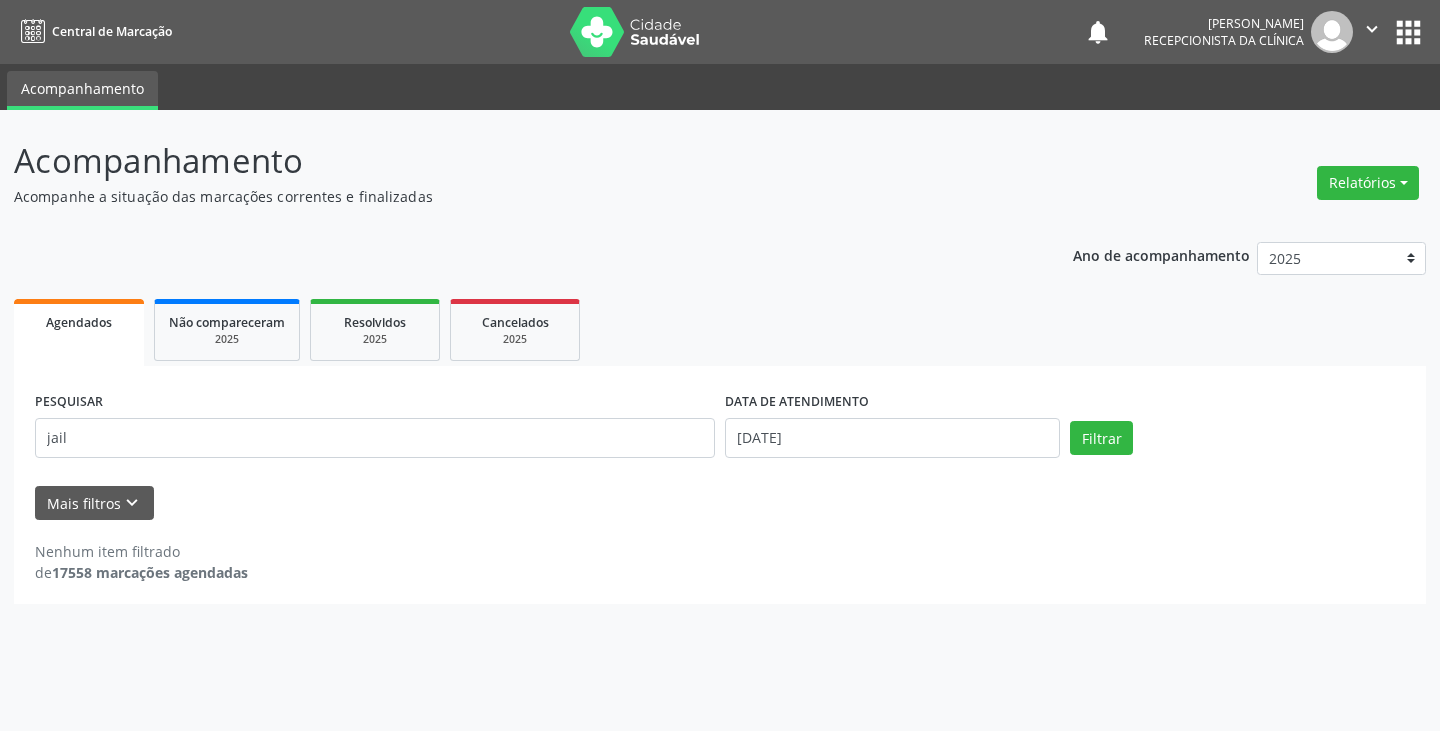 click on "jail" at bounding box center (375, 438) 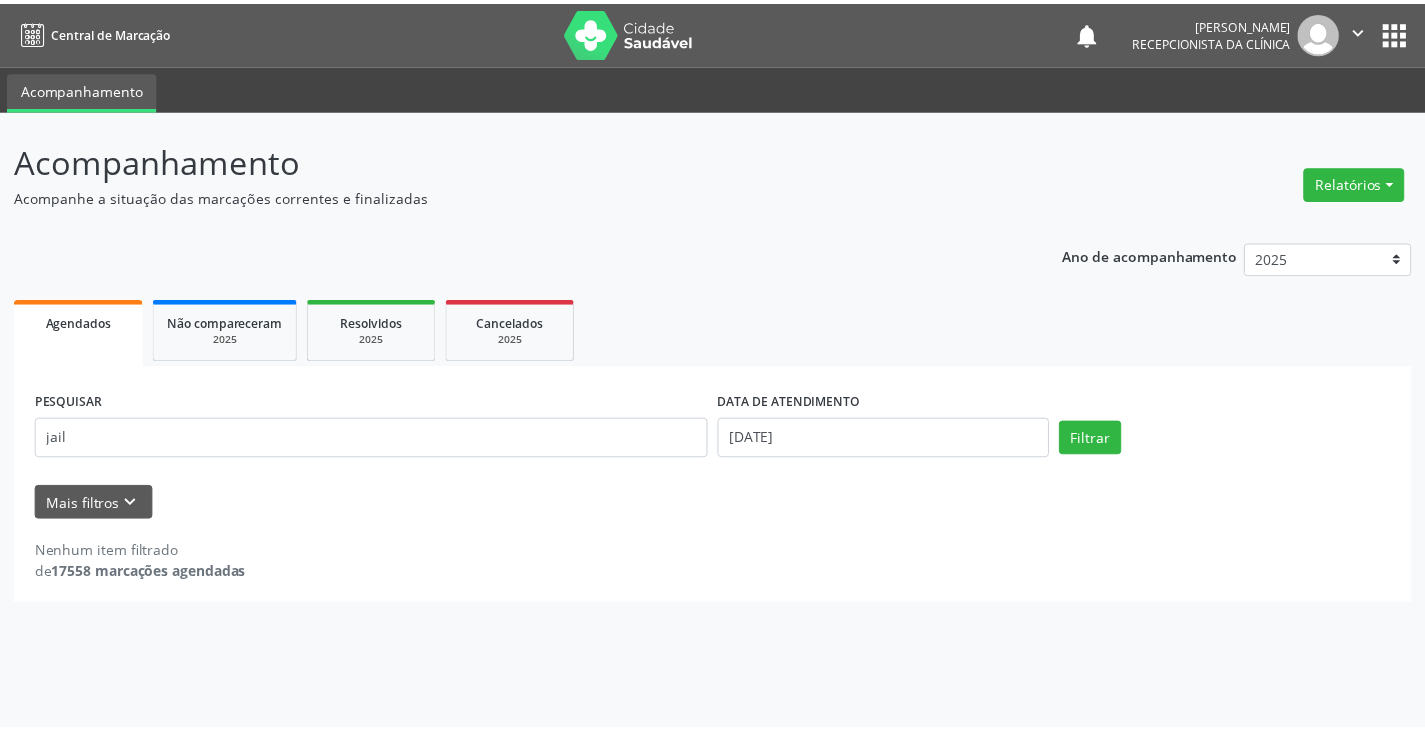 scroll, scrollTop: 0, scrollLeft: 0, axis: both 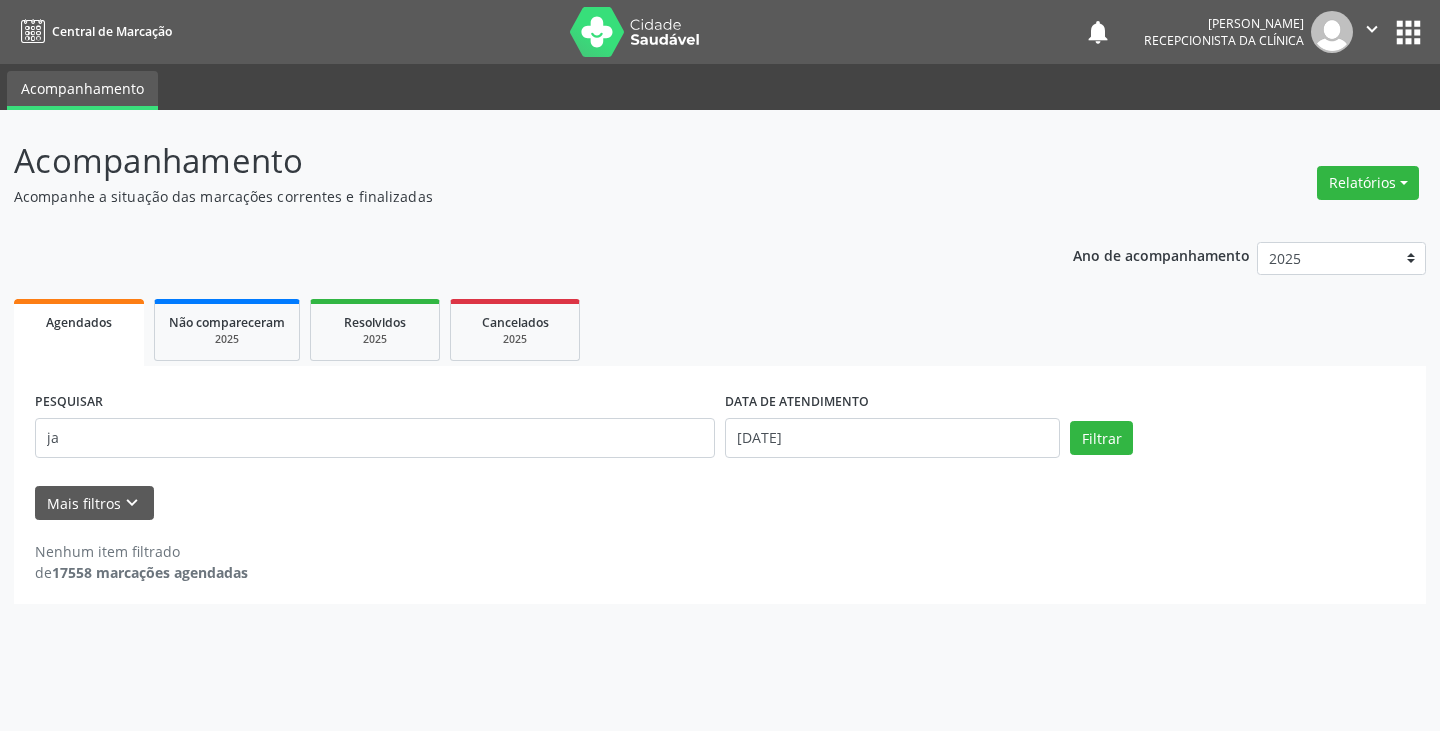 type on "j" 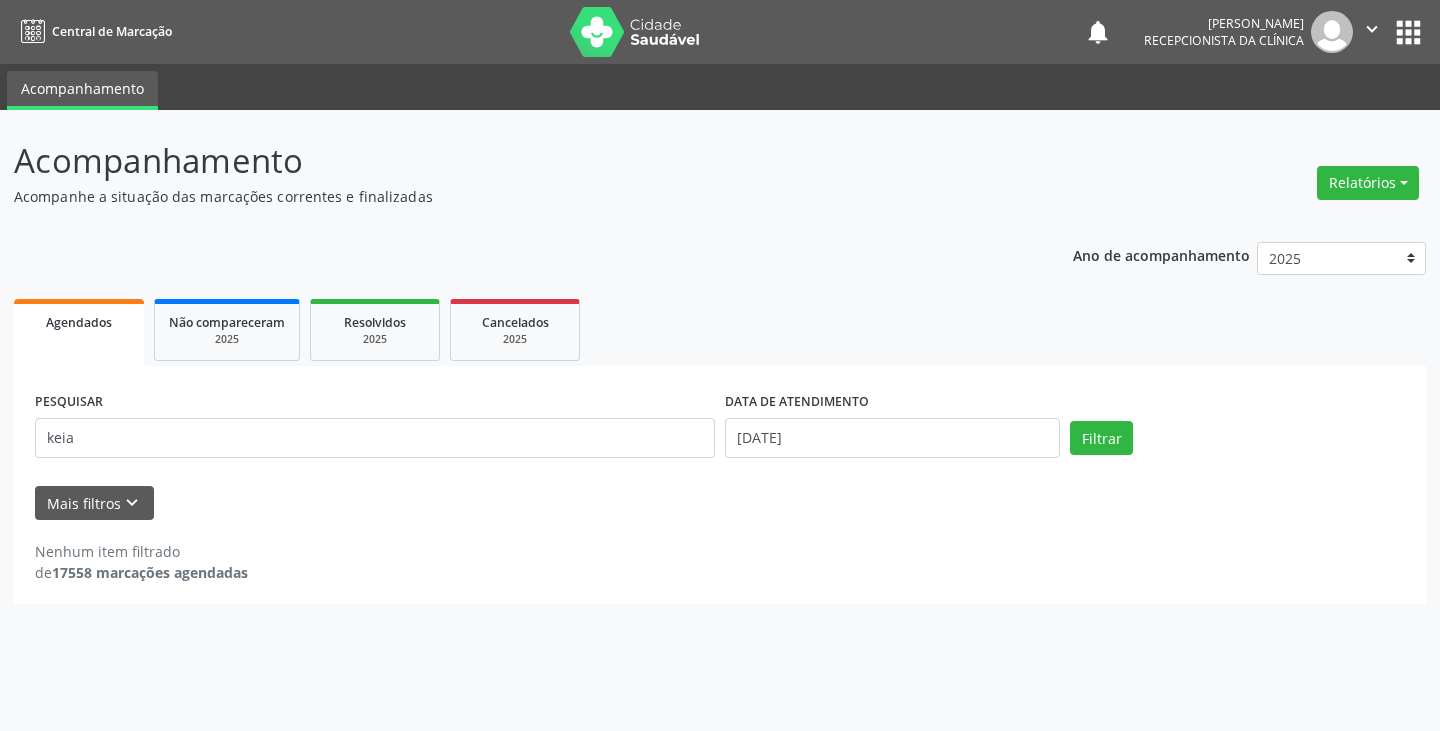 click on "Filtrar" at bounding box center [1101, 438] 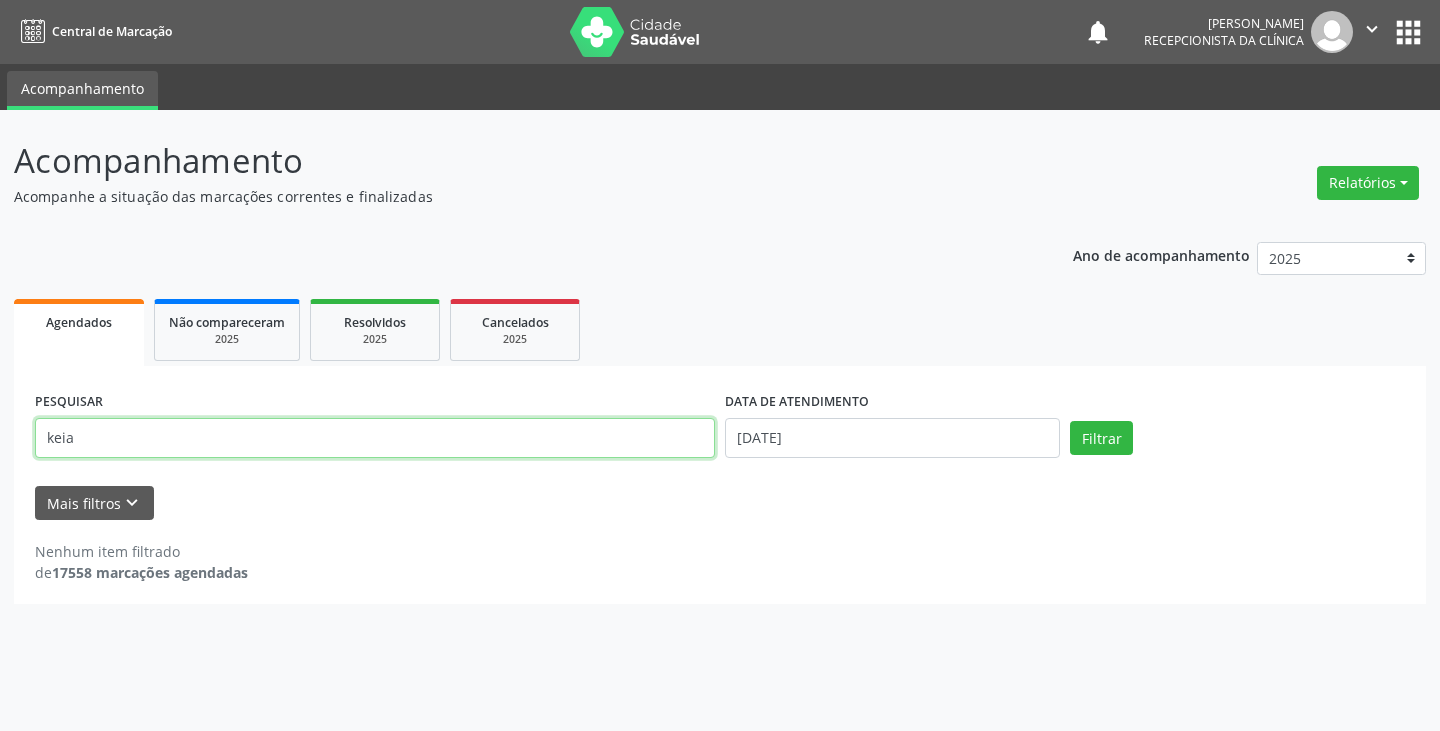 click on "keia" at bounding box center (375, 438) 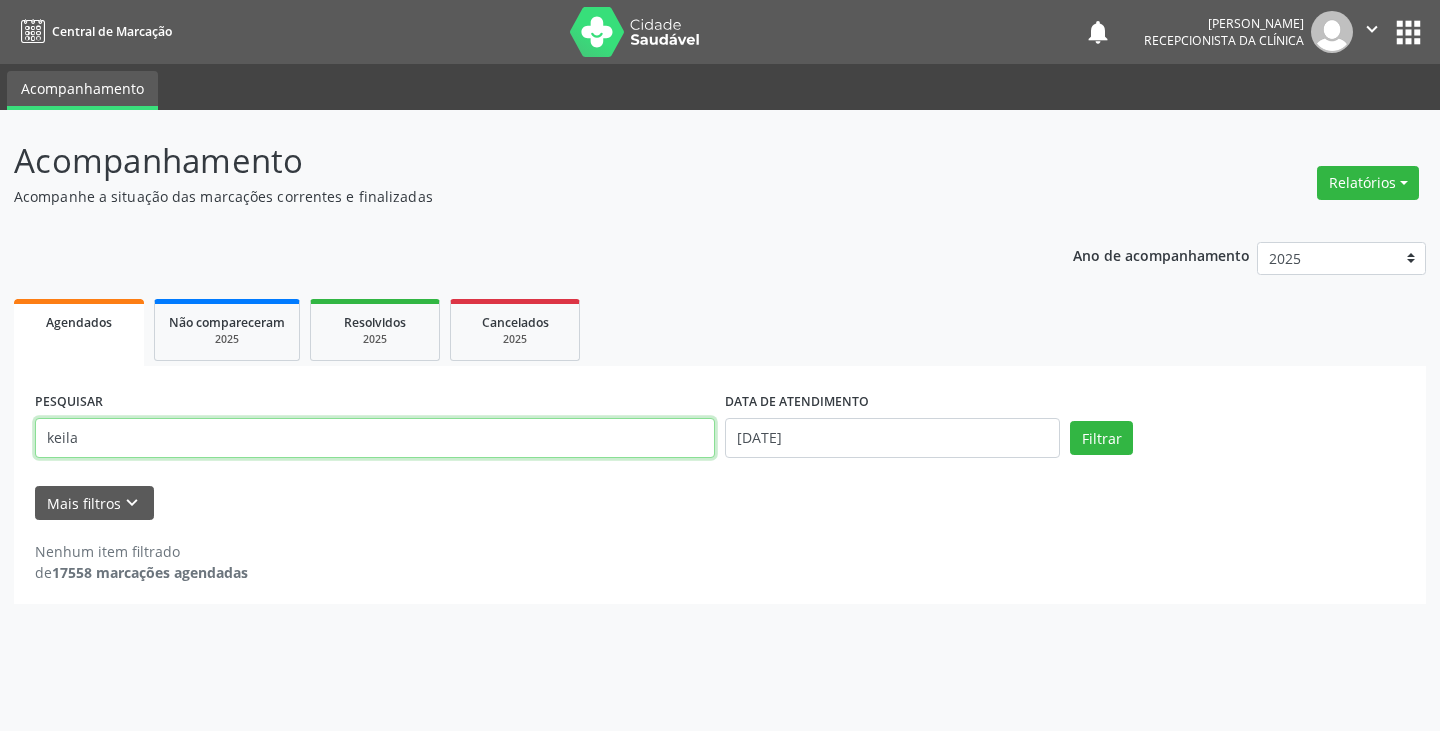 click on "Filtrar" at bounding box center (1101, 438) 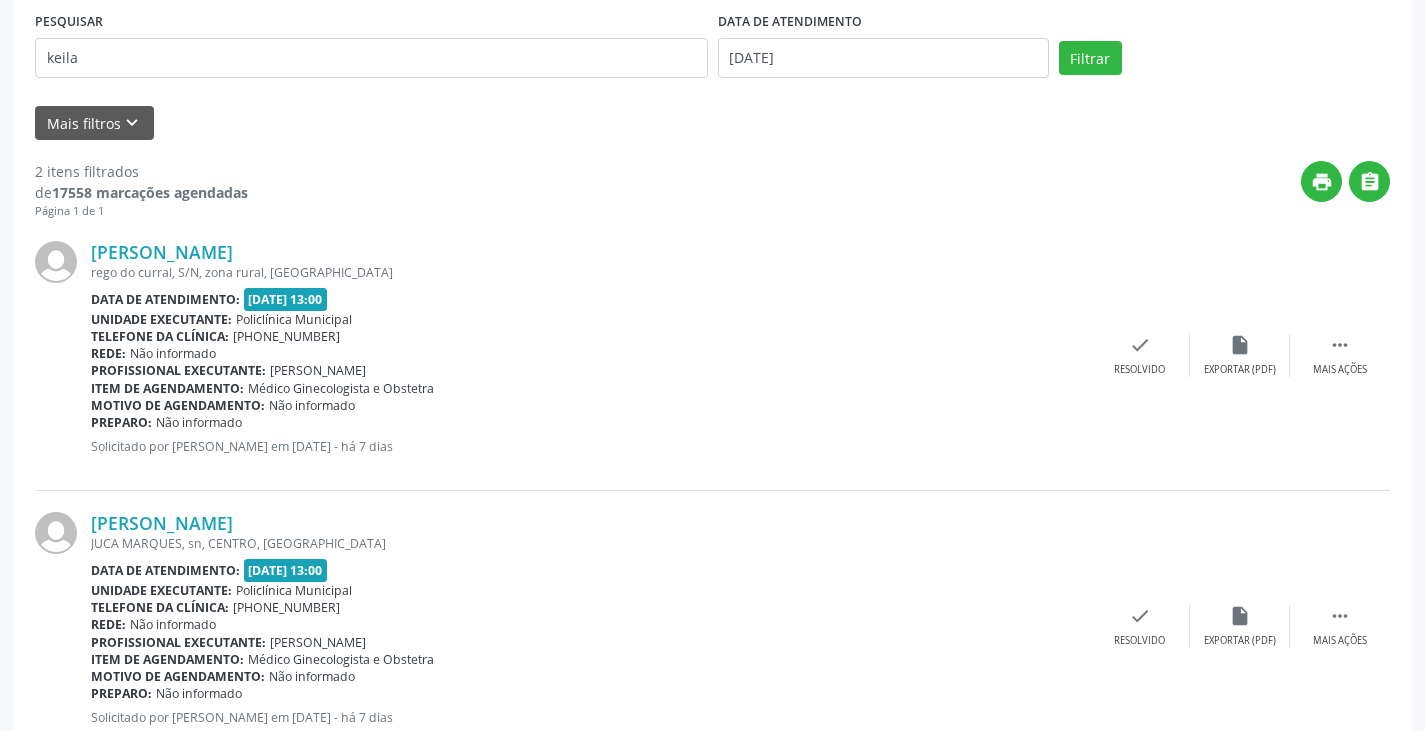 scroll, scrollTop: 400, scrollLeft: 0, axis: vertical 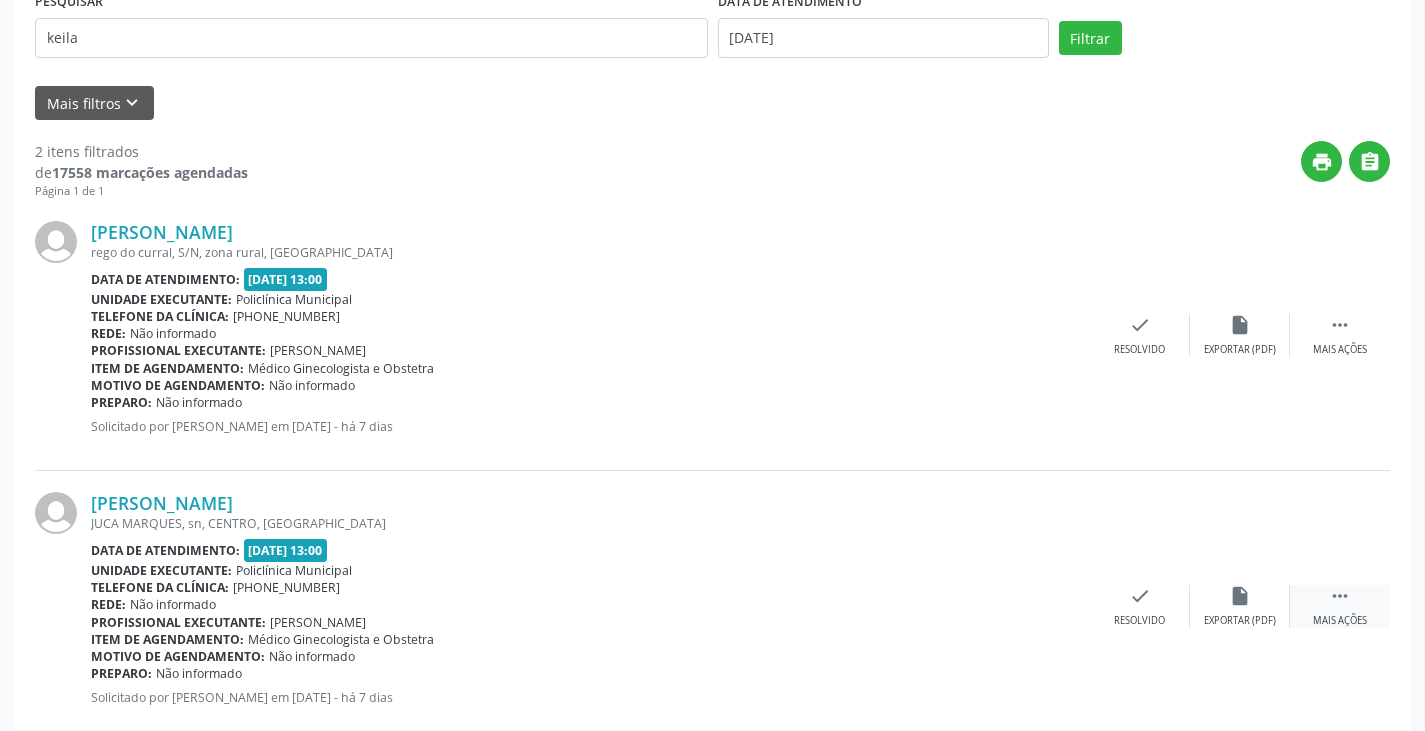 drag, startPoint x: 1335, startPoint y: 612, endPoint x: 1321, endPoint y: 611, distance: 14.035668 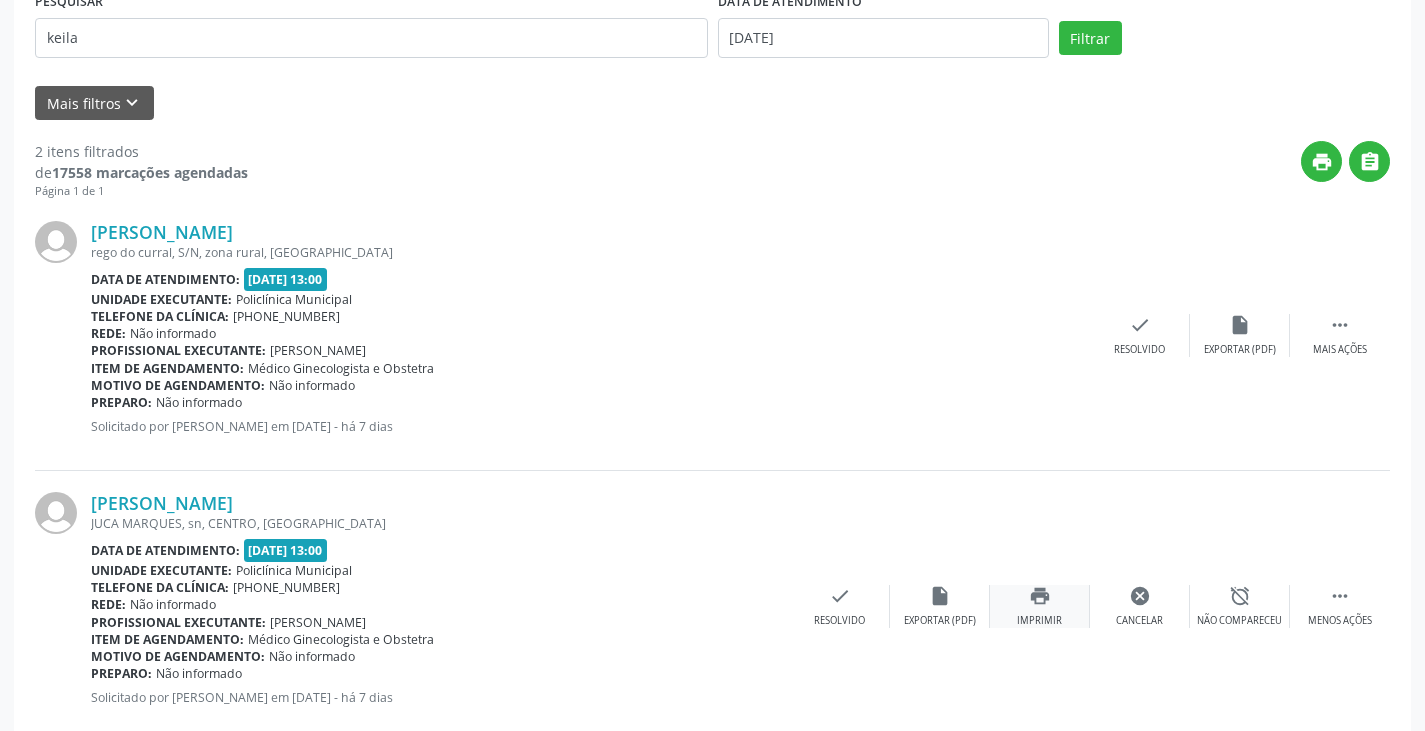click on "print
Imprimir" at bounding box center [1040, 606] 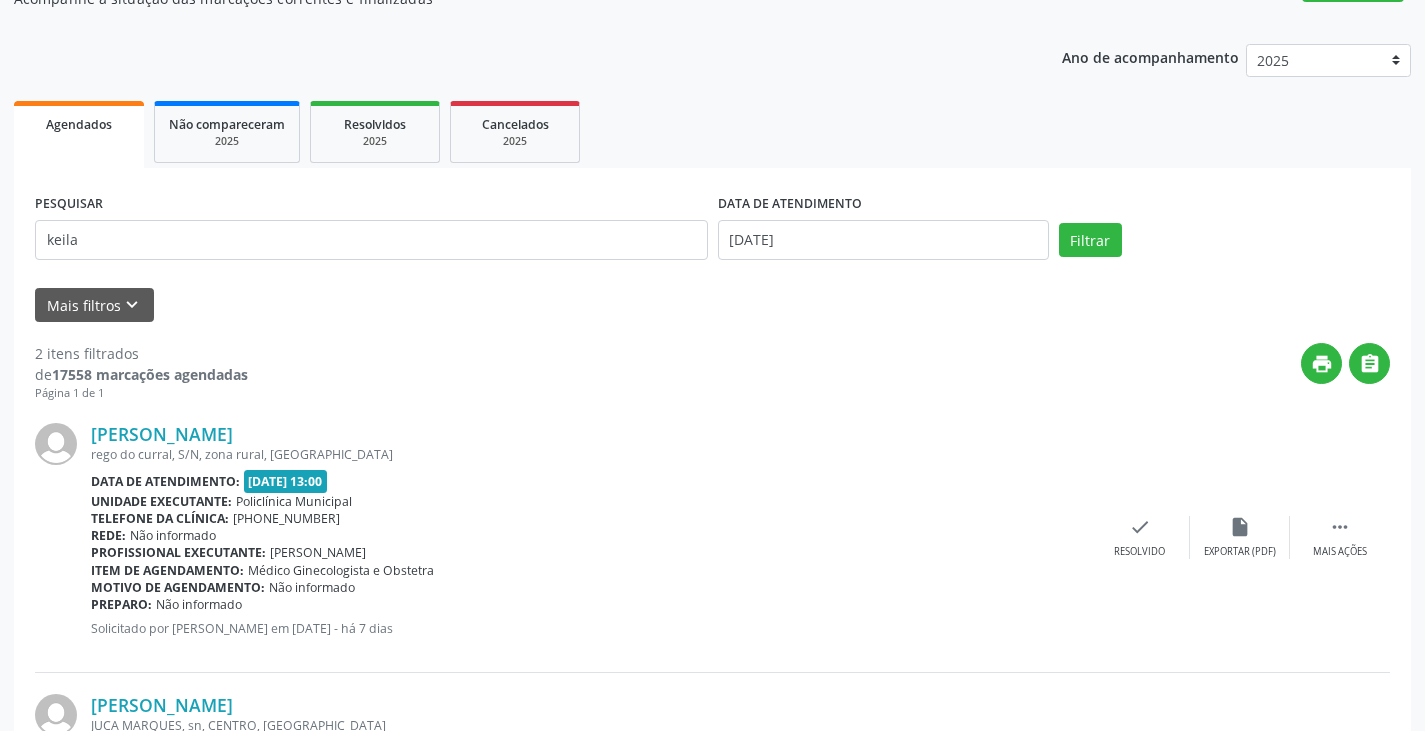 scroll, scrollTop: 0, scrollLeft: 0, axis: both 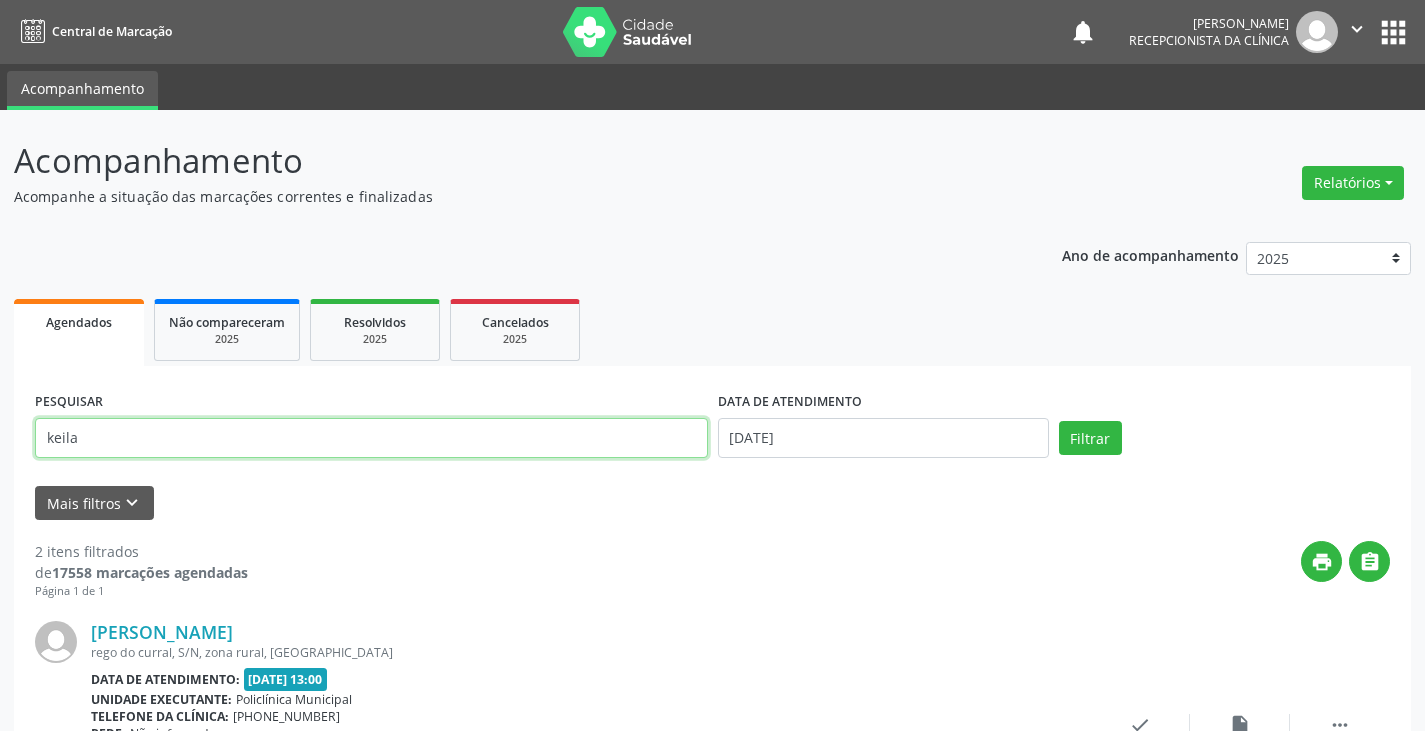 click on "keila" at bounding box center [371, 438] 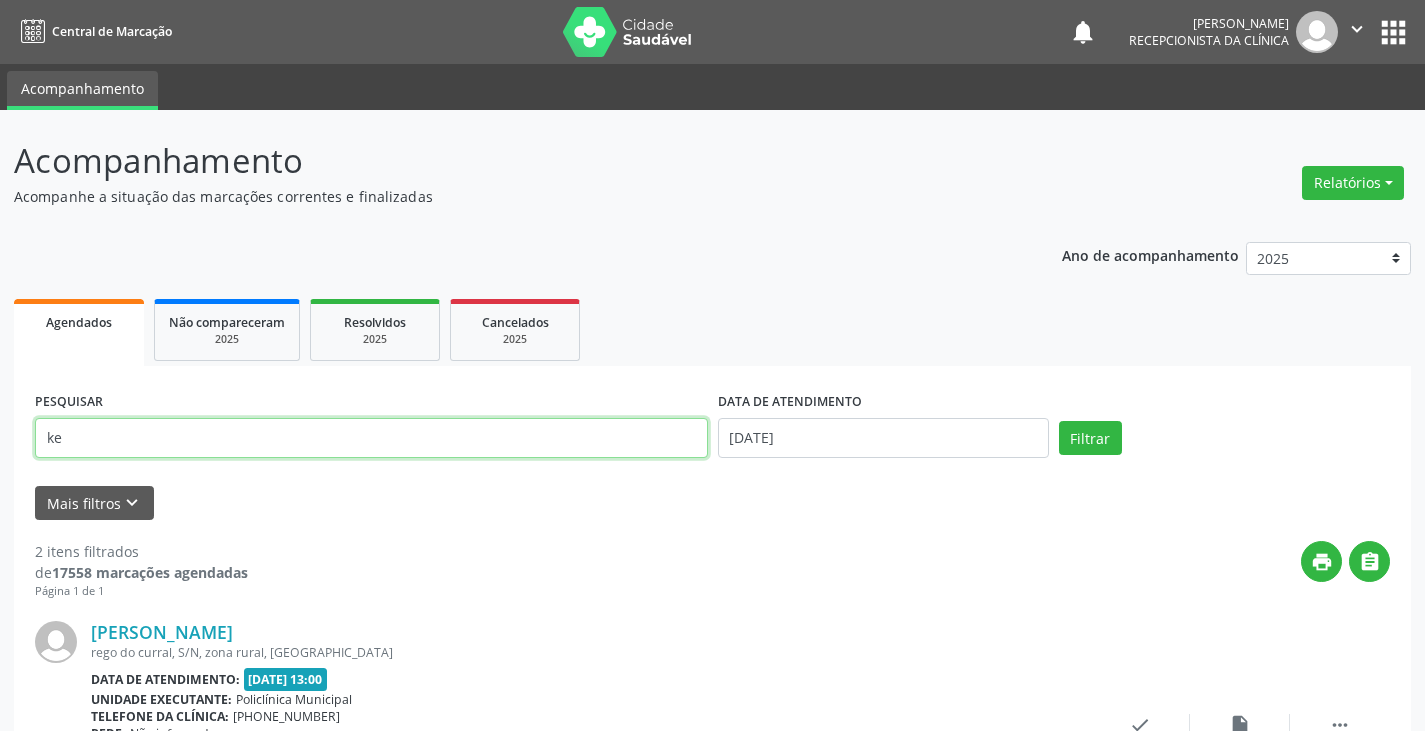 type on "k" 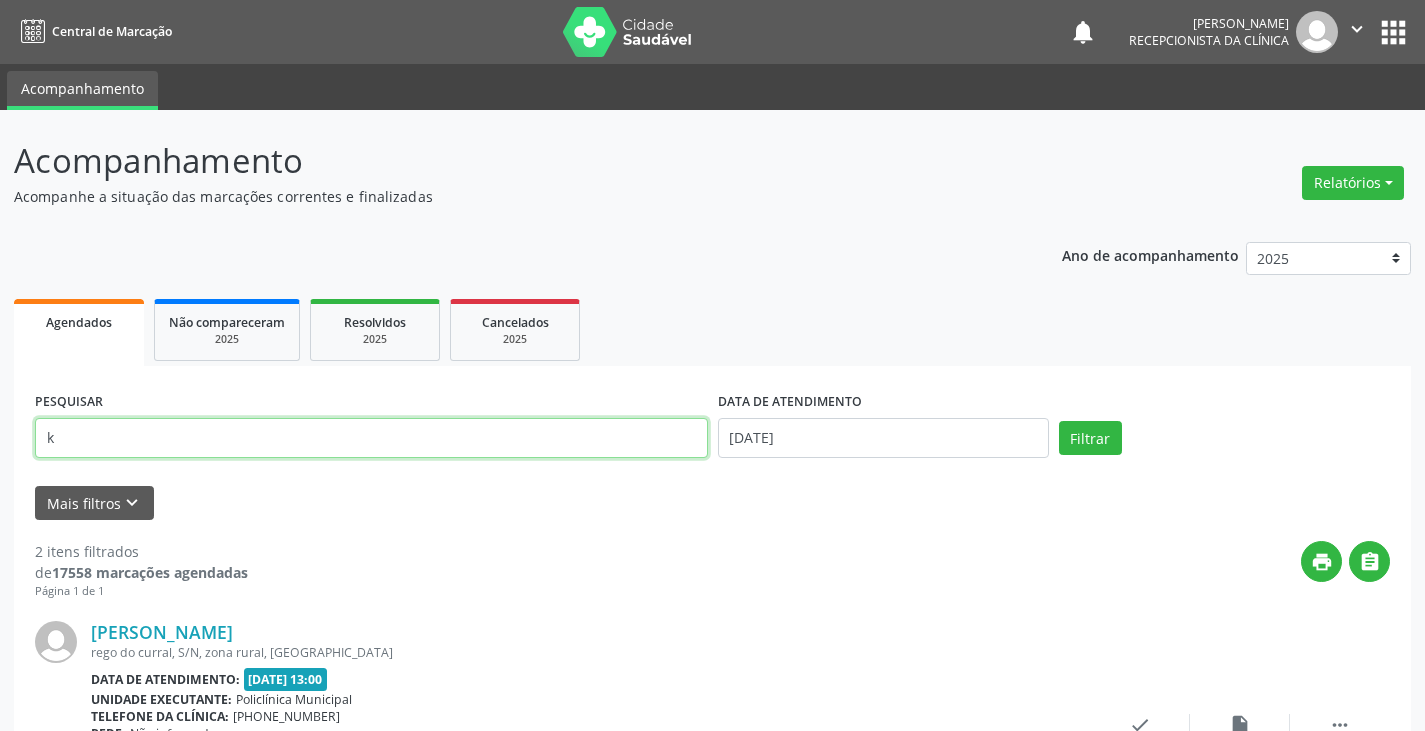 click on "k" at bounding box center [371, 438] 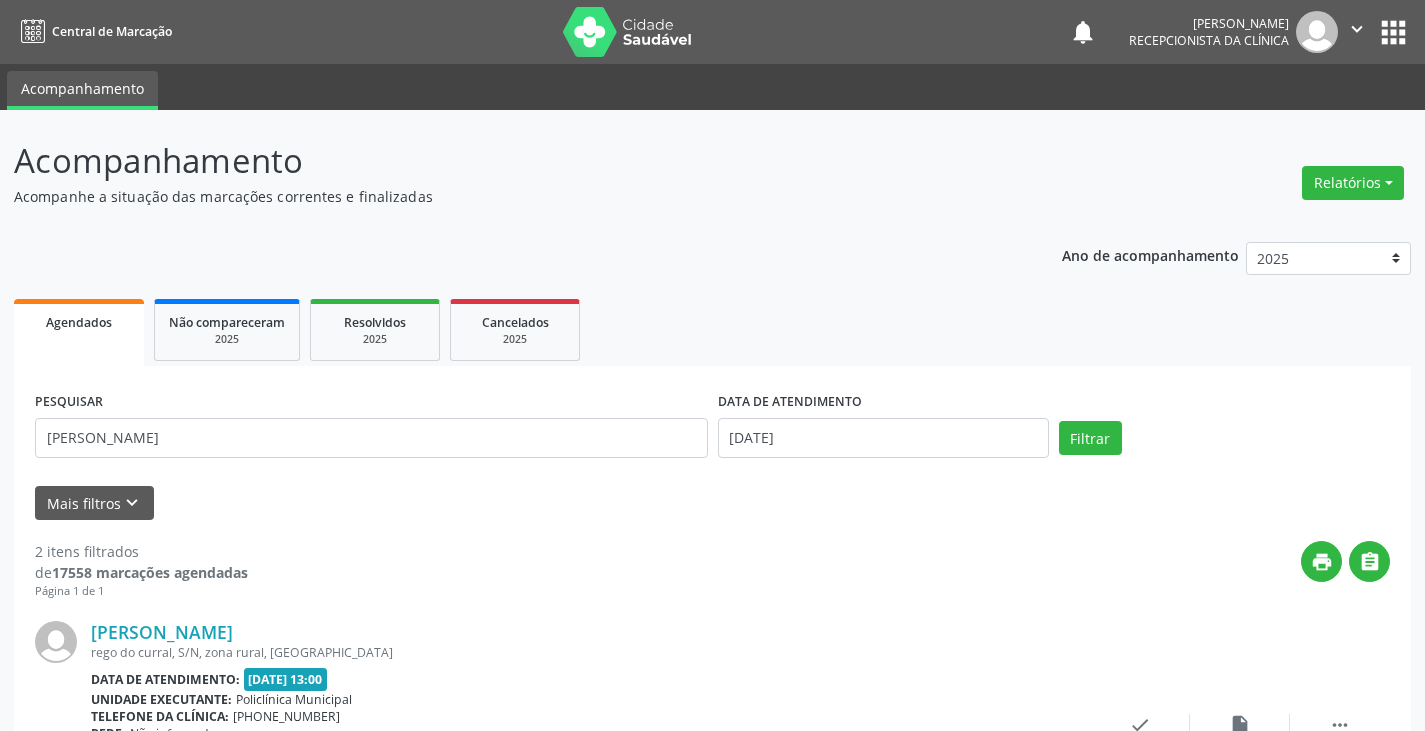 click on "PESQUISAR
[PERSON_NAME]
DATA DE ATENDIMENTO
[DATE]
Filtrar" at bounding box center [712, 429] 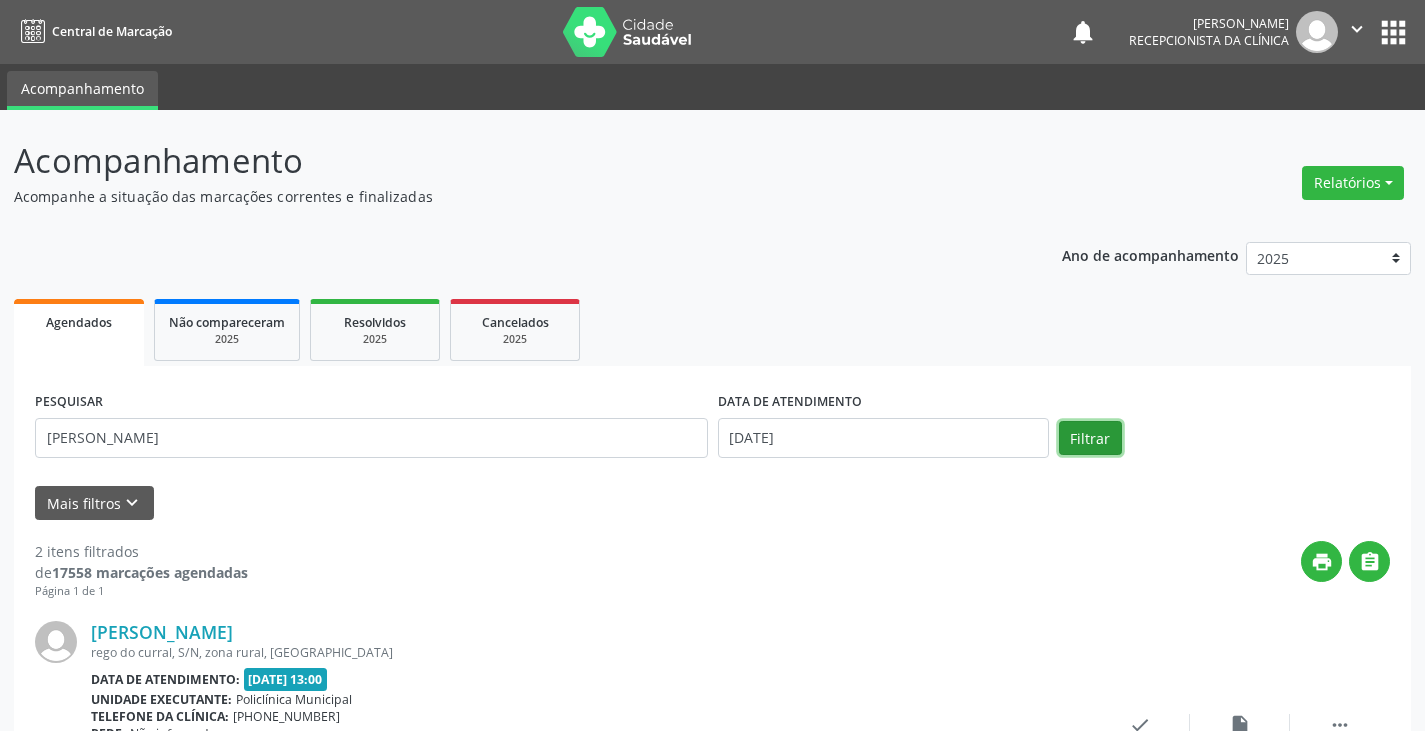 click on "Filtrar" at bounding box center [1090, 438] 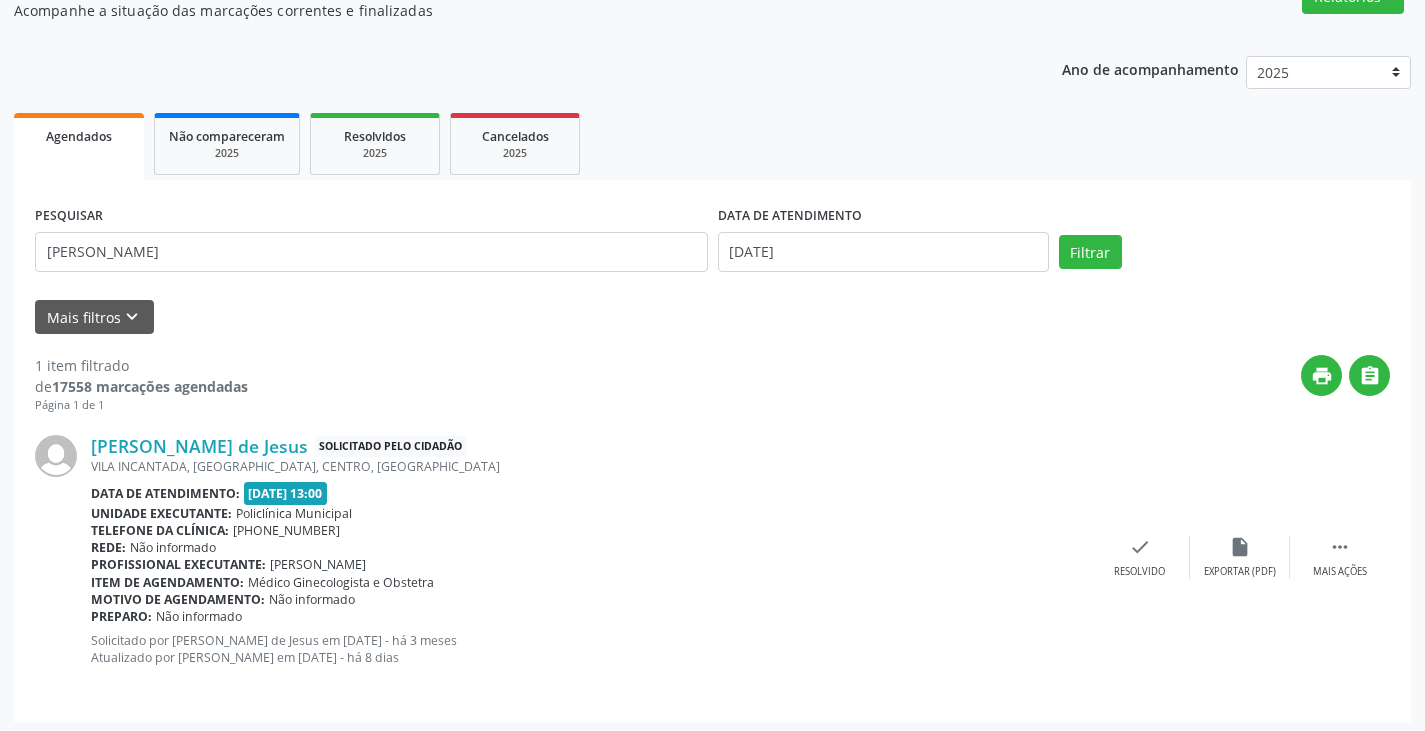 scroll, scrollTop: 191, scrollLeft: 0, axis: vertical 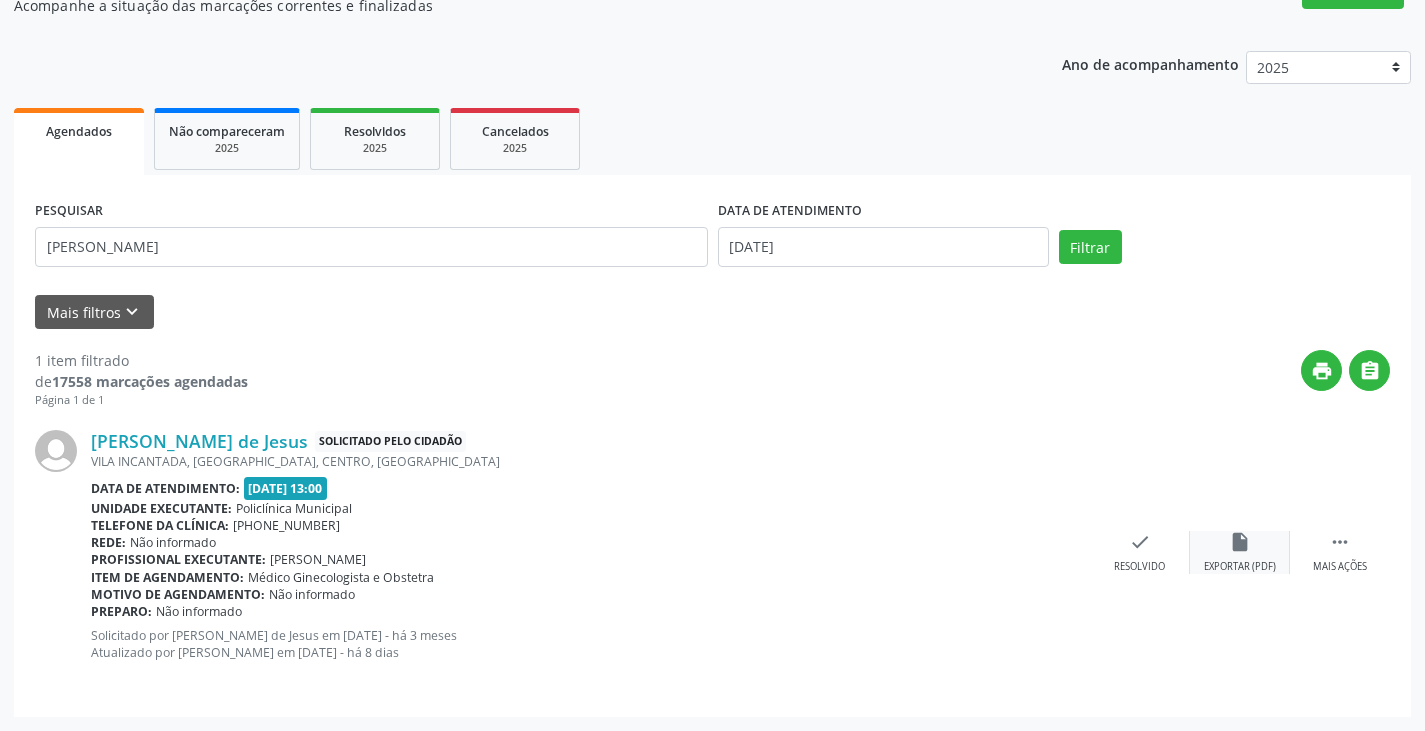 click on "insert_drive_file
Exportar (PDF)" at bounding box center (1240, 552) 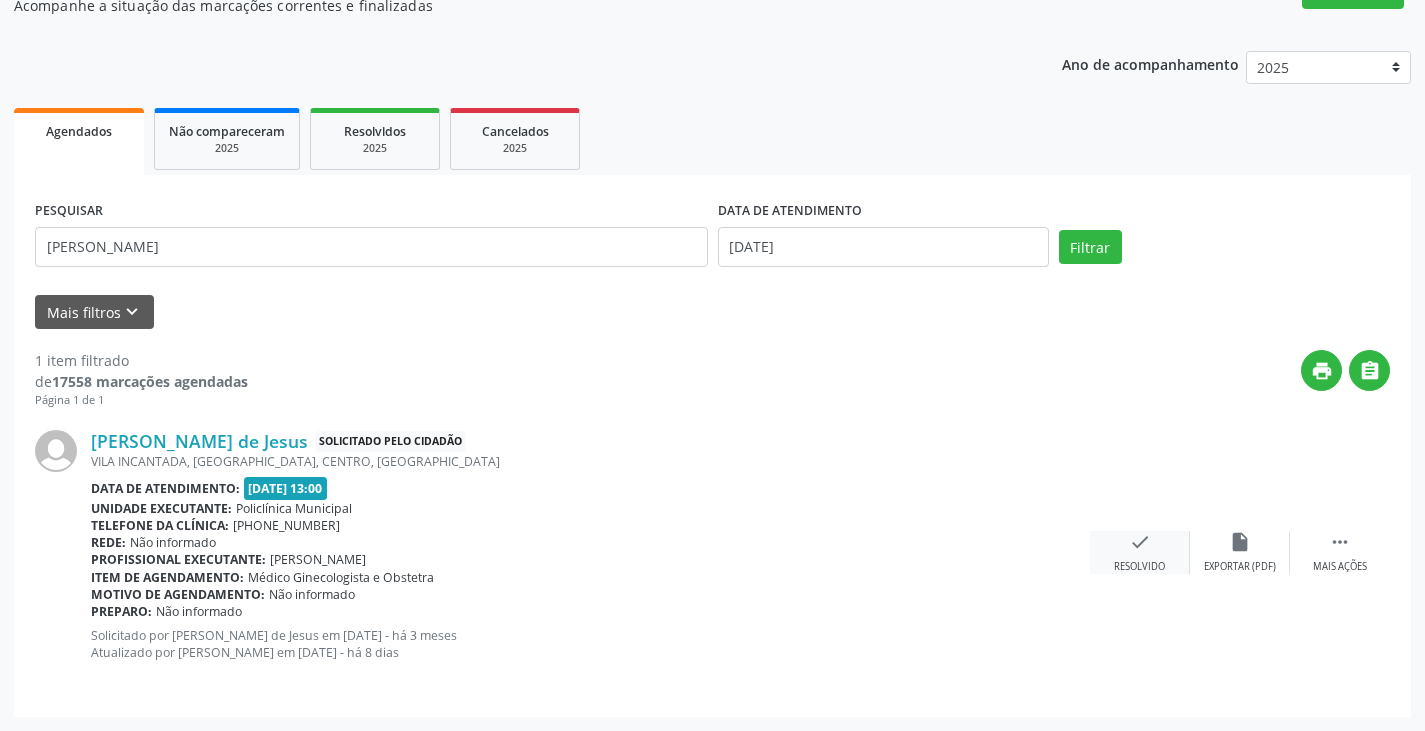 click on "check" at bounding box center [1140, 542] 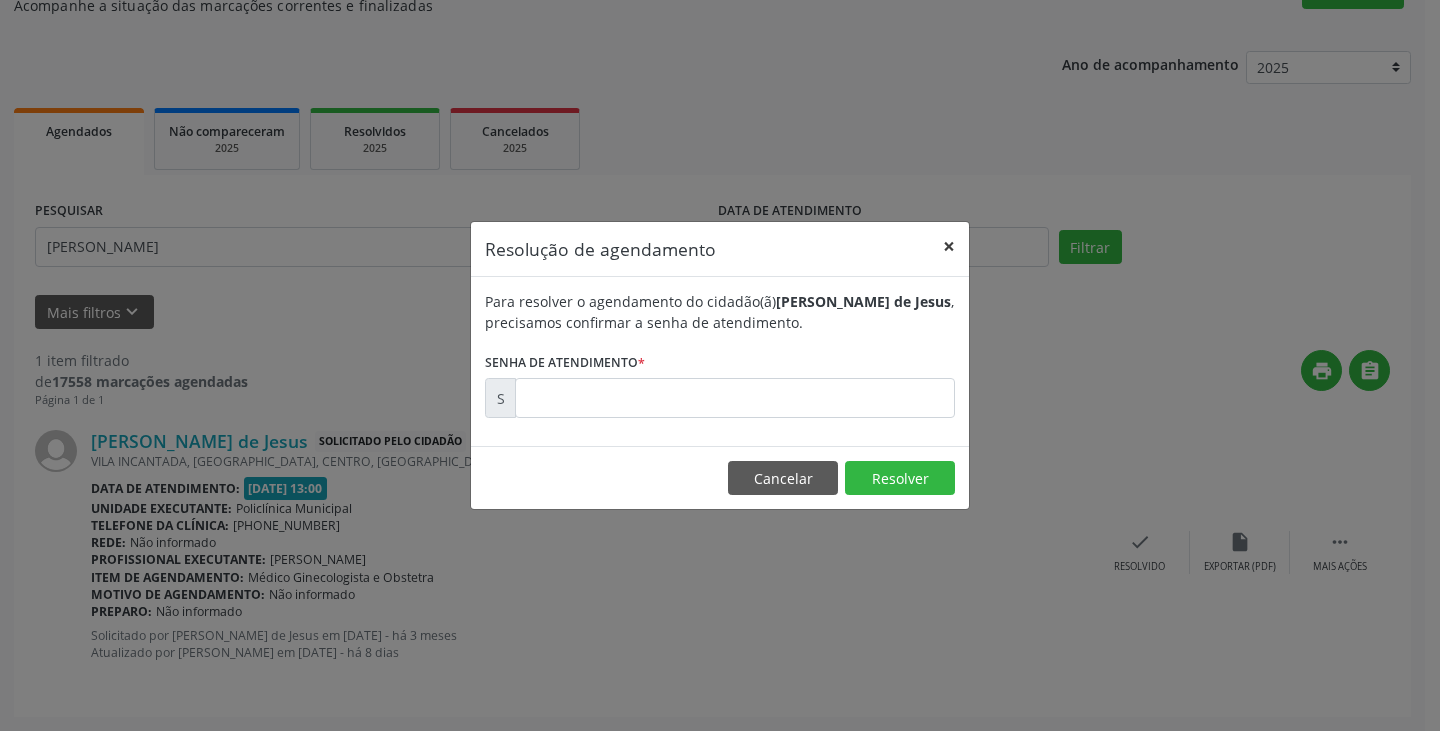 click on "×" at bounding box center [949, 246] 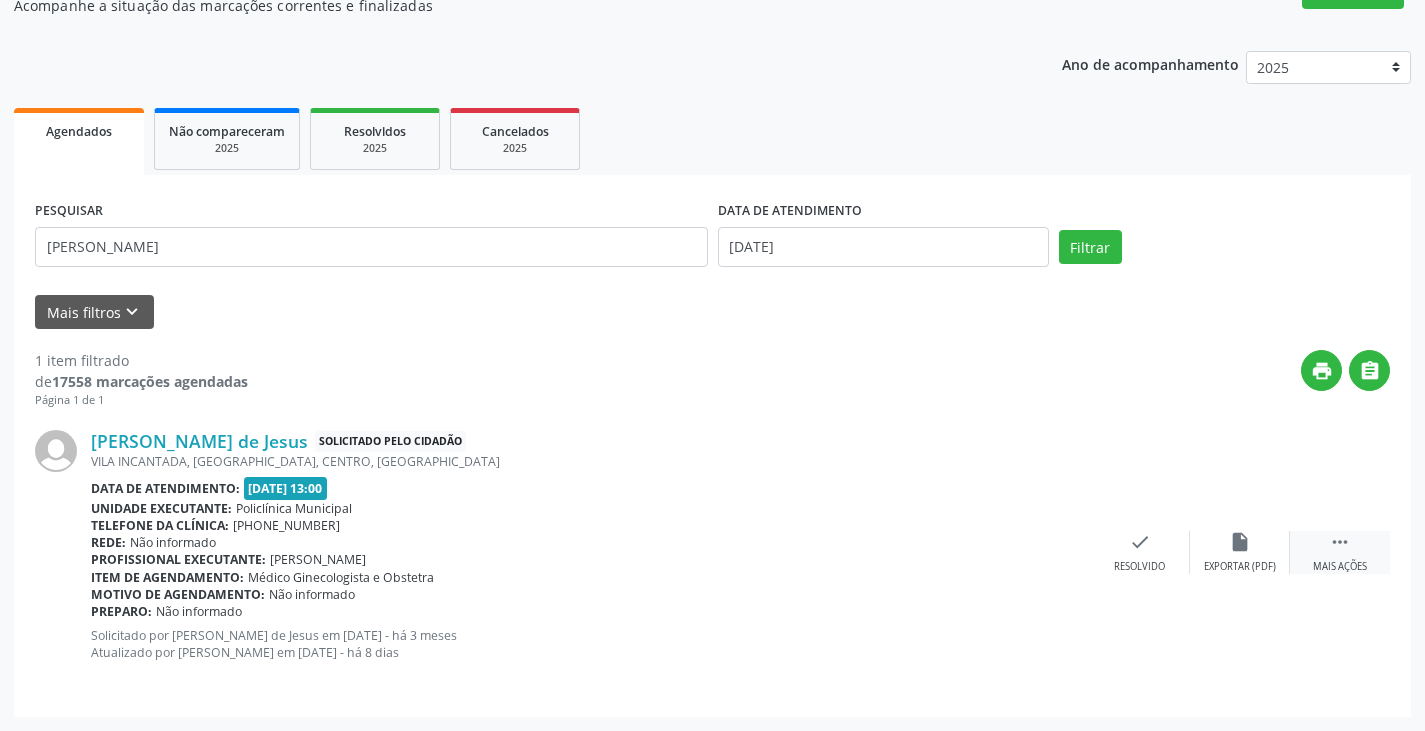 click on "
Mais ações" at bounding box center [1340, 552] 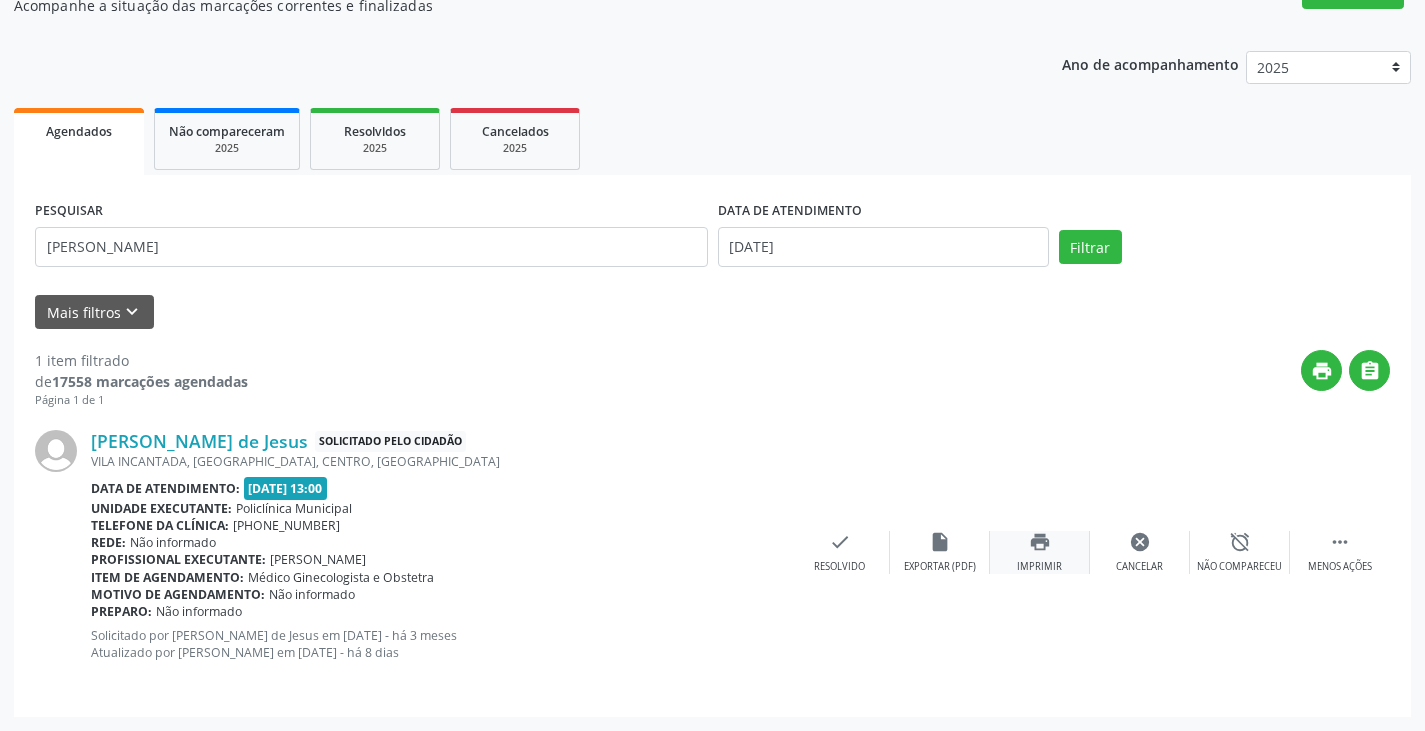 click on "print
Imprimir" at bounding box center (1040, 552) 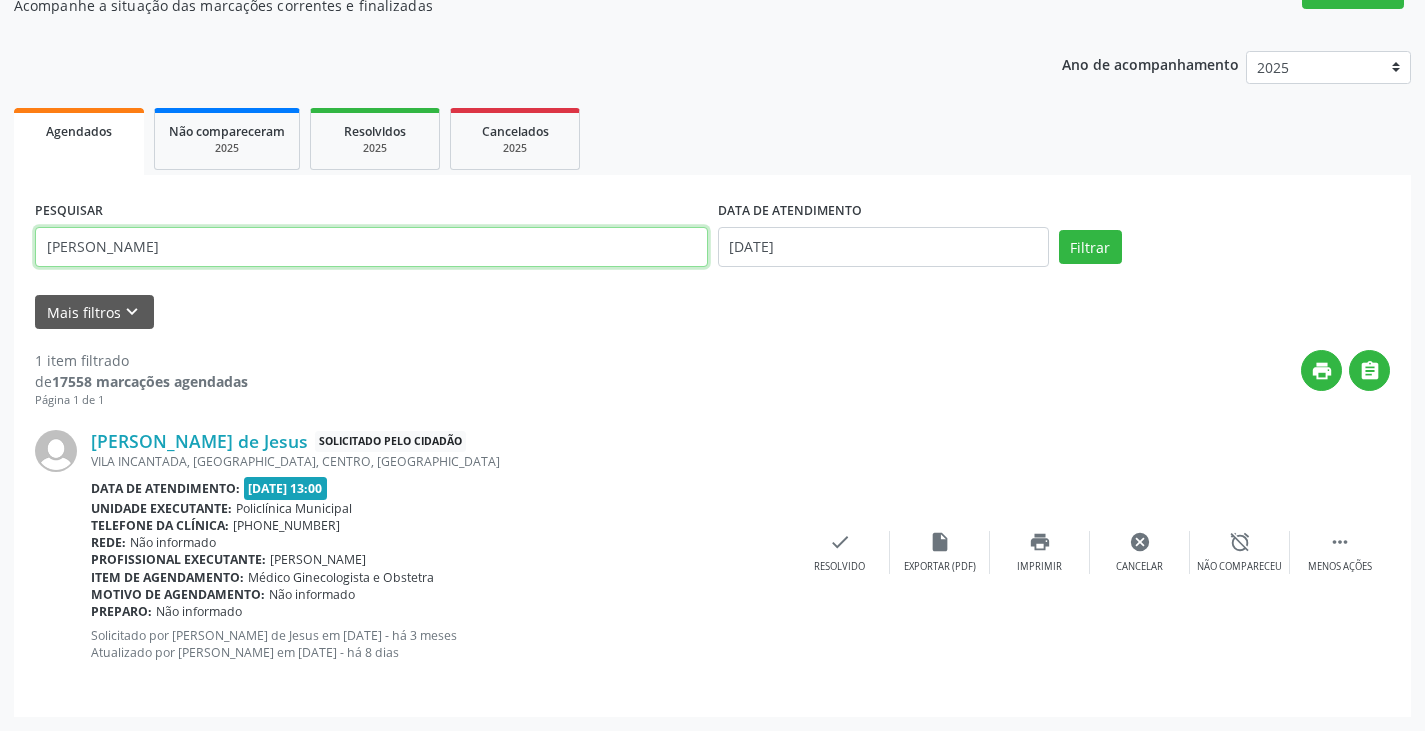 click on "[PERSON_NAME]" at bounding box center (371, 247) 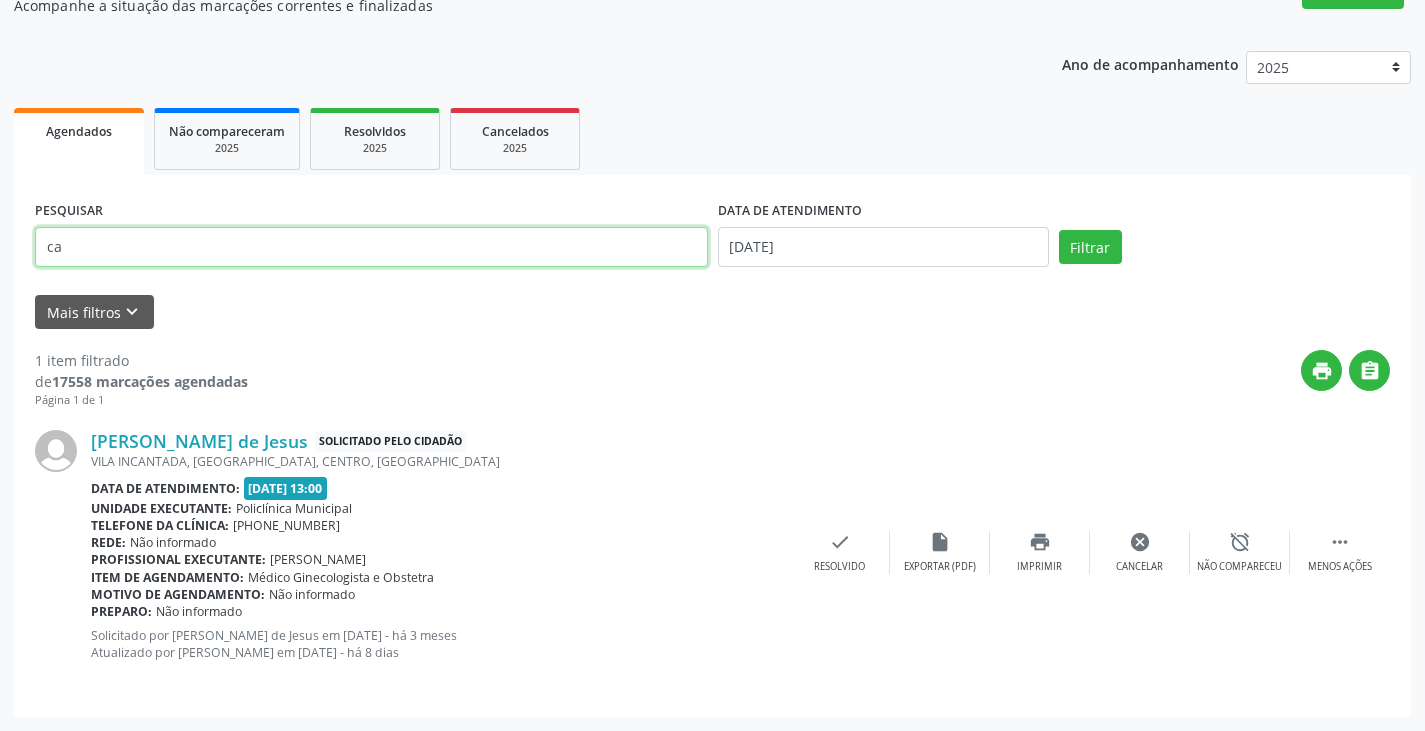 type on "c" 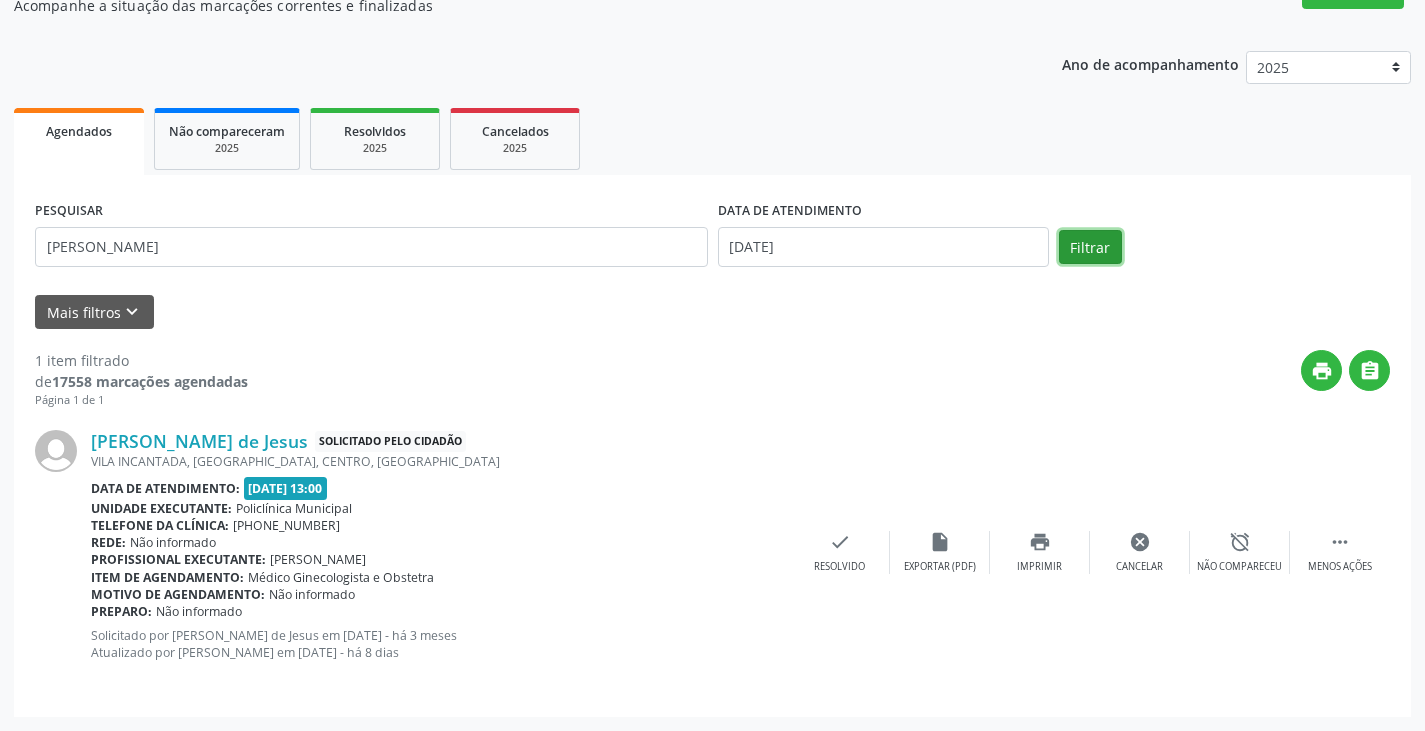 click on "Filtrar" at bounding box center [1090, 247] 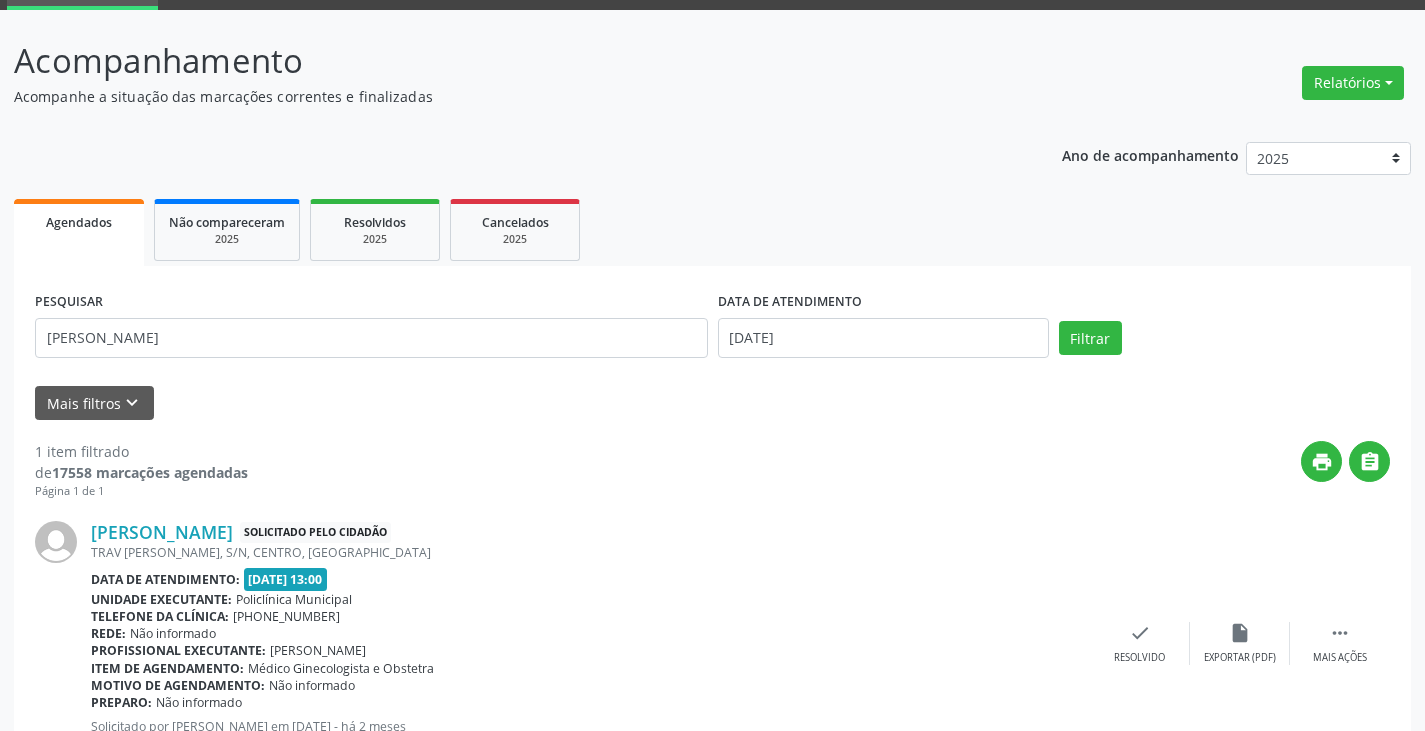 scroll, scrollTop: 191, scrollLeft: 0, axis: vertical 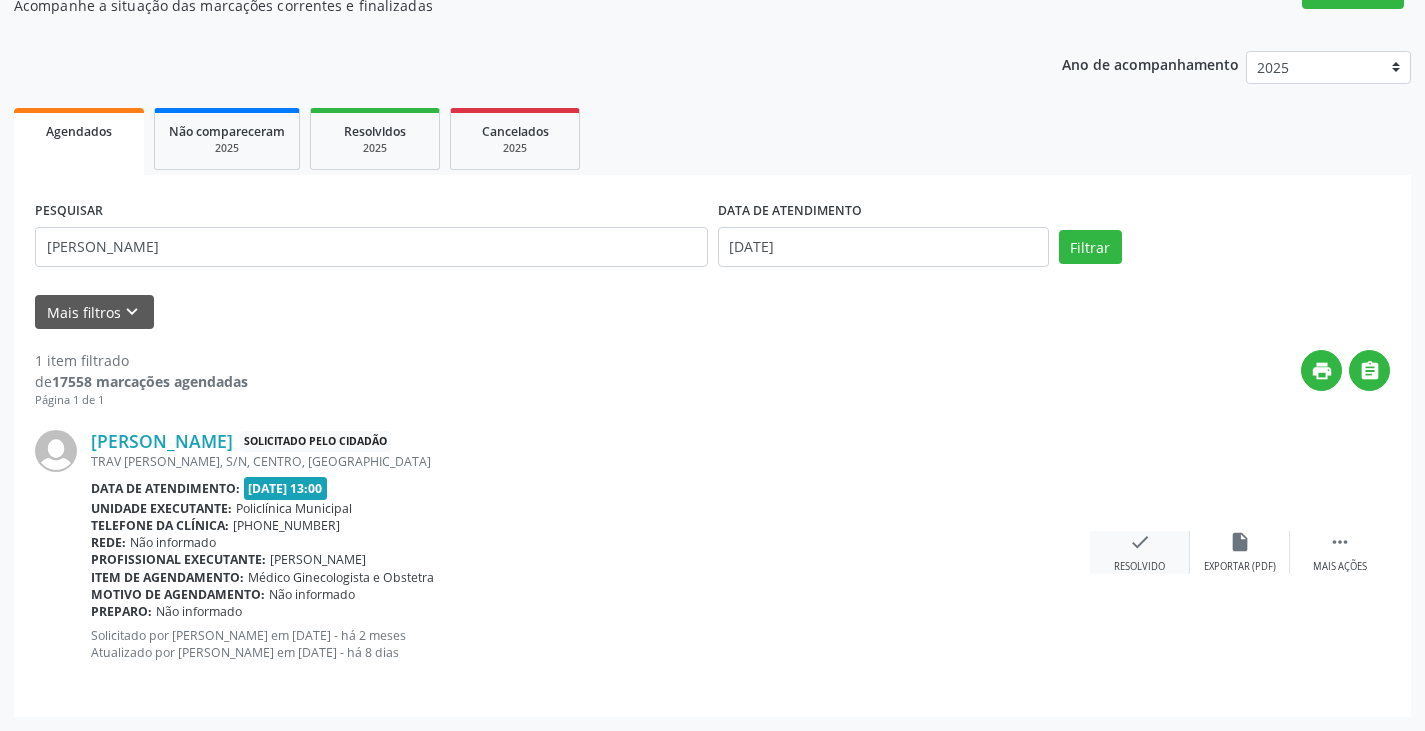 click on "check
Resolvido" at bounding box center (1140, 552) 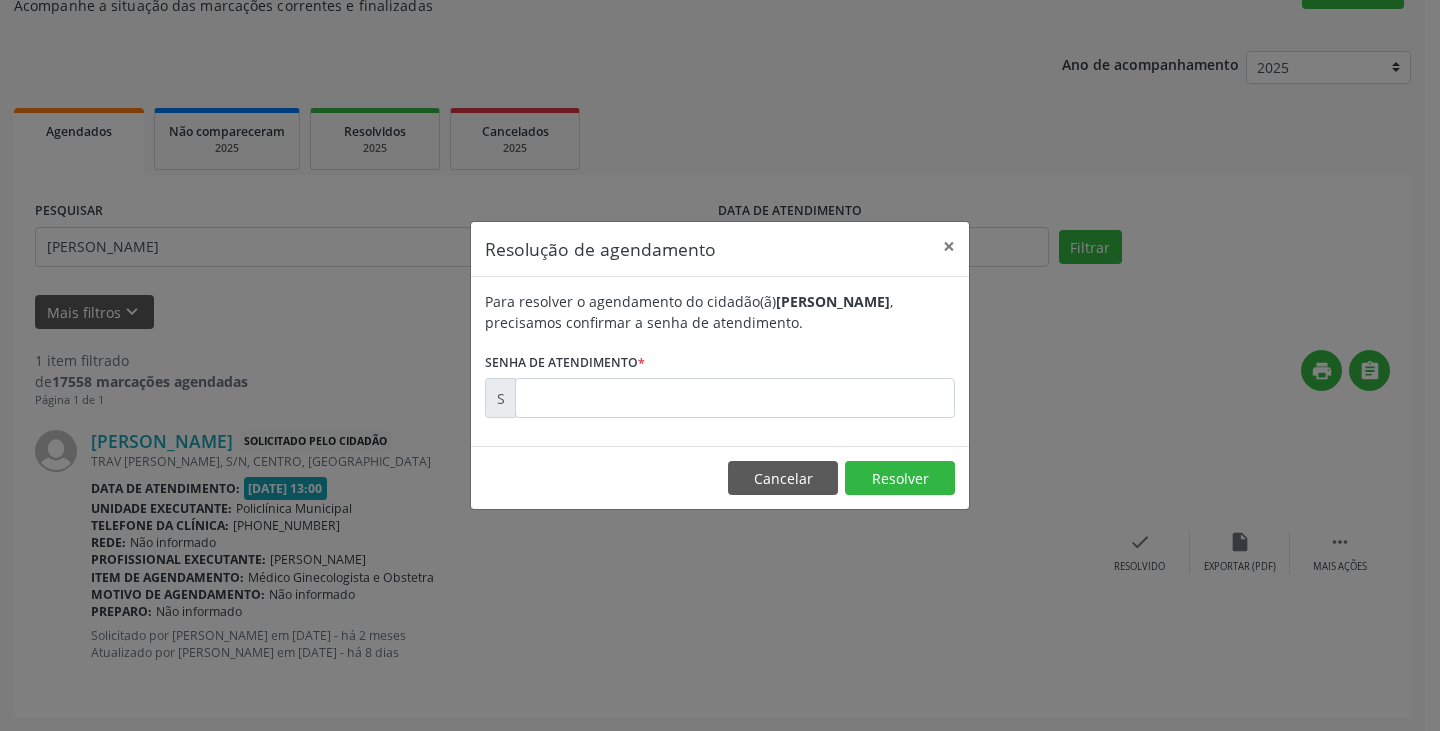drag, startPoint x: 1155, startPoint y: 354, endPoint x: 1109, endPoint y: 362, distance: 46.69047 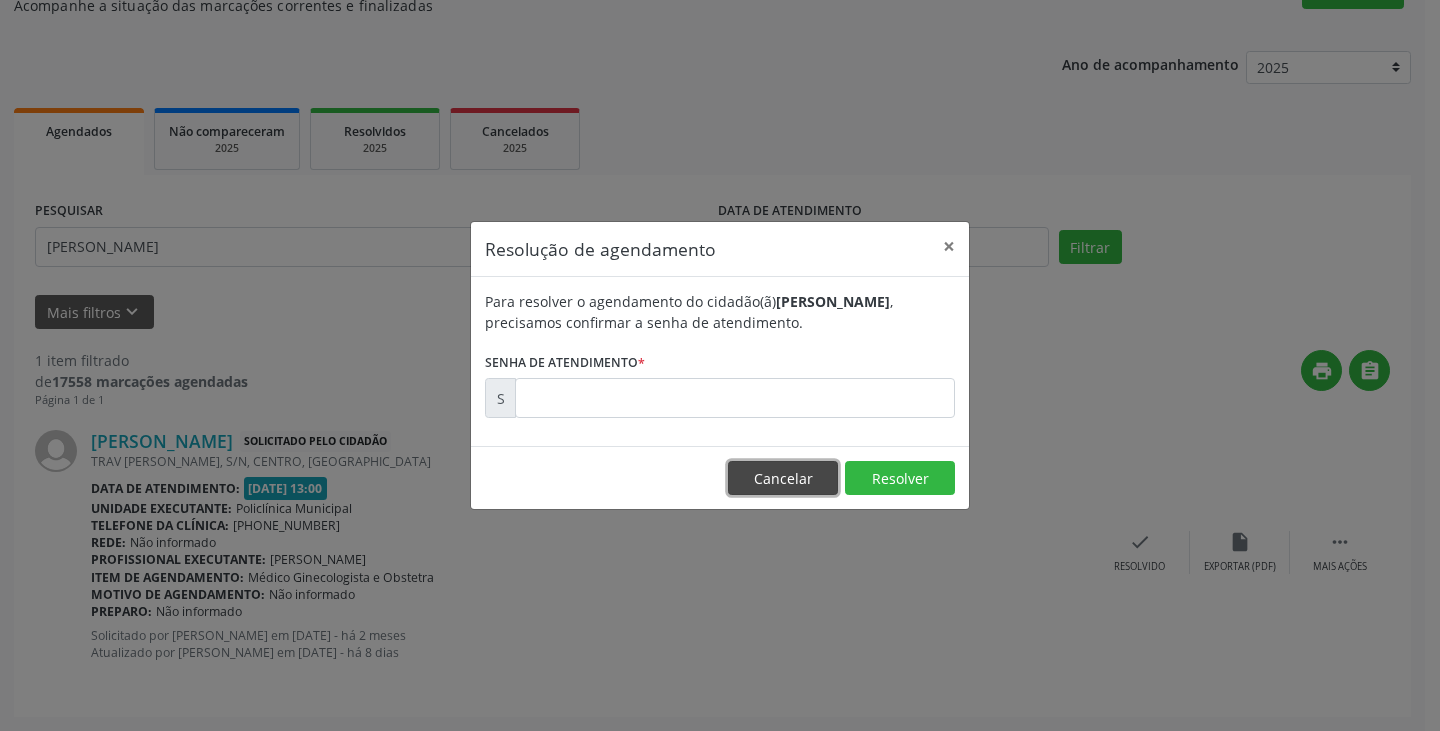 drag, startPoint x: 778, startPoint y: 477, endPoint x: 851, endPoint y: 492, distance: 74.52516 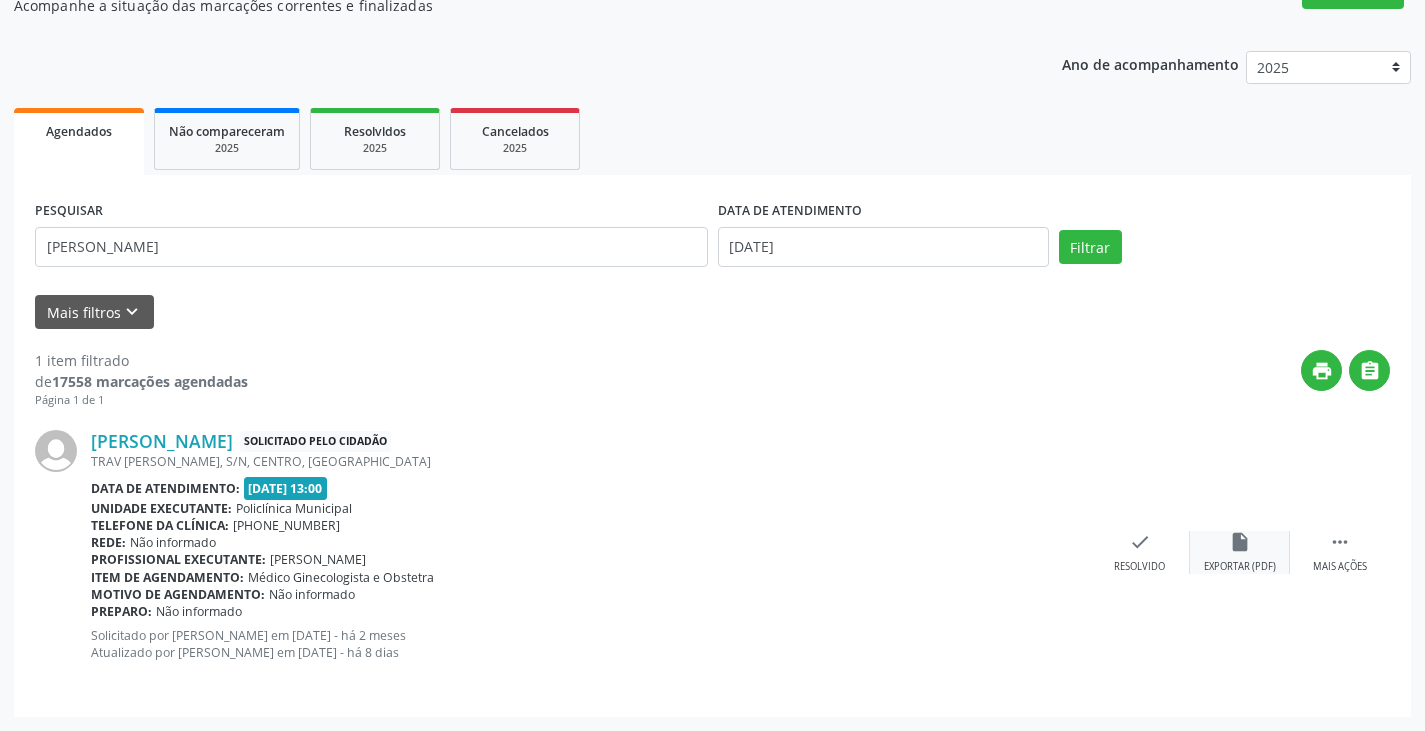 click on "insert_drive_file" at bounding box center (1240, 542) 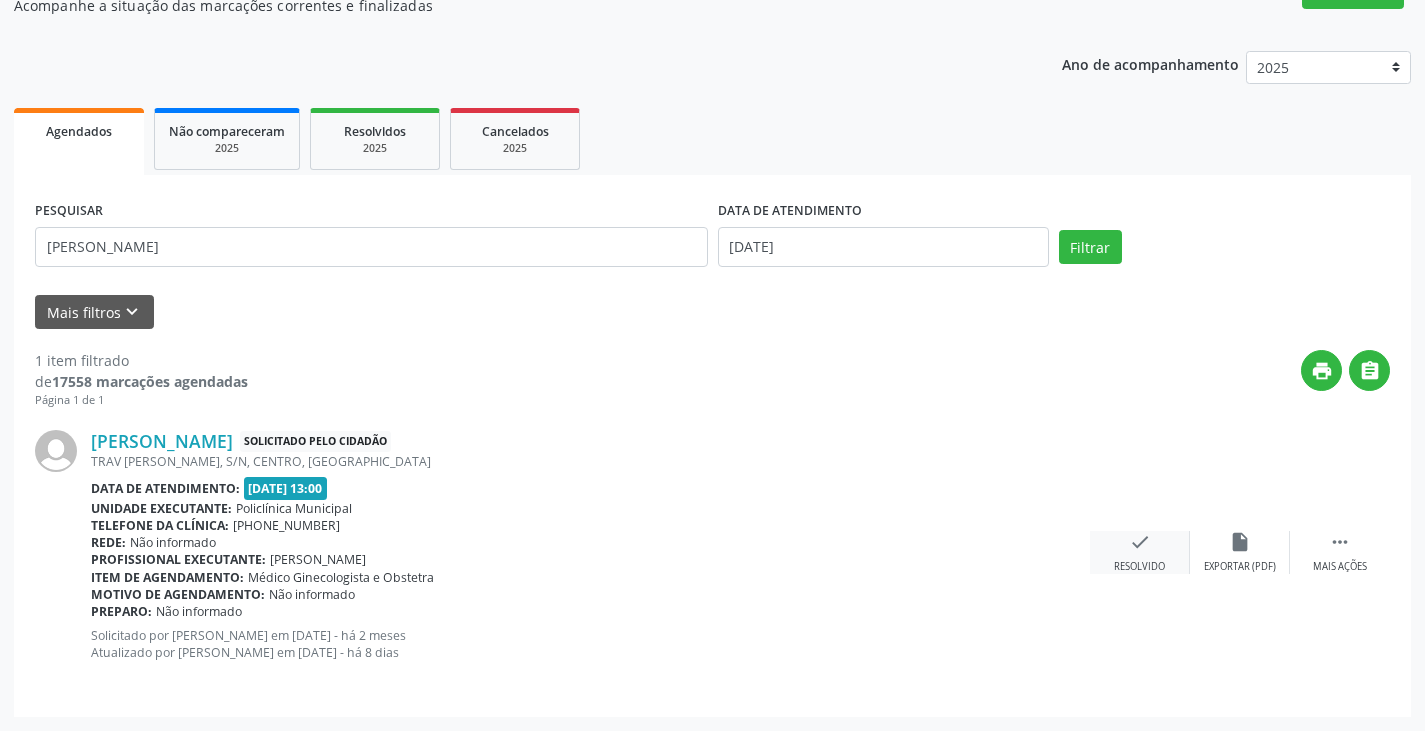 click on "check
Resolvido" at bounding box center [1140, 552] 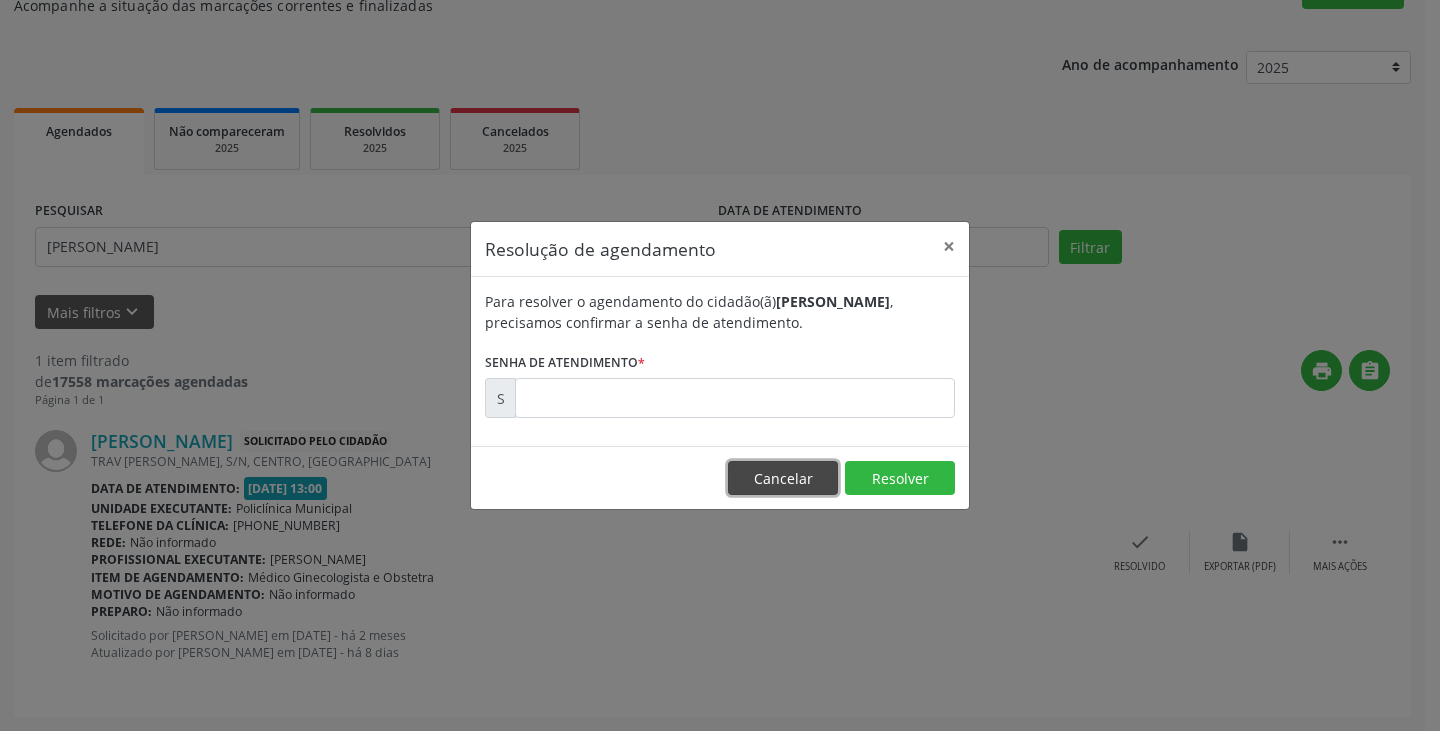 drag, startPoint x: 795, startPoint y: 479, endPoint x: 1066, endPoint y: 513, distance: 273.1245 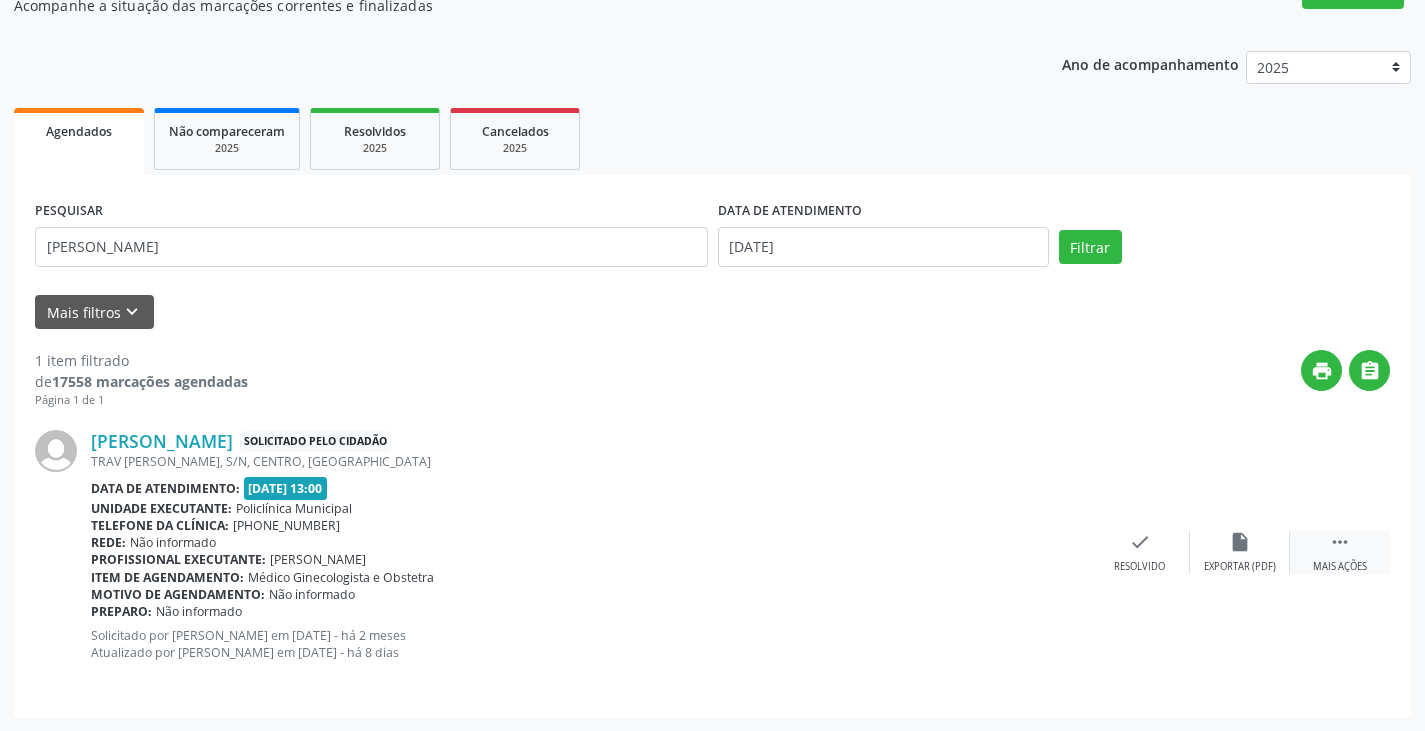 click on "
Mais ações" at bounding box center (1340, 552) 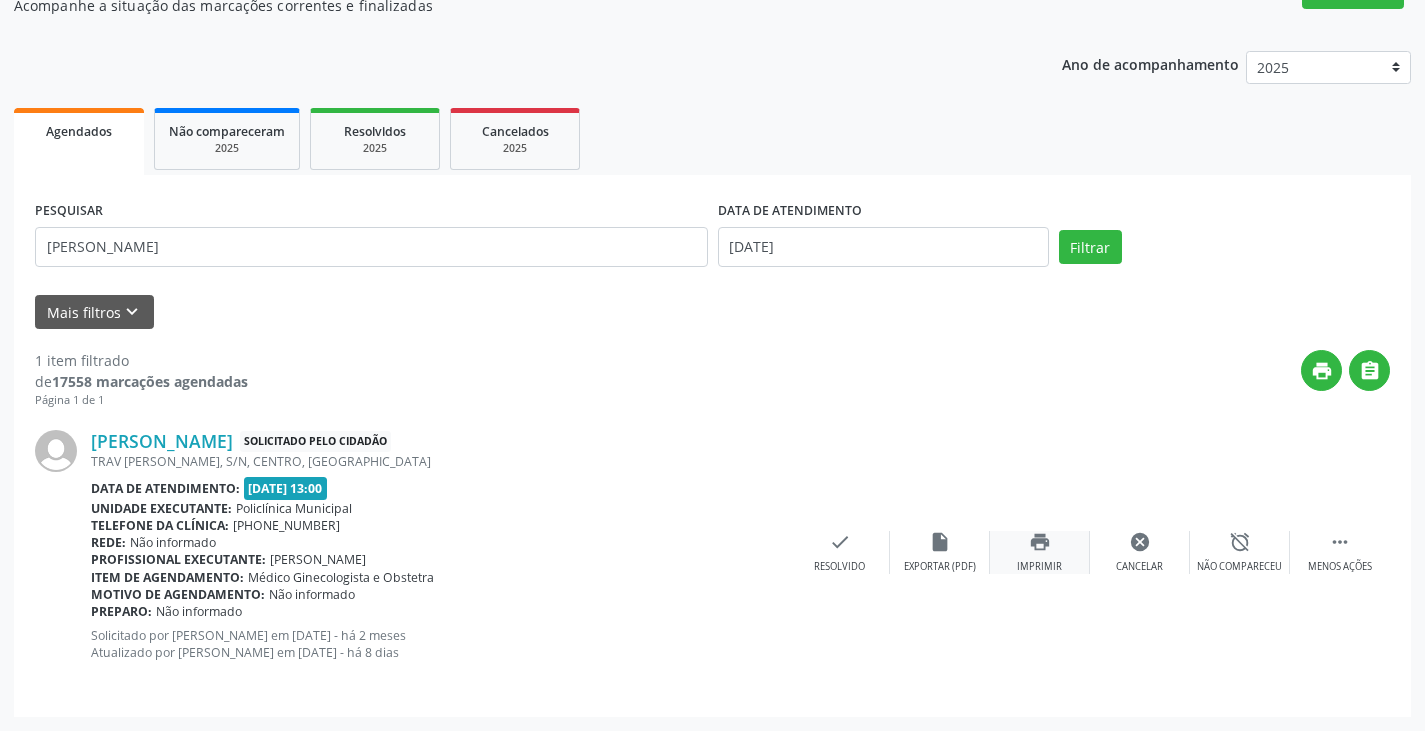 click on "print" at bounding box center [1040, 542] 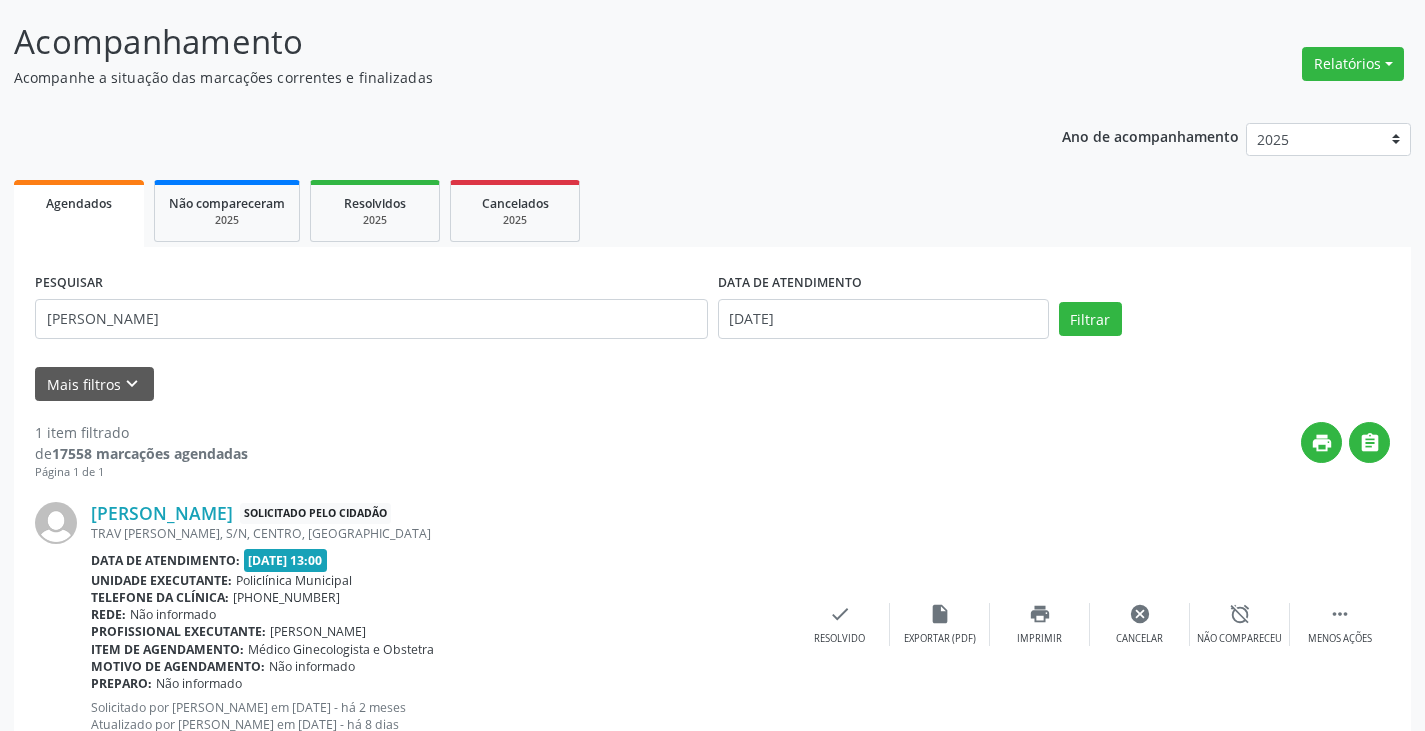 scroll, scrollTop: 0, scrollLeft: 0, axis: both 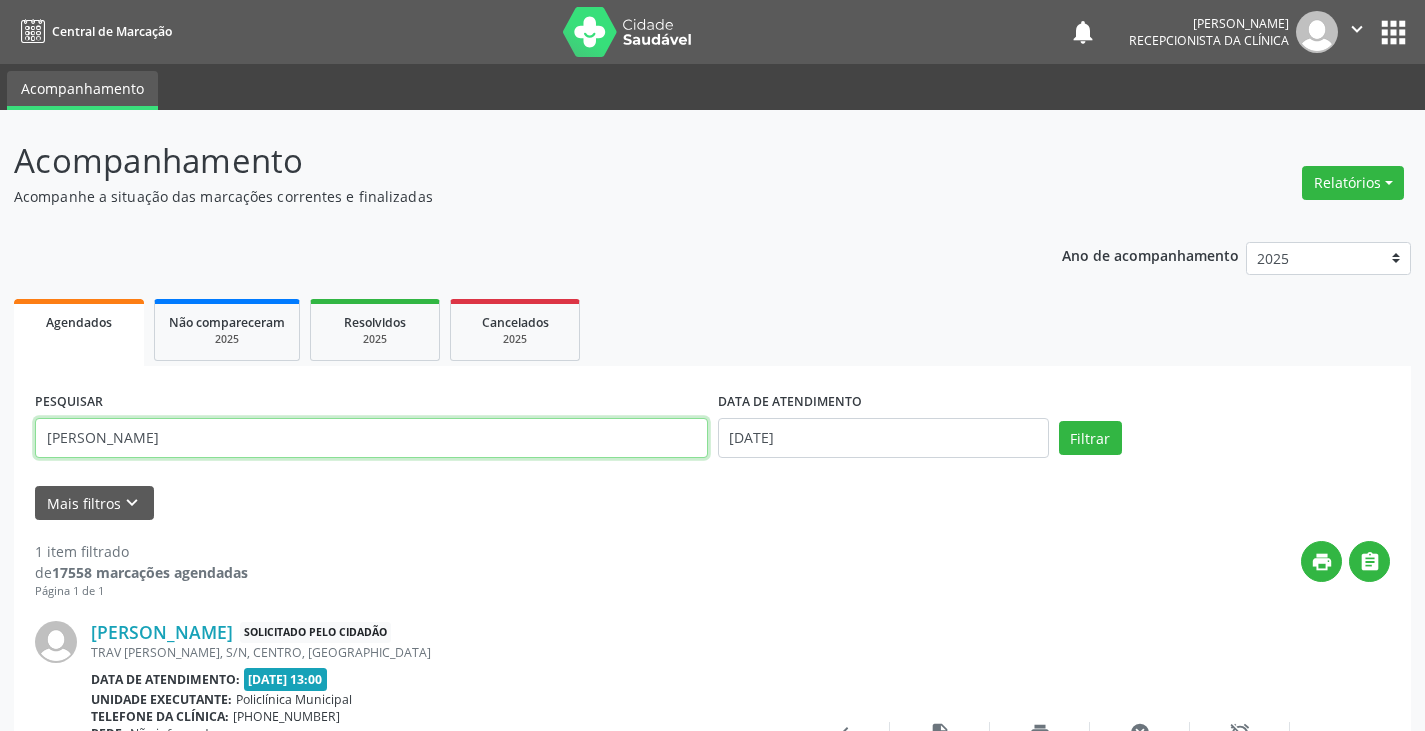 click on "[PERSON_NAME]" at bounding box center [371, 438] 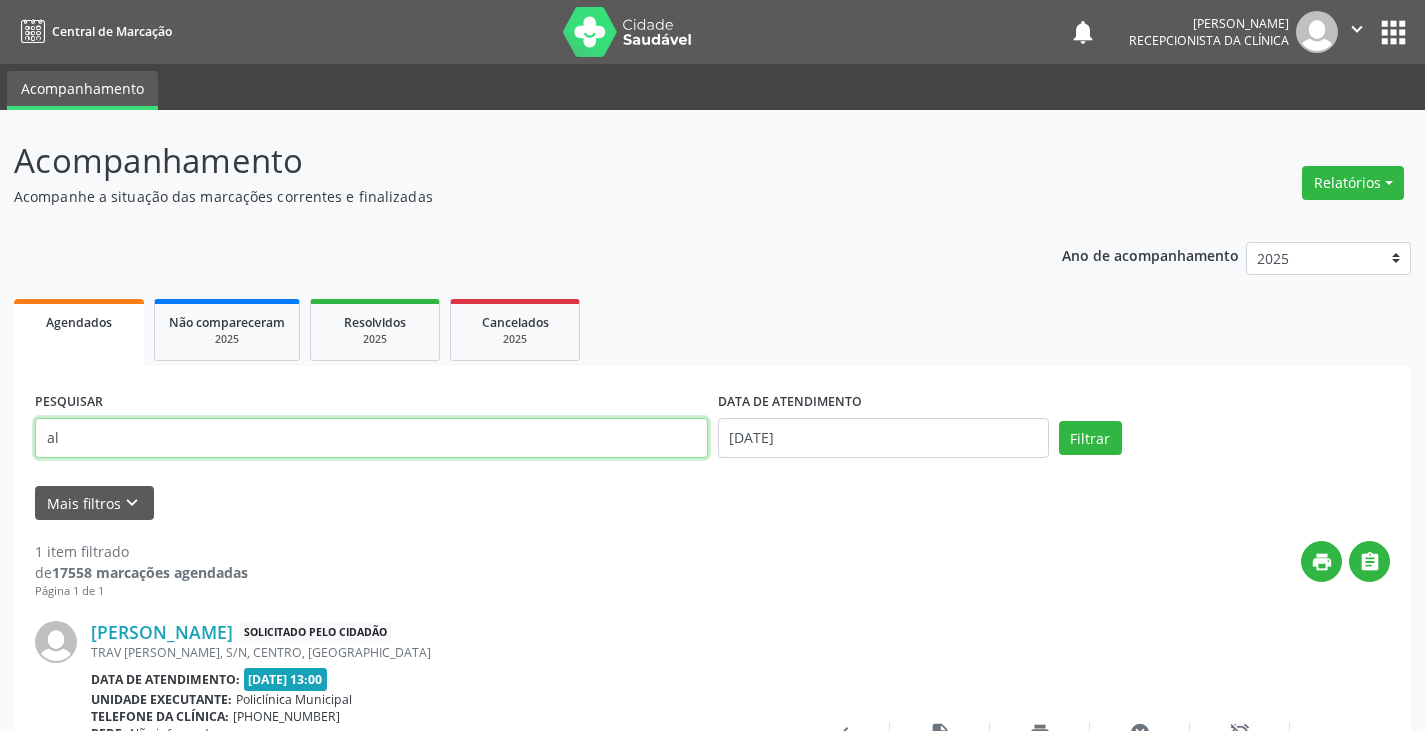 type on "a" 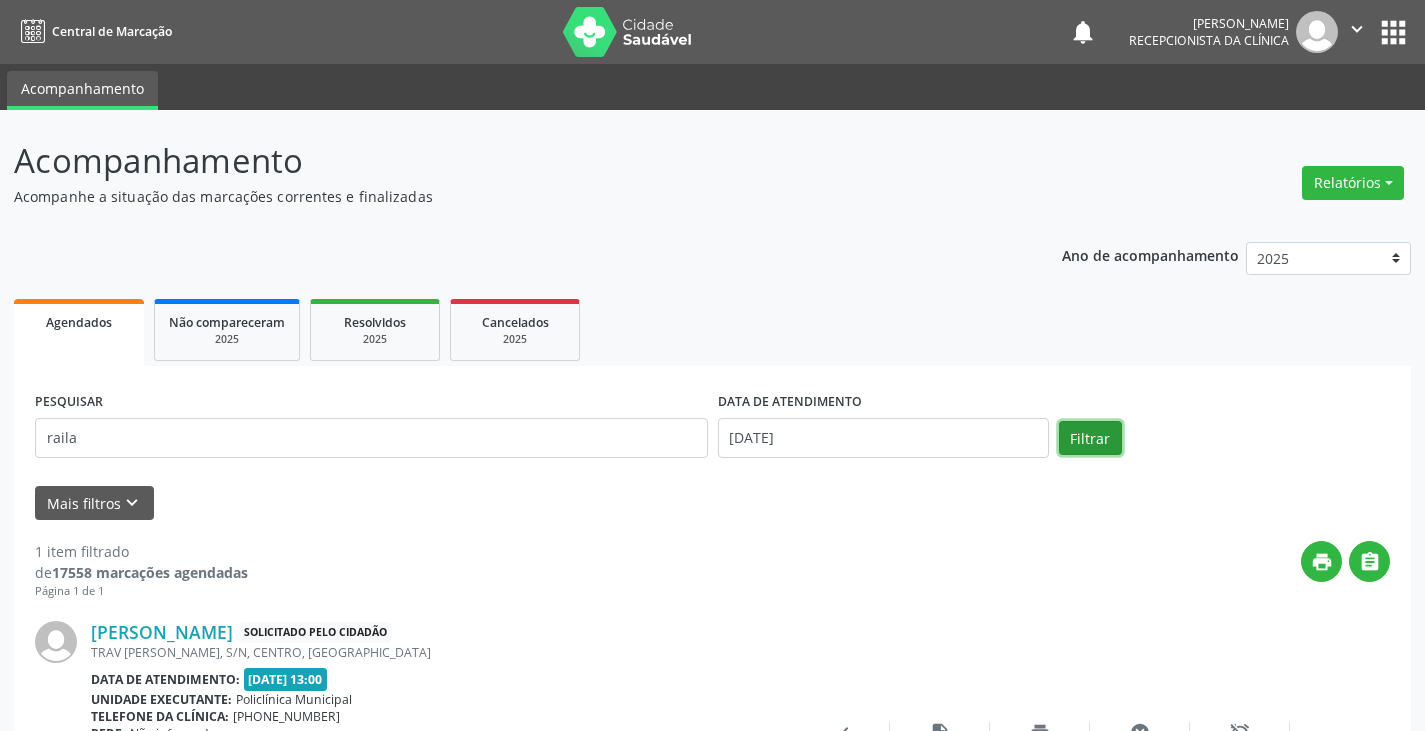click on "Filtrar" at bounding box center (1090, 438) 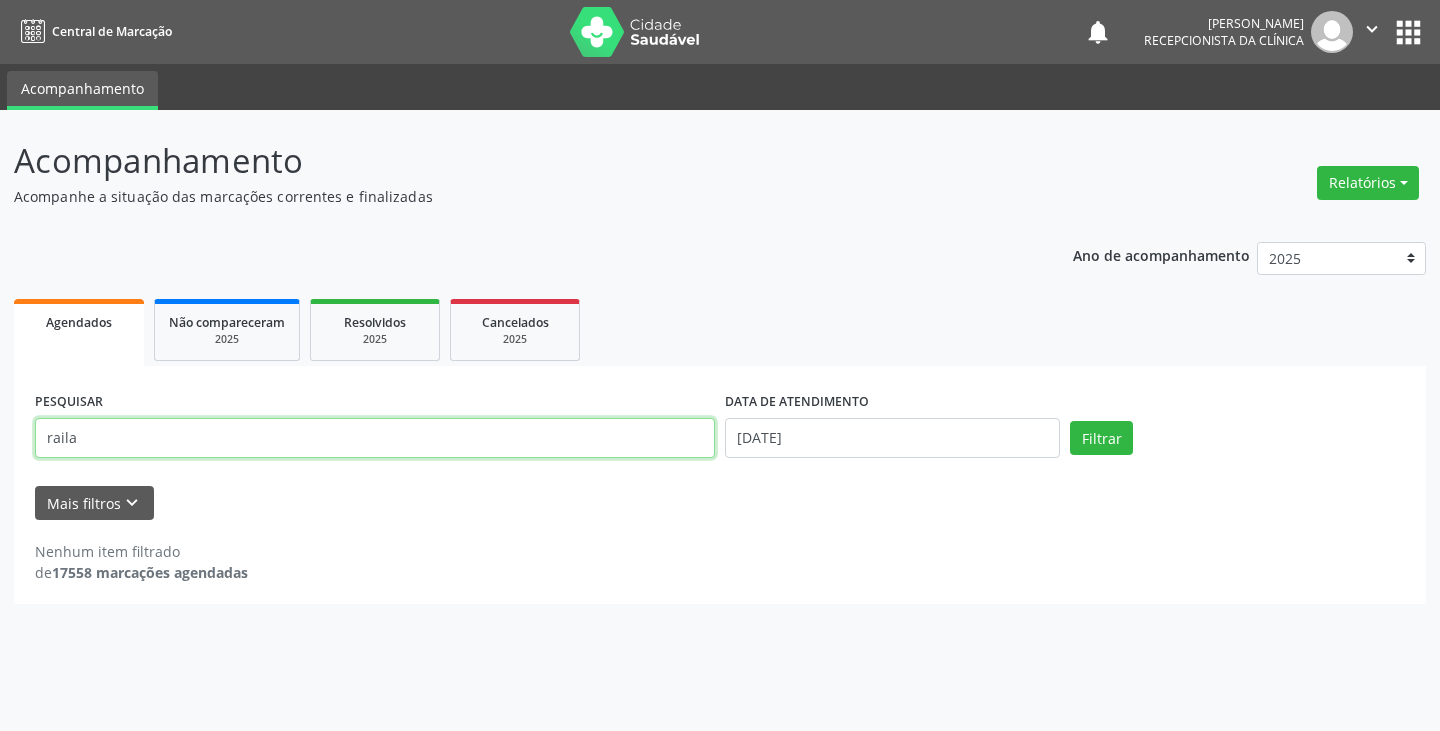 click on "raila" at bounding box center (375, 438) 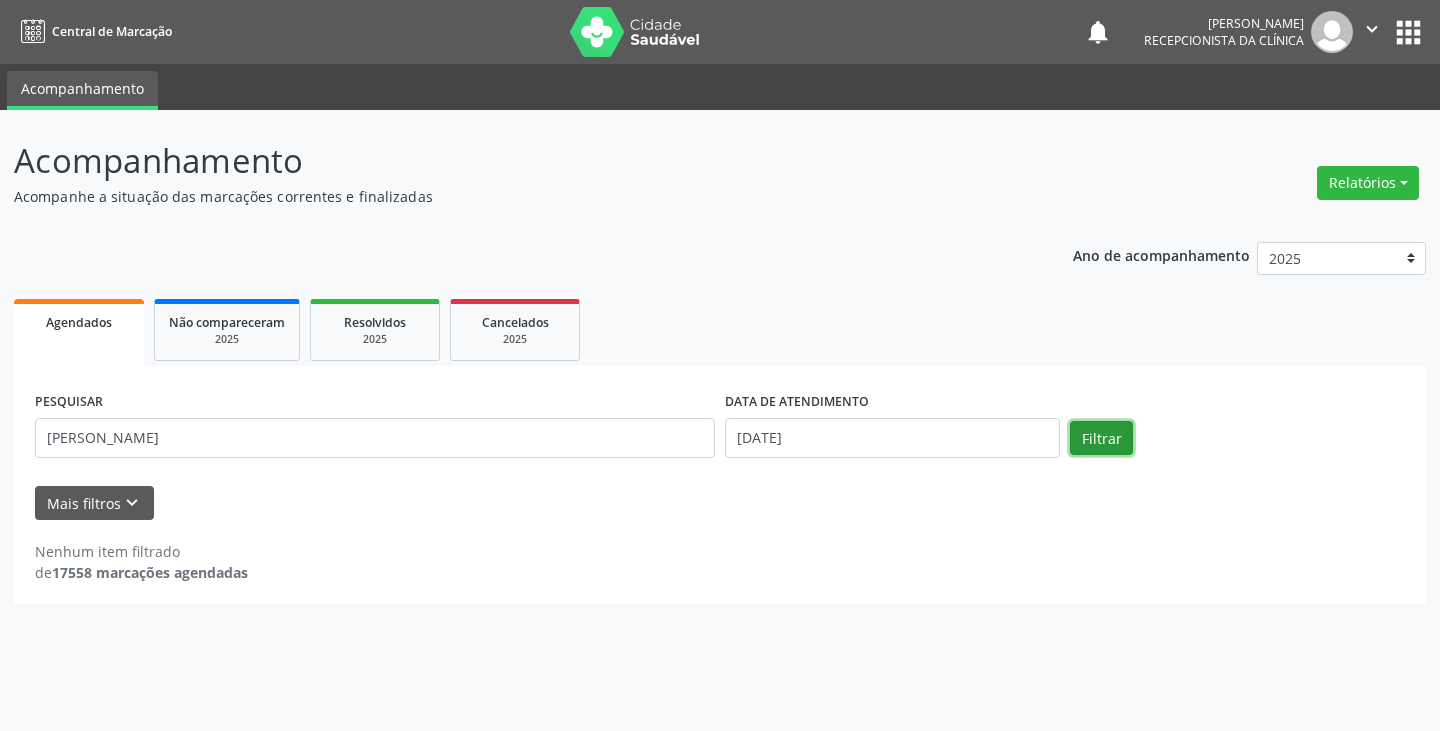 click on "Filtrar" at bounding box center [1101, 438] 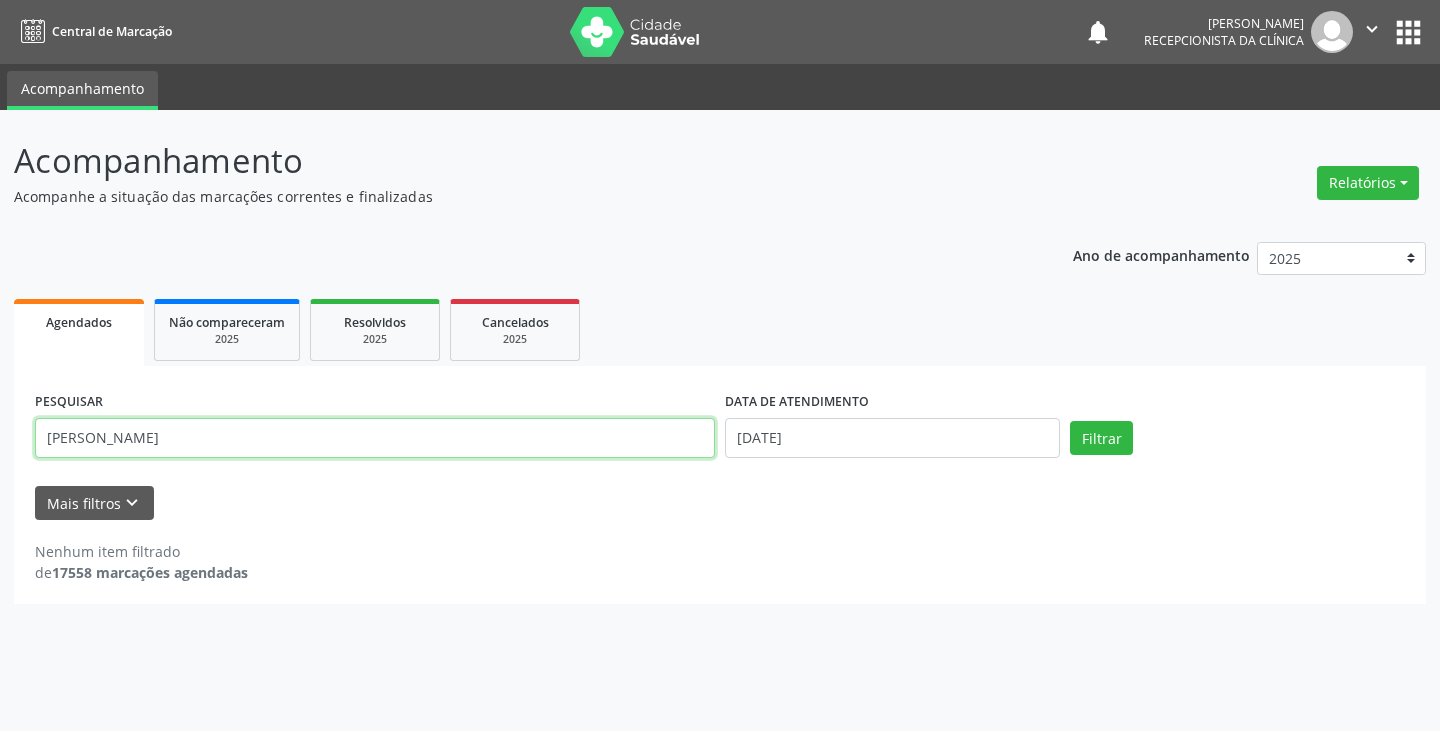 click on "[PERSON_NAME]" at bounding box center (375, 438) 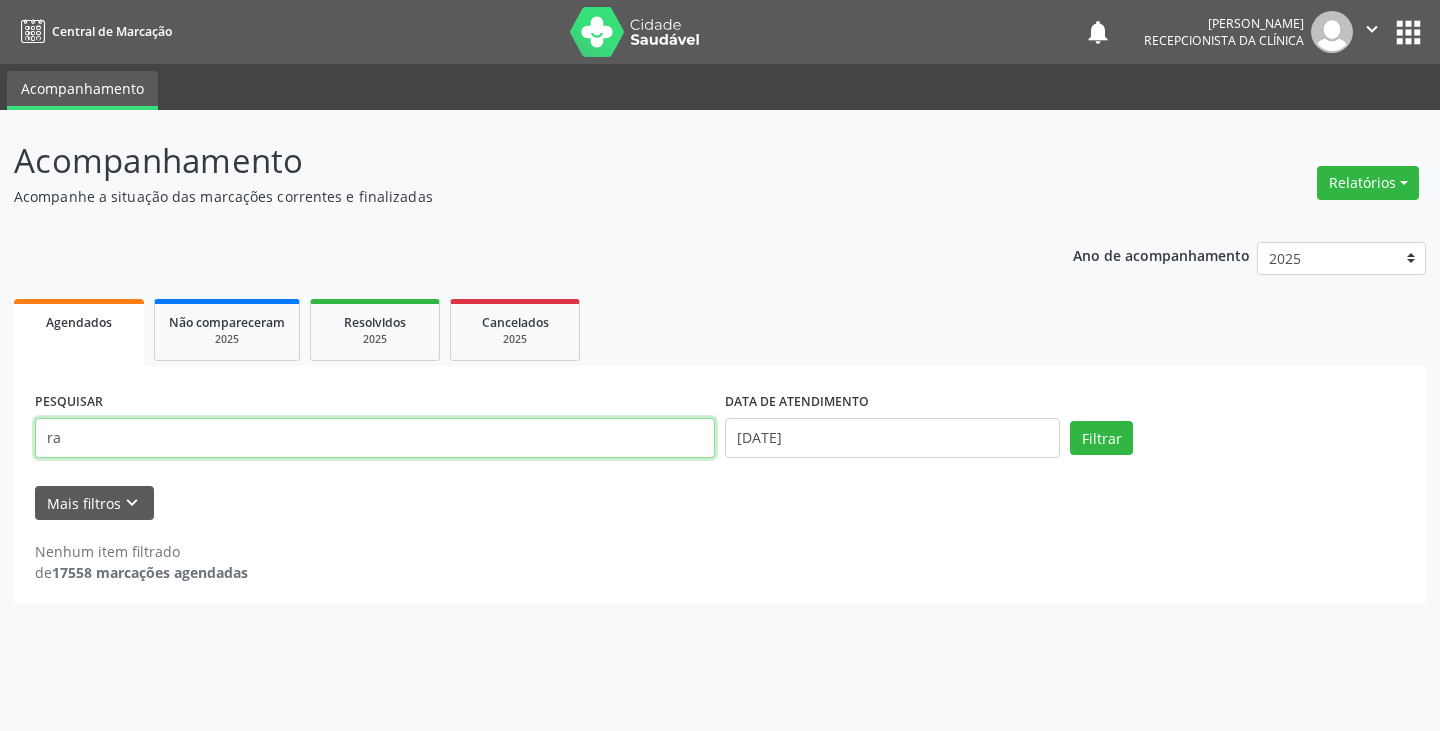 type on "r" 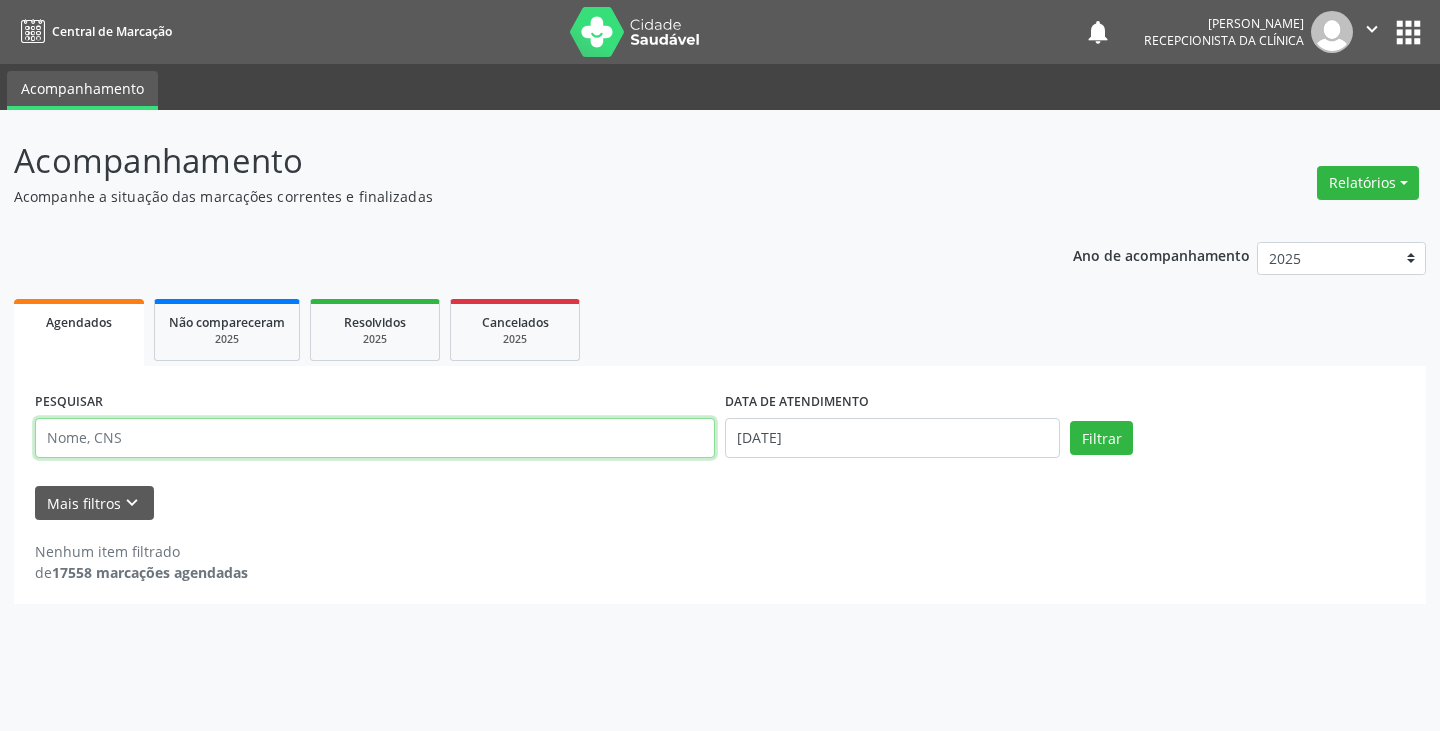 click at bounding box center [375, 438] 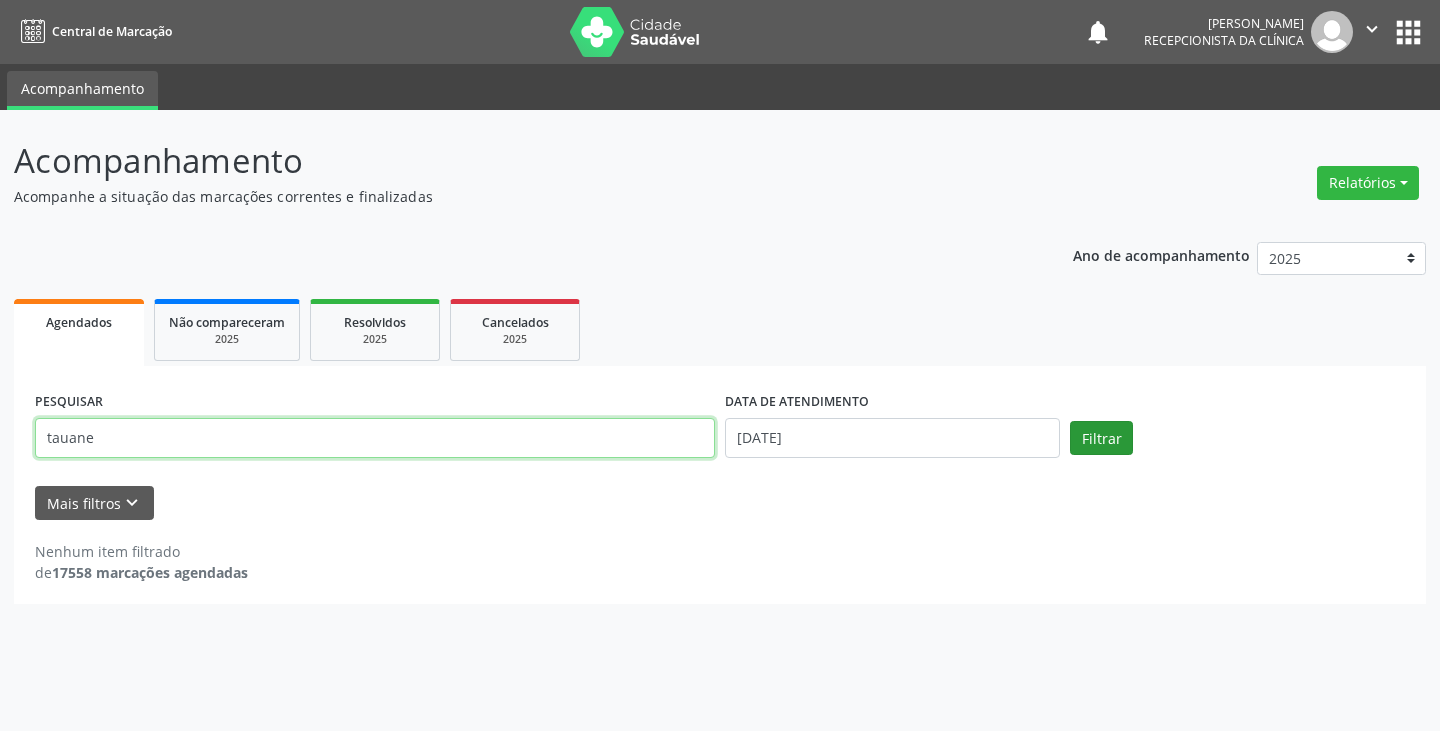 type on "tauane" 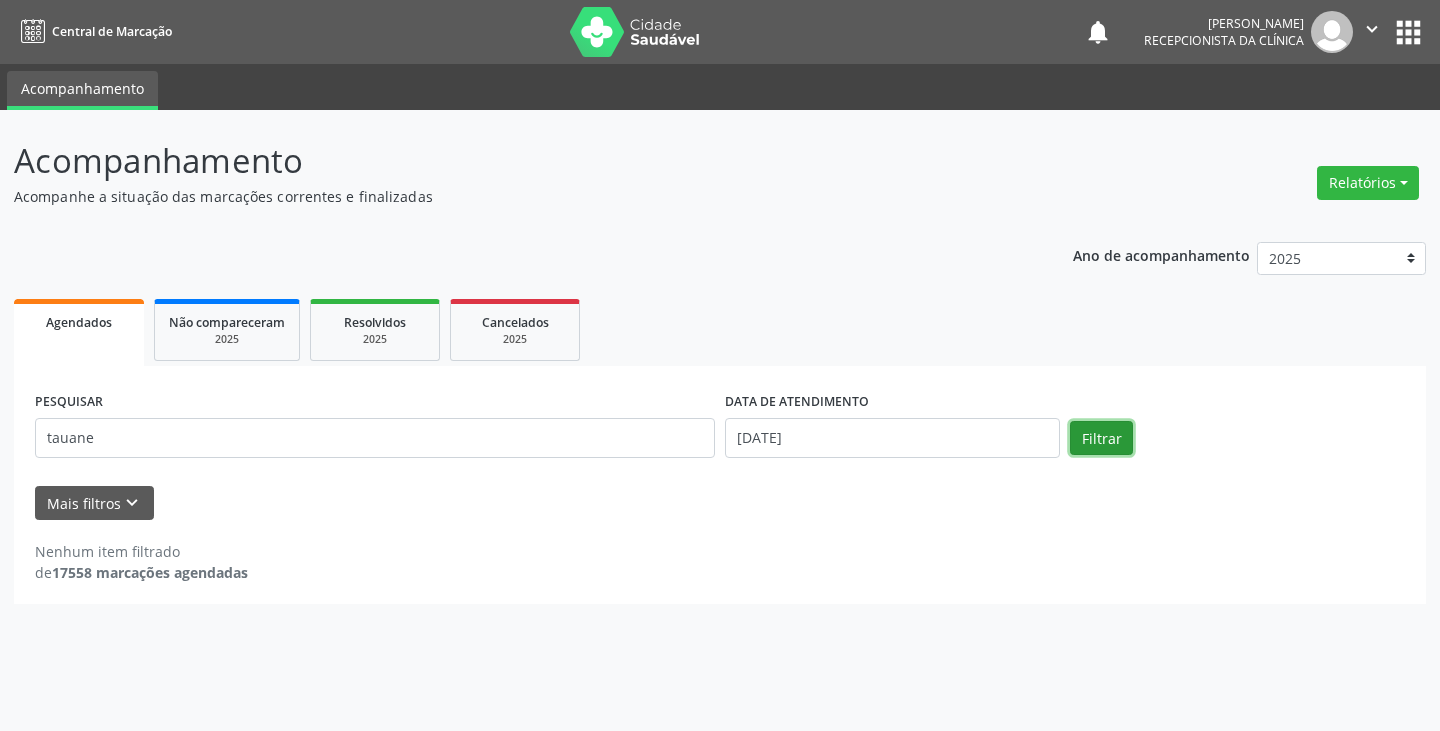 click on "Filtrar" at bounding box center [1101, 438] 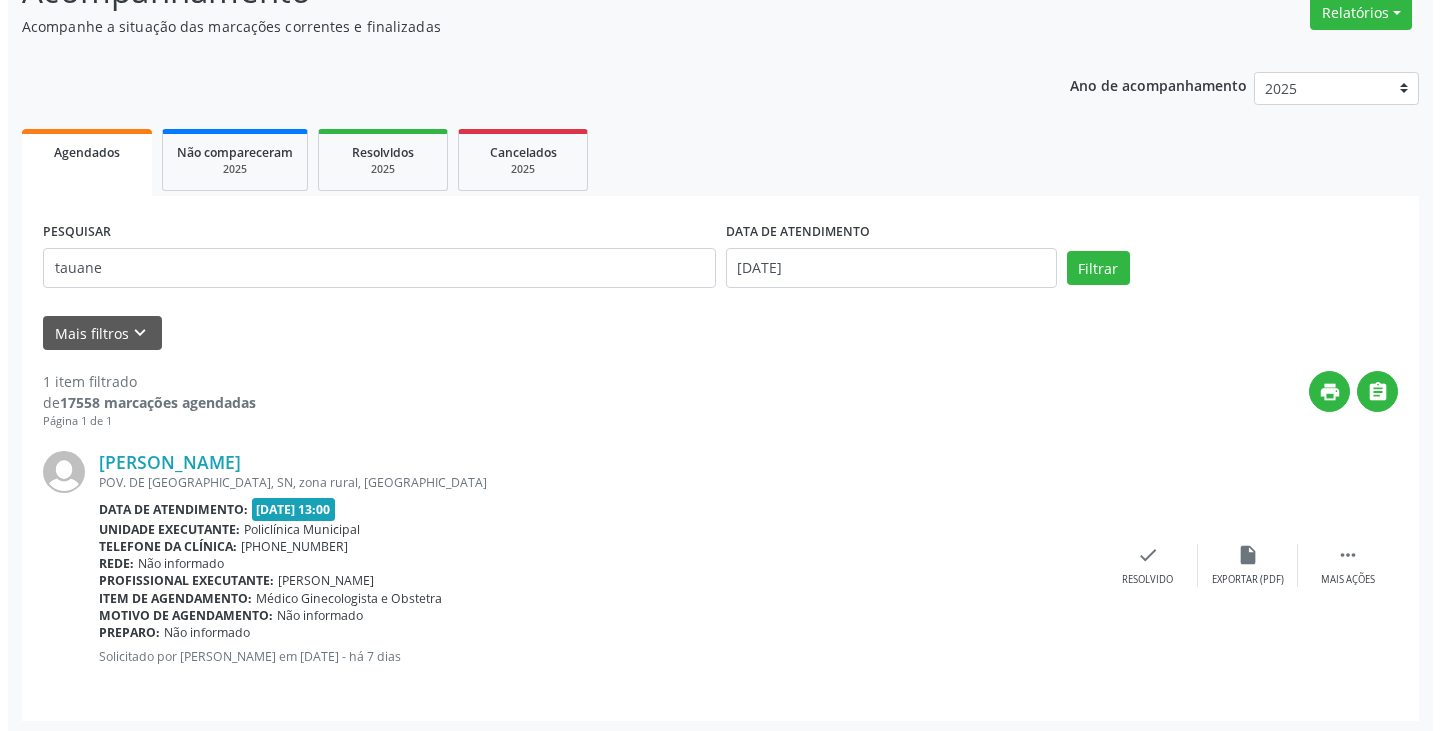 scroll, scrollTop: 174, scrollLeft: 0, axis: vertical 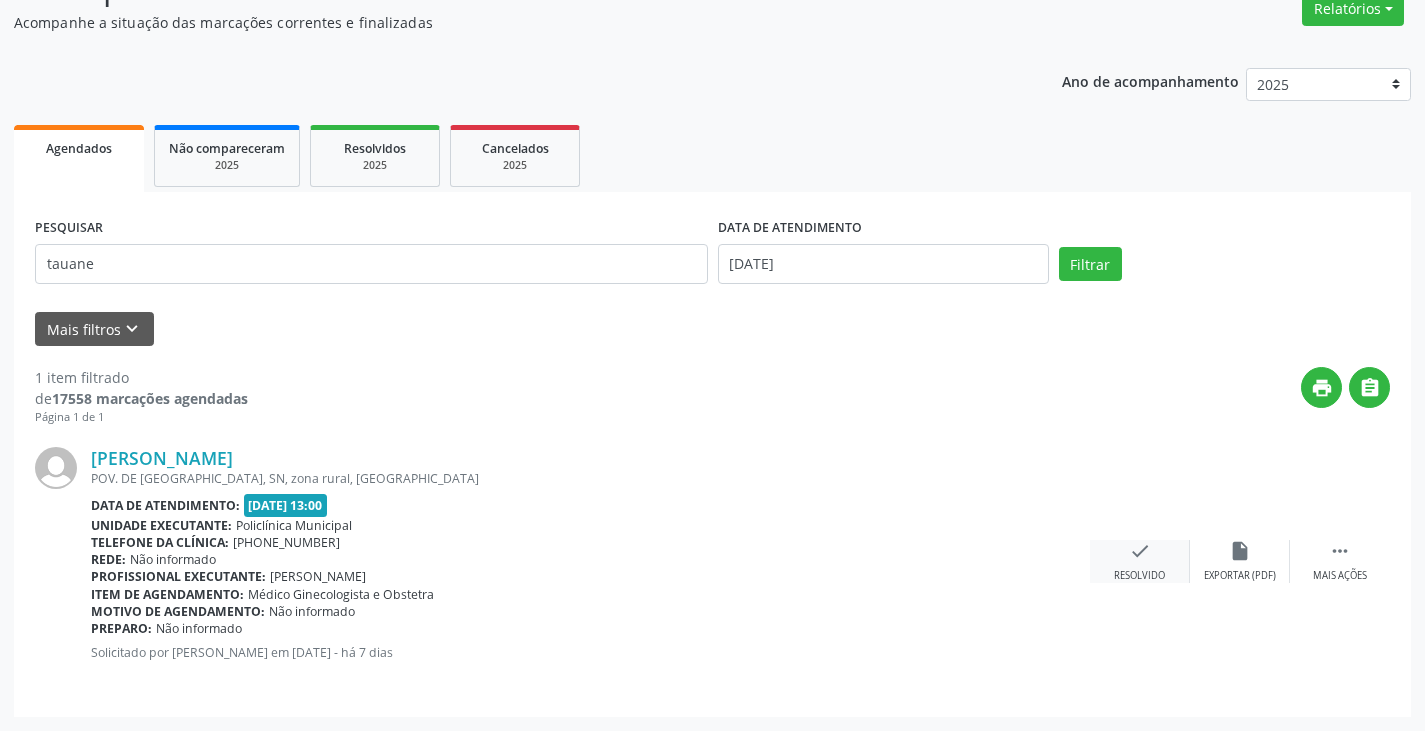 click on "Resolvido" at bounding box center [1139, 576] 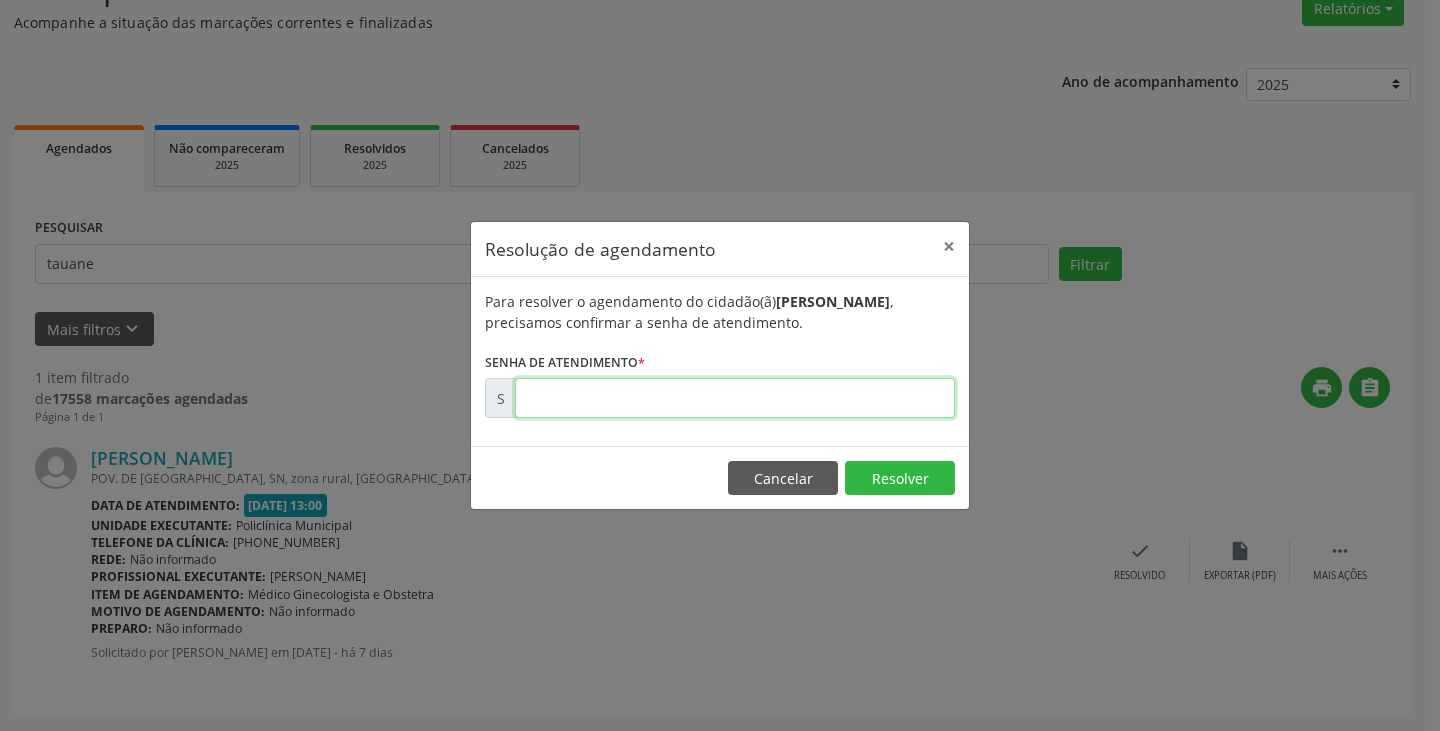 click at bounding box center [735, 398] 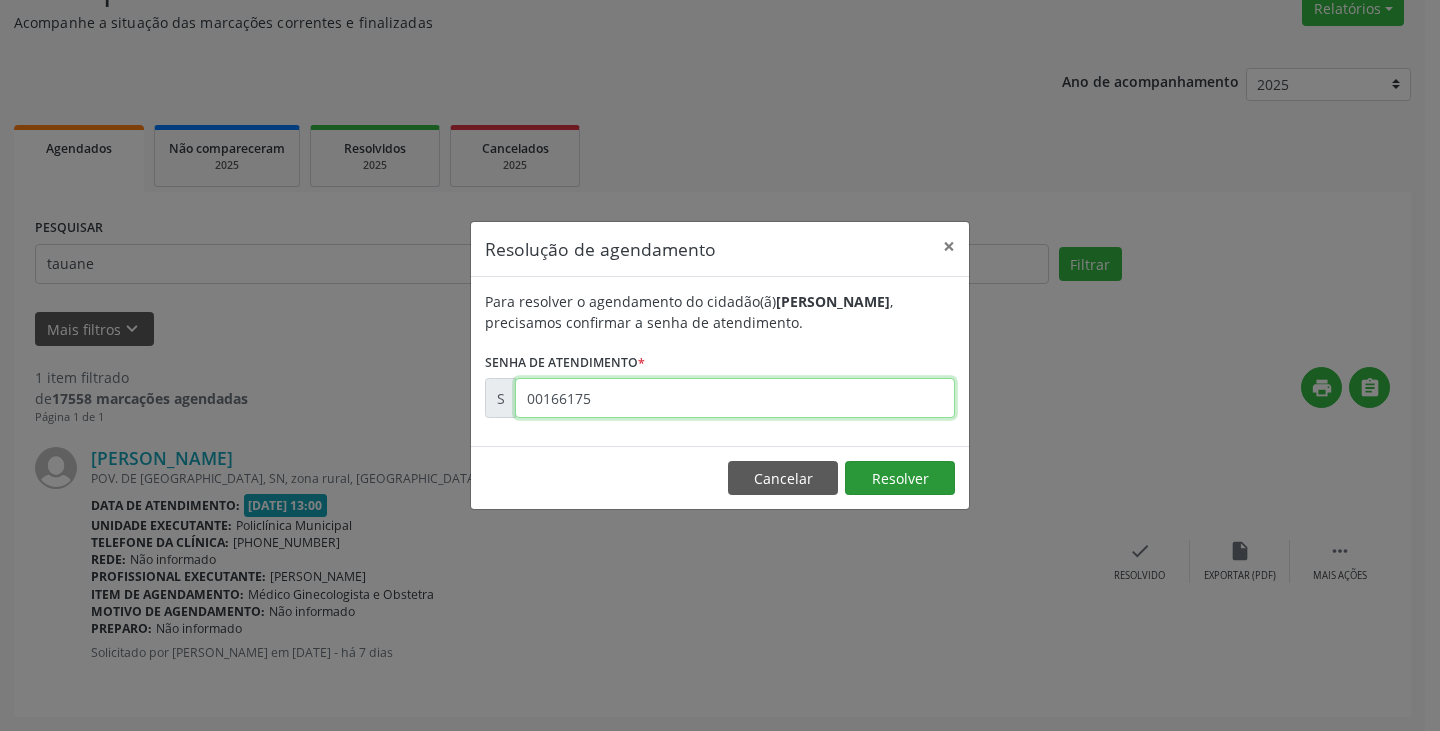 type on "00166175" 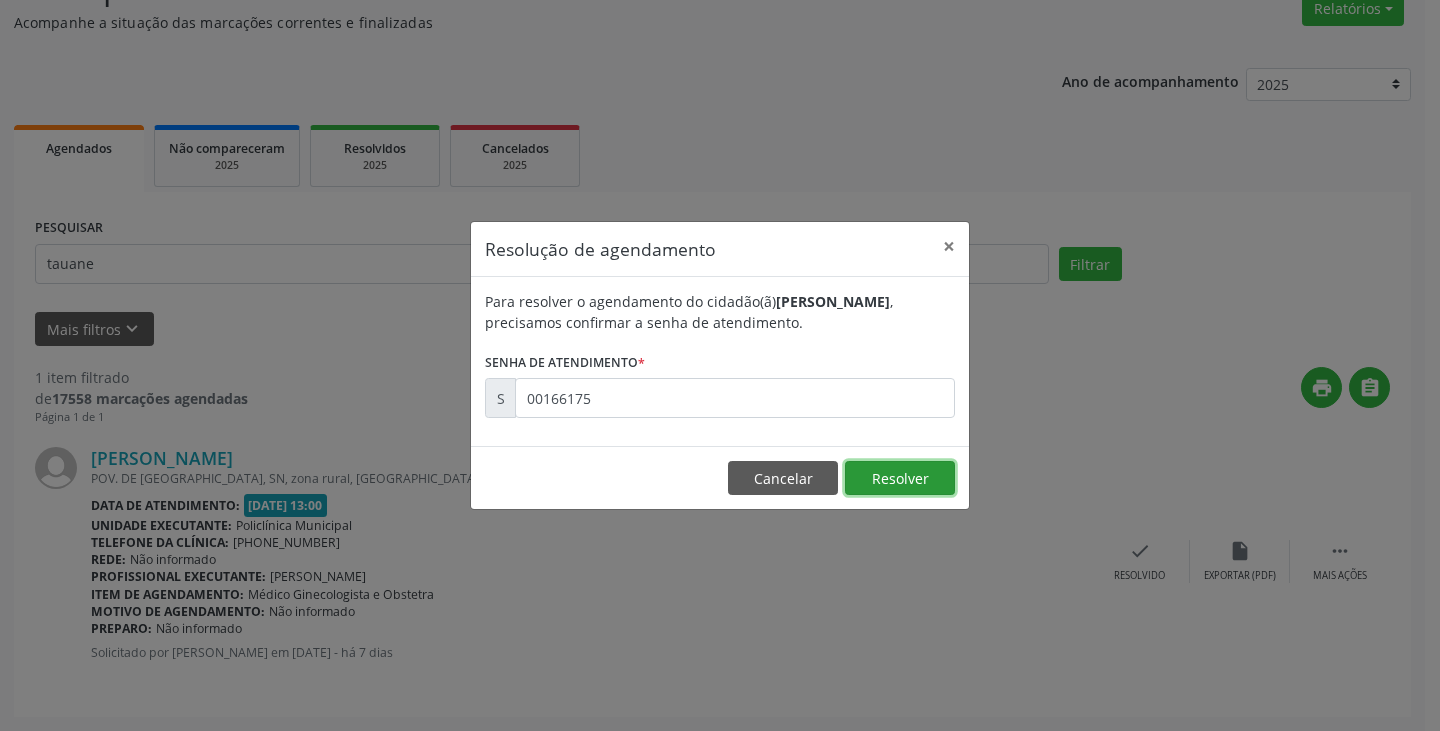 click on "Resolver" at bounding box center (900, 478) 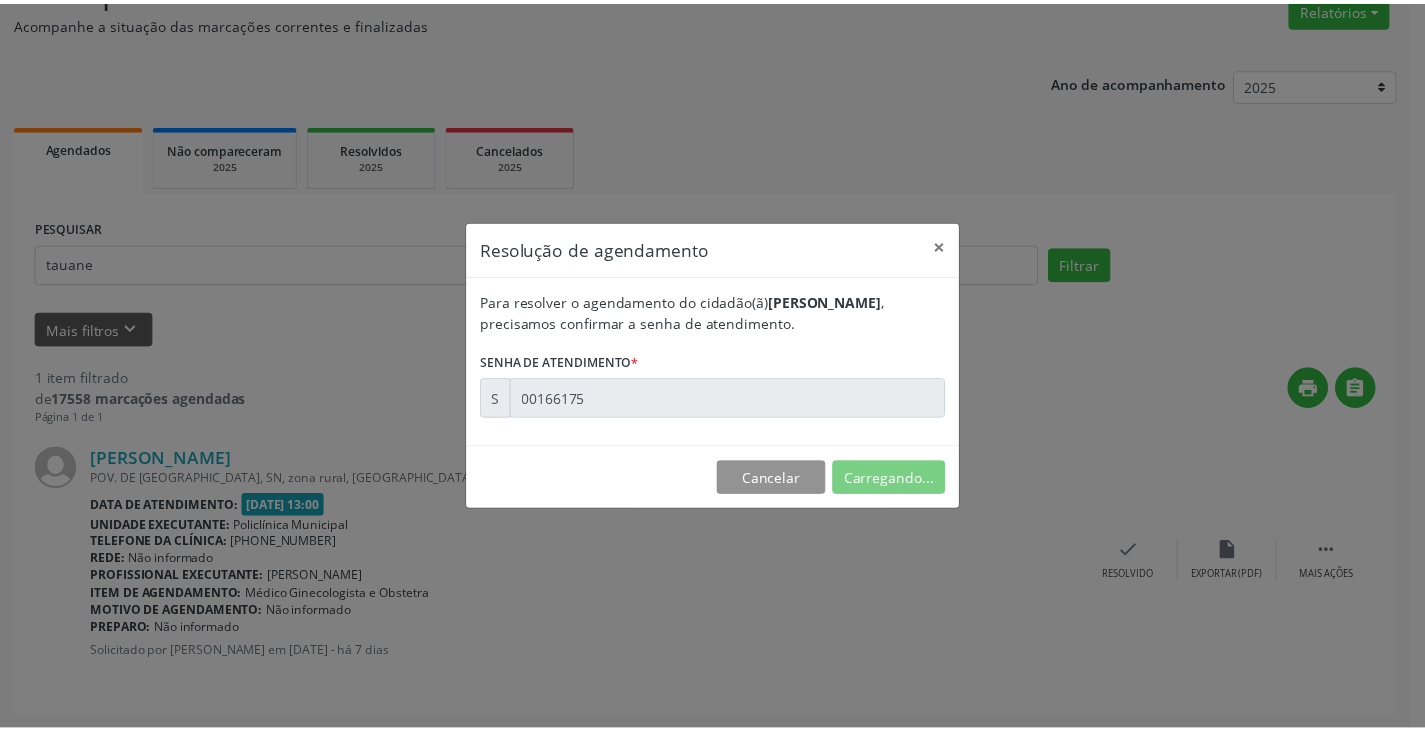 scroll, scrollTop: 0, scrollLeft: 0, axis: both 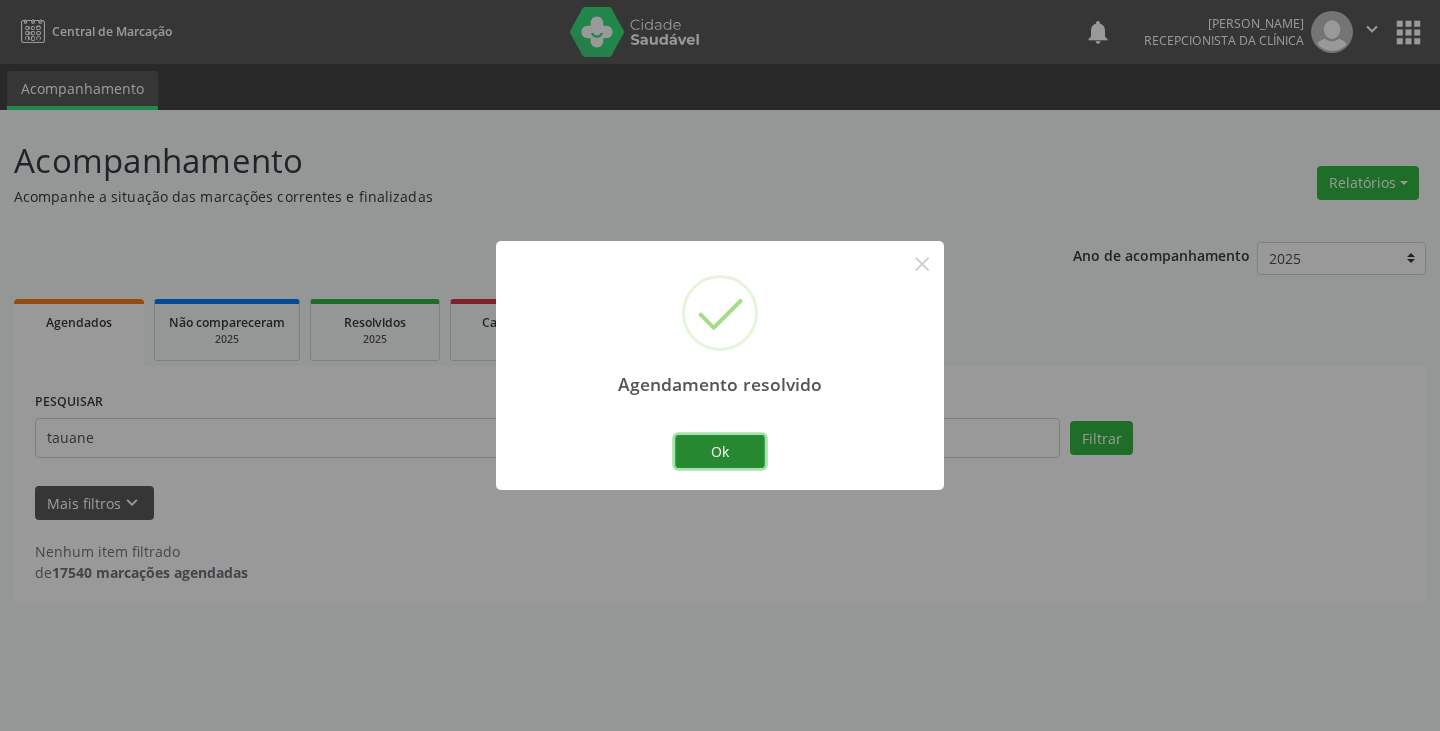 click on "Ok" at bounding box center (720, 452) 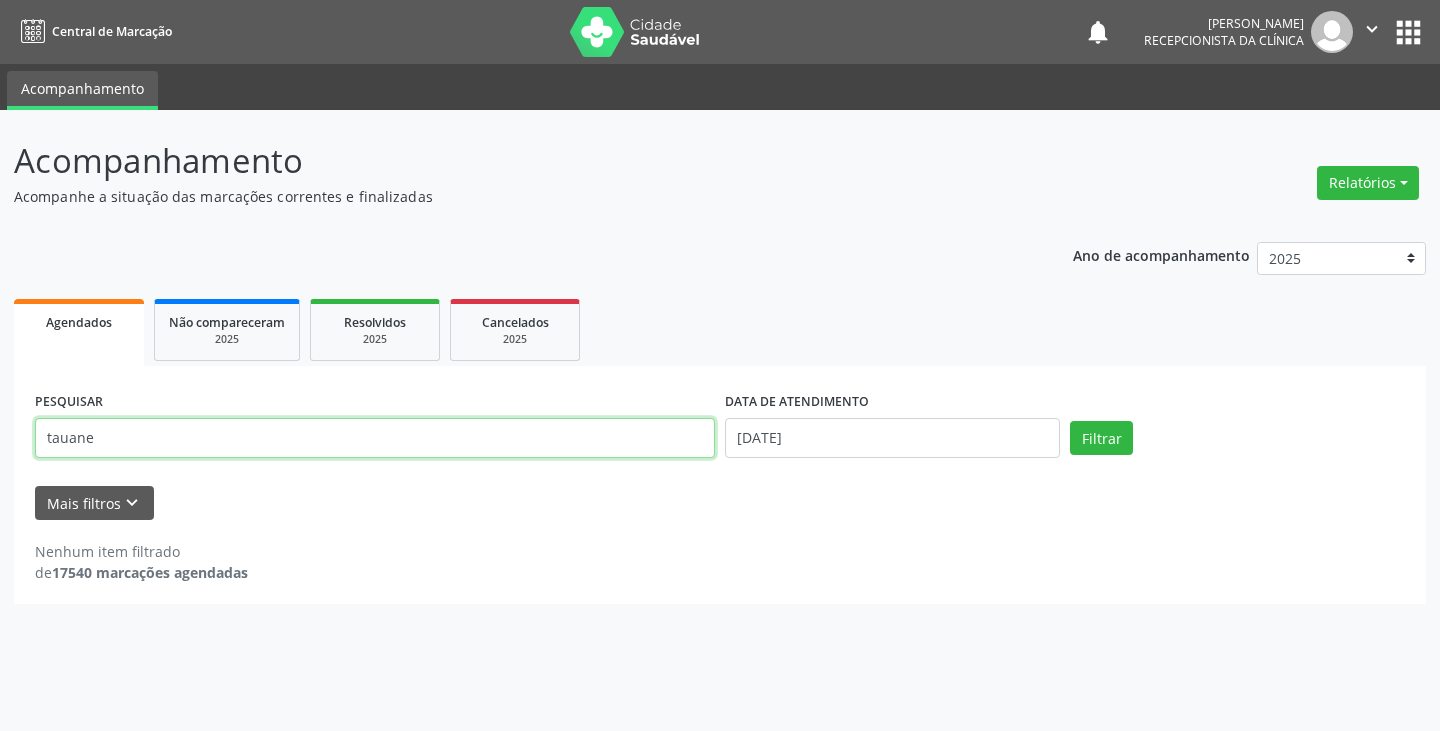 click on "tauane" at bounding box center [375, 438] 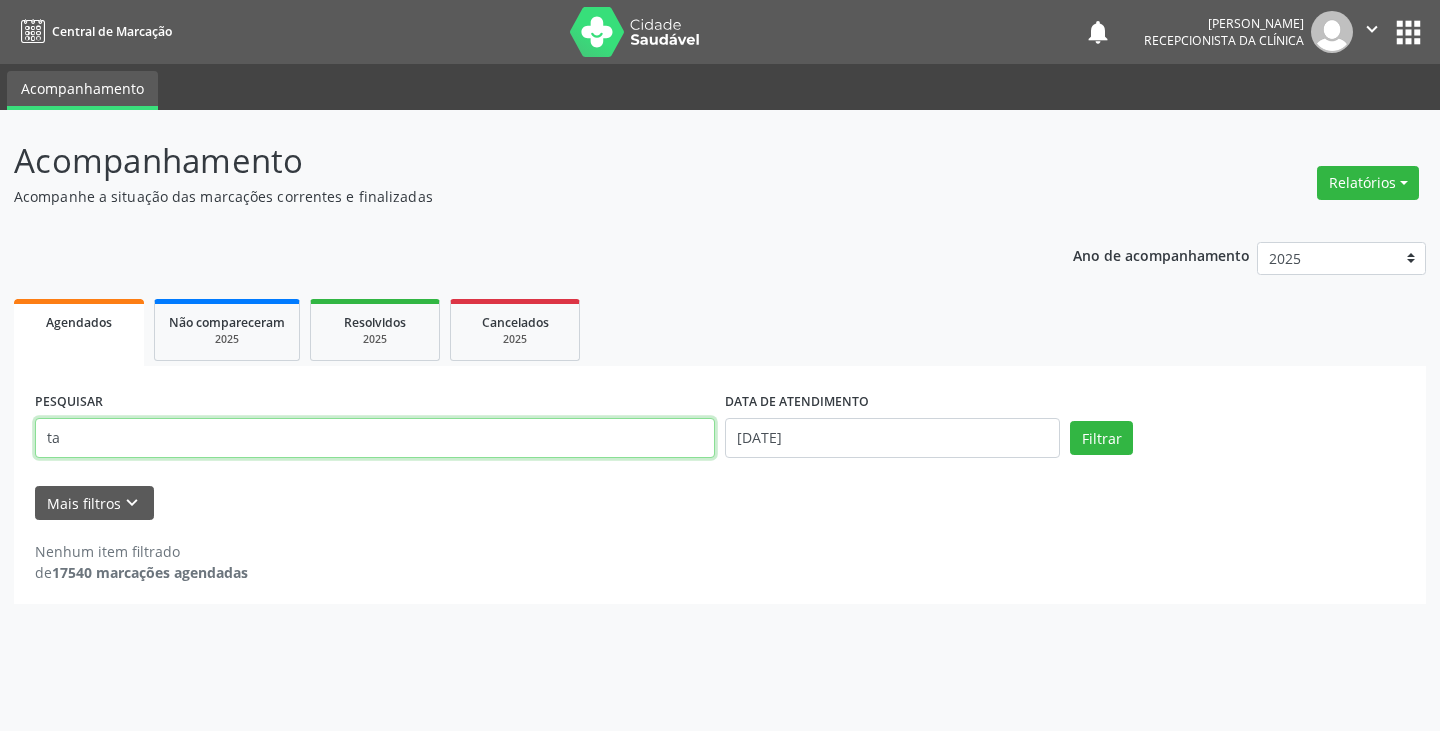 type on "t" 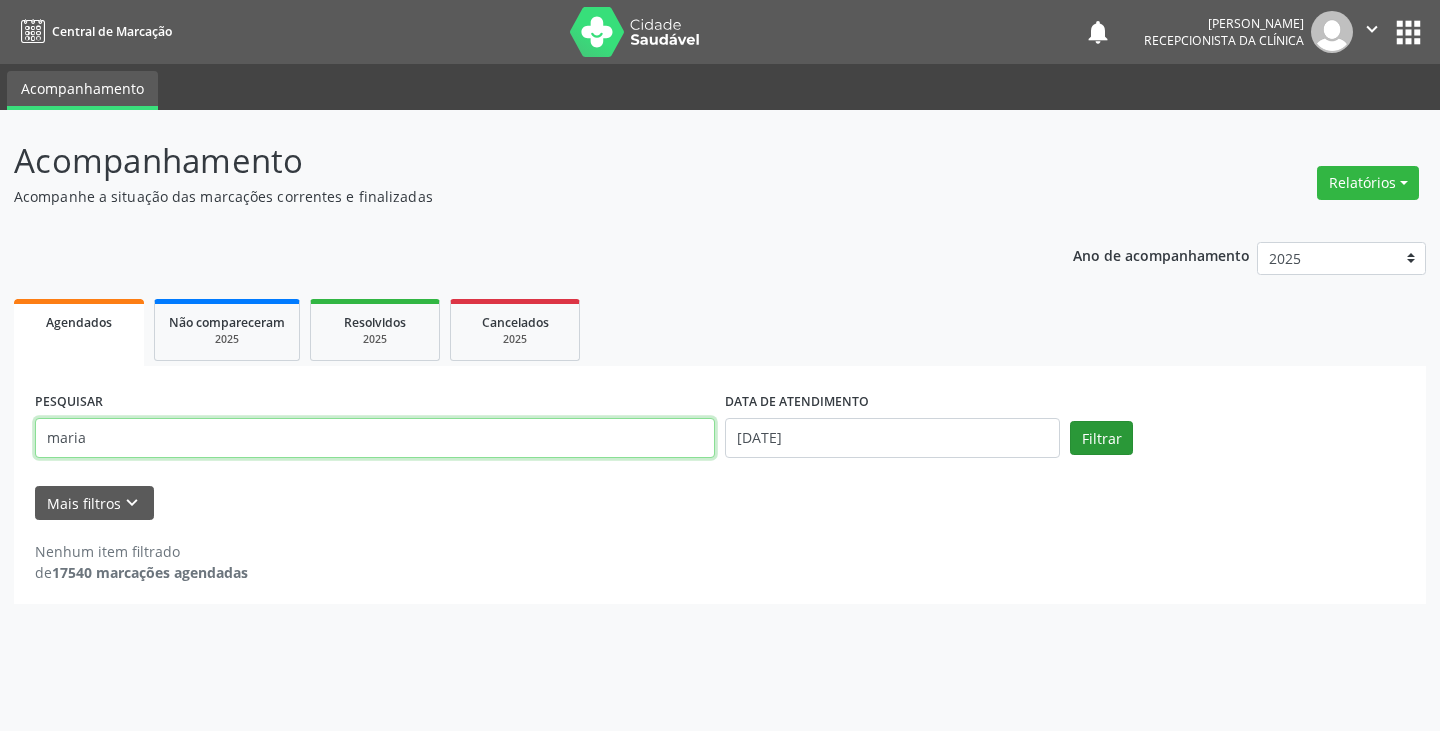 type on "maria" 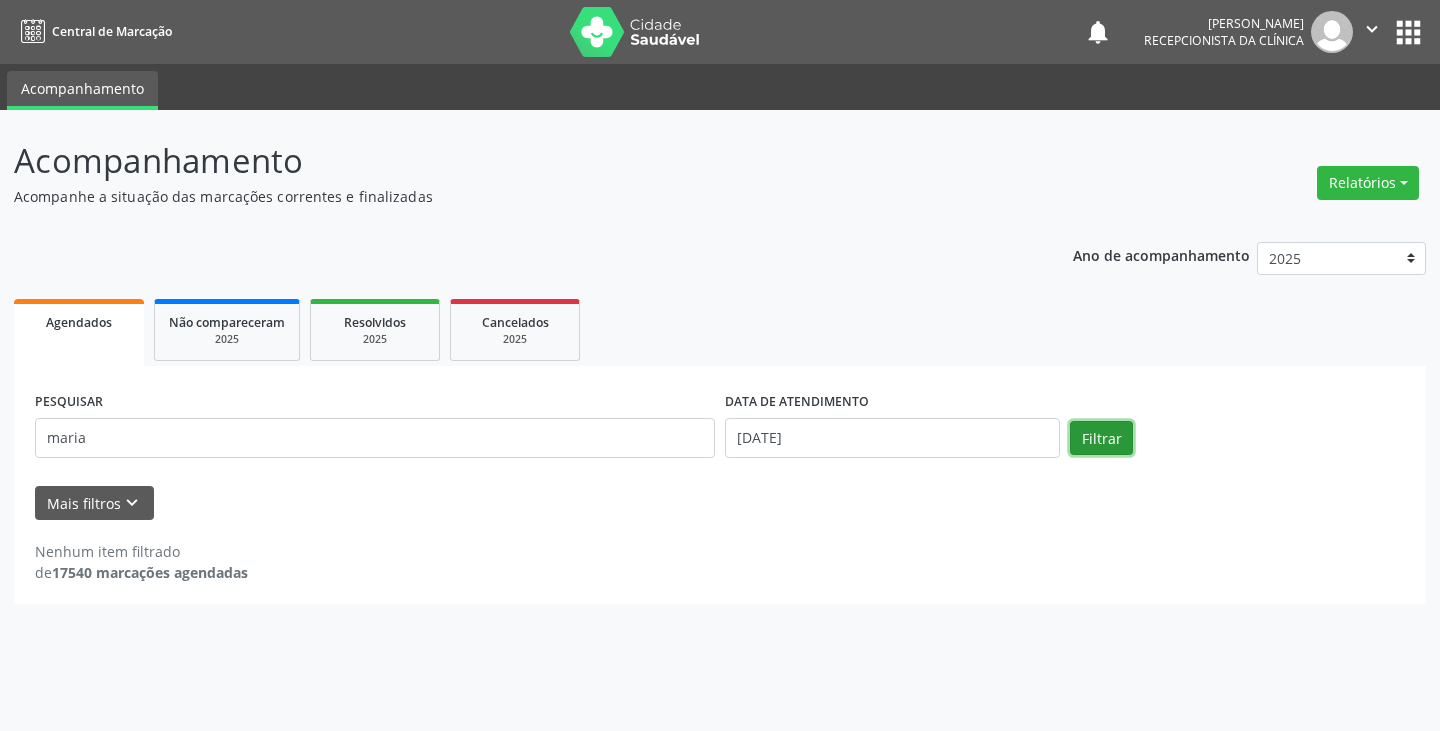 click on "Filtrar" at bounding box center (1101, 438) 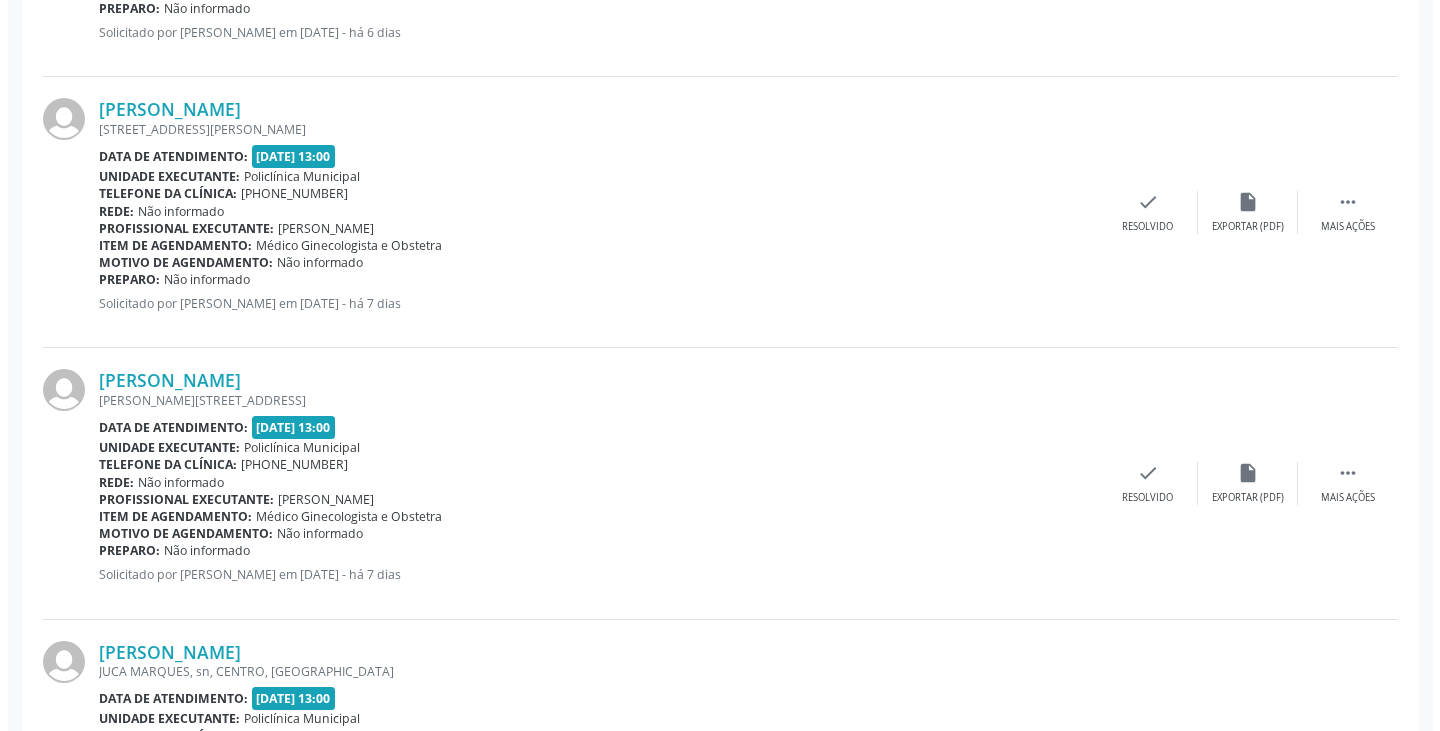 scroll, scrollTop: 1100, scrollLeft: 0, axis: vertical 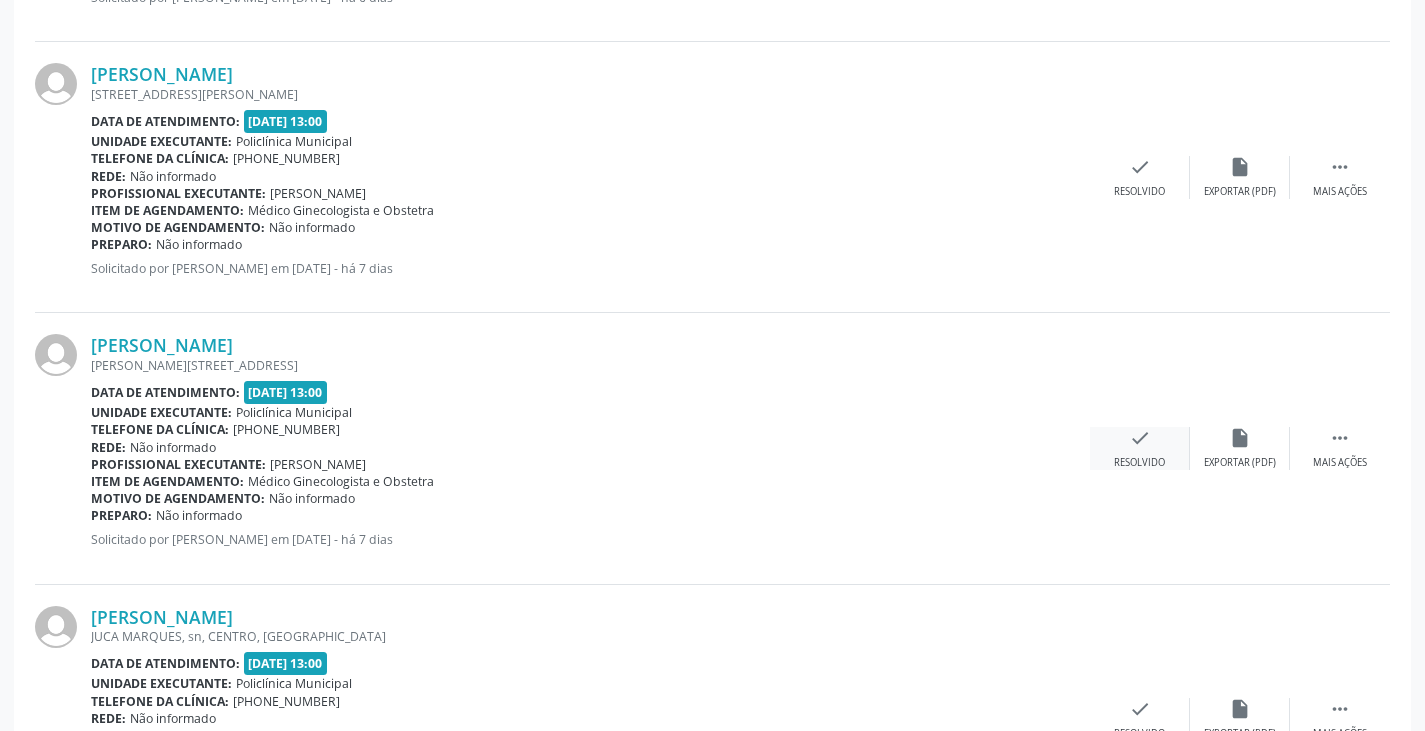 click on "check" at bounding box center [1140, 438] 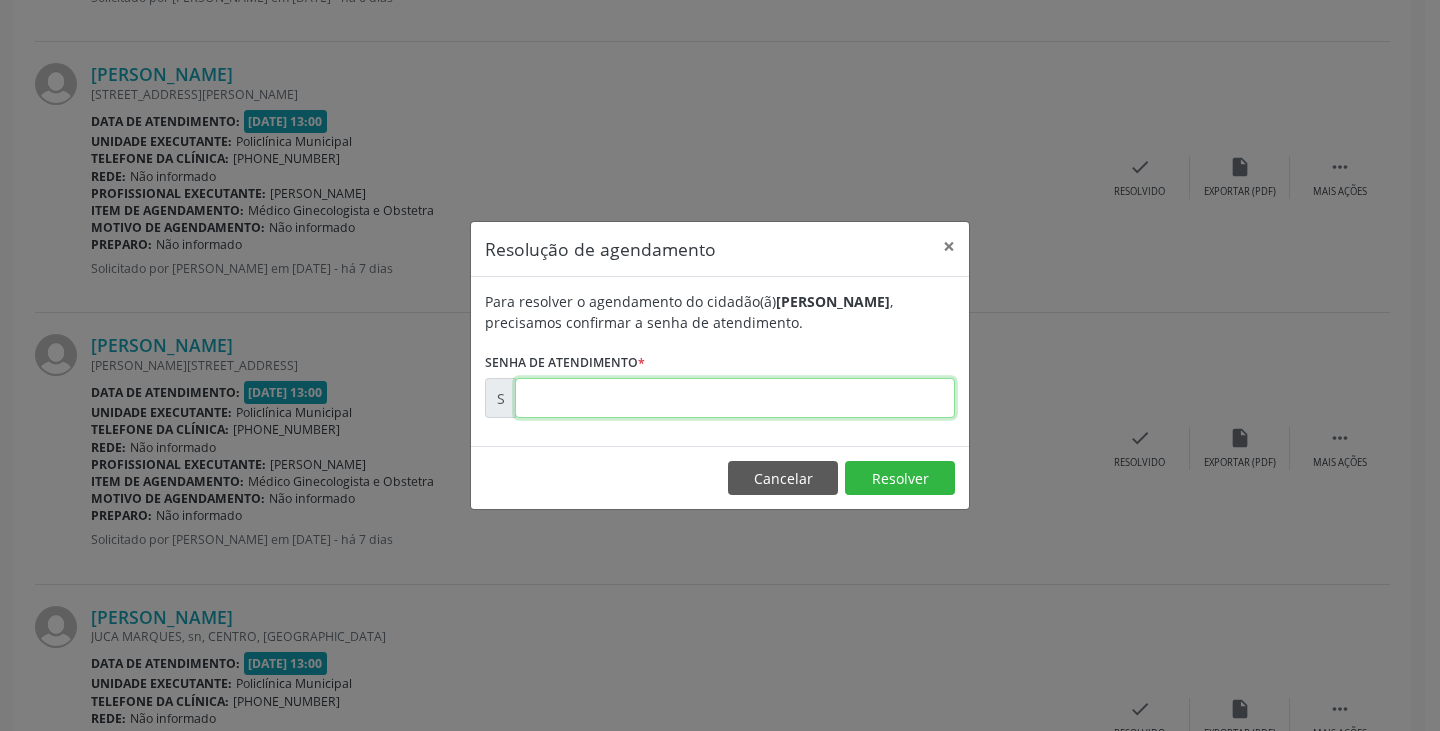 click at bounding box center [735, 398] 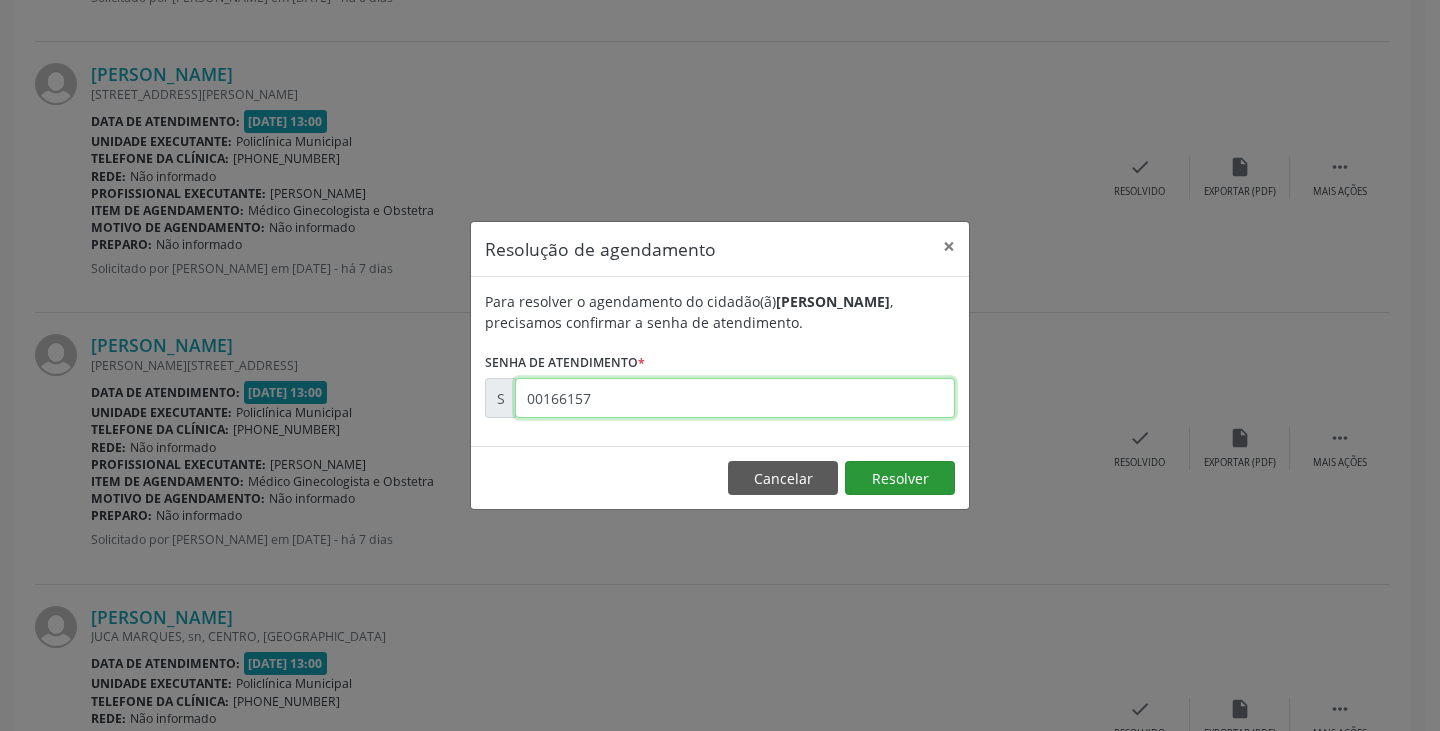 type on "00166157" 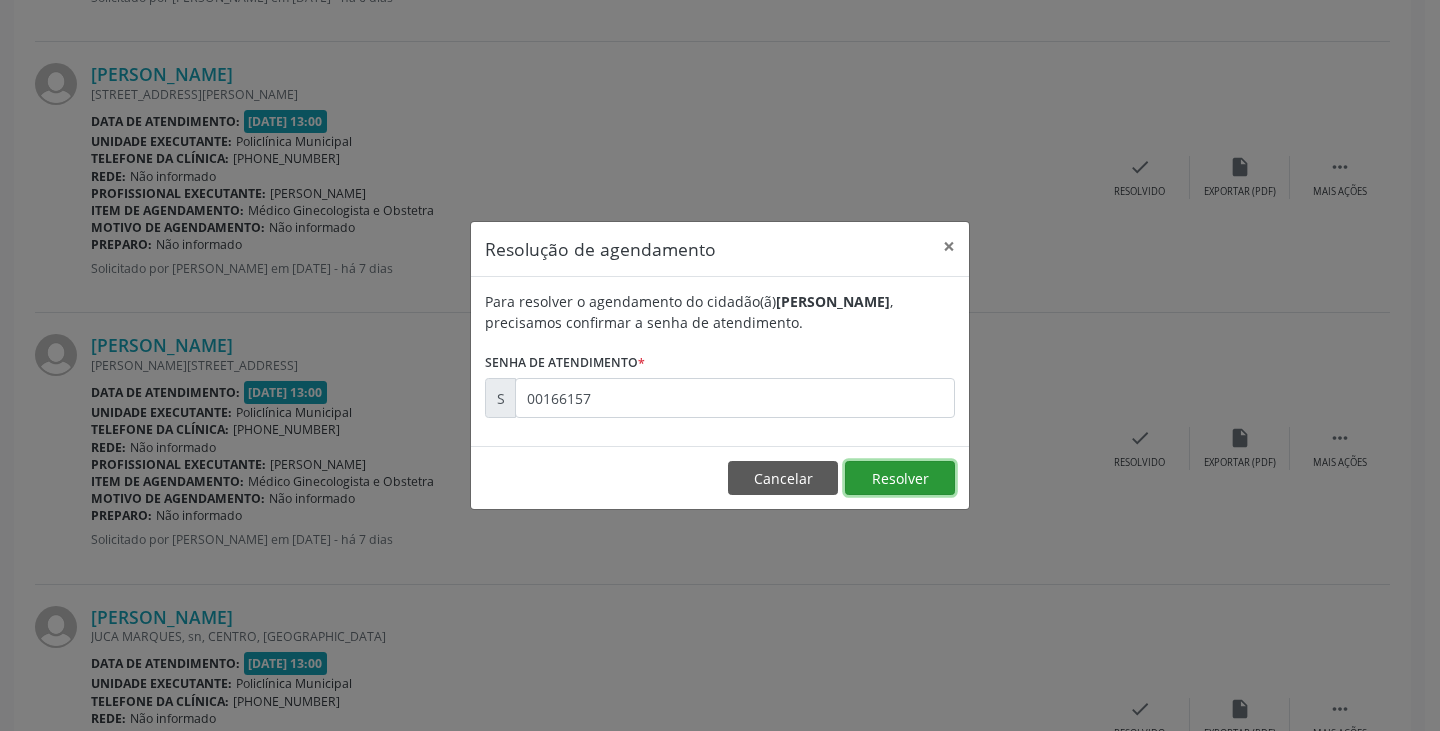 click on "Resolver" at bounding box center (900, 478) 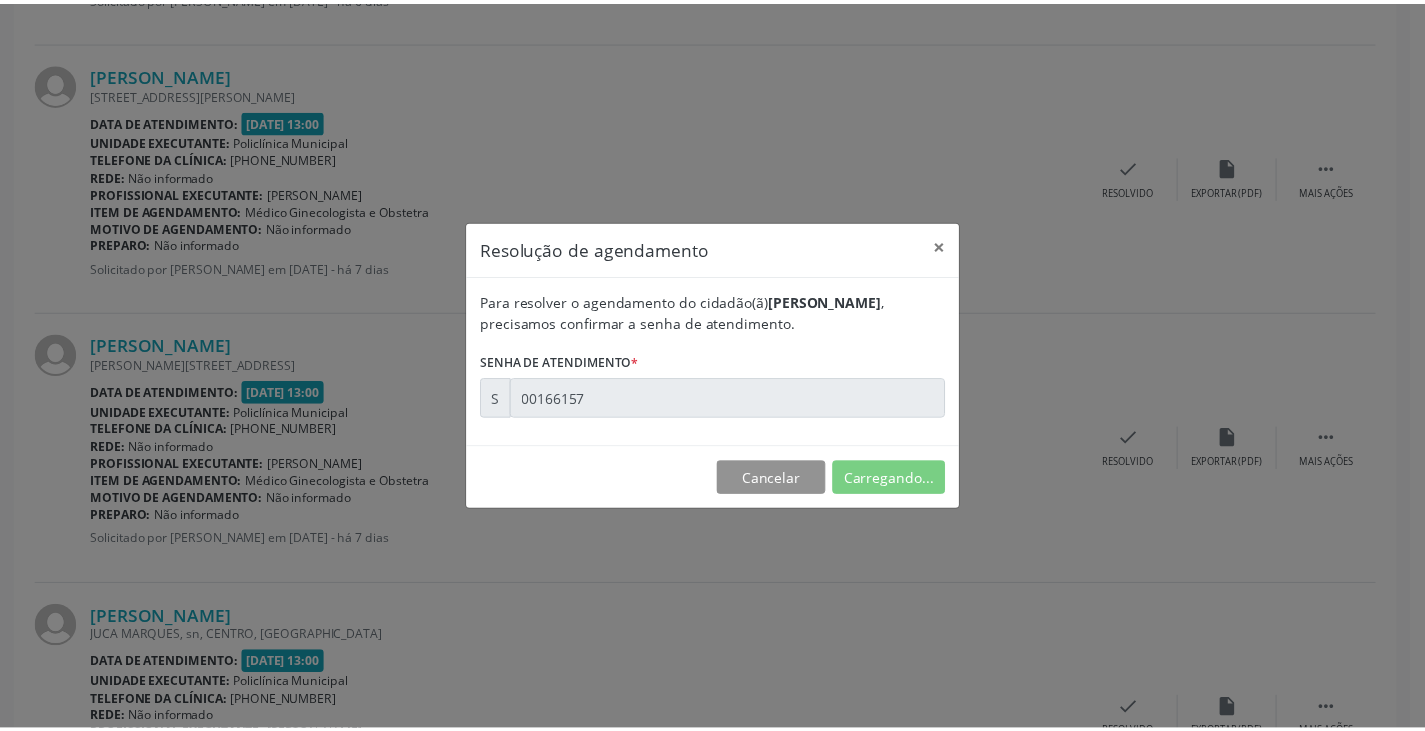 scroll, scrollTop: 0, scrollLeft: 0, axis: both 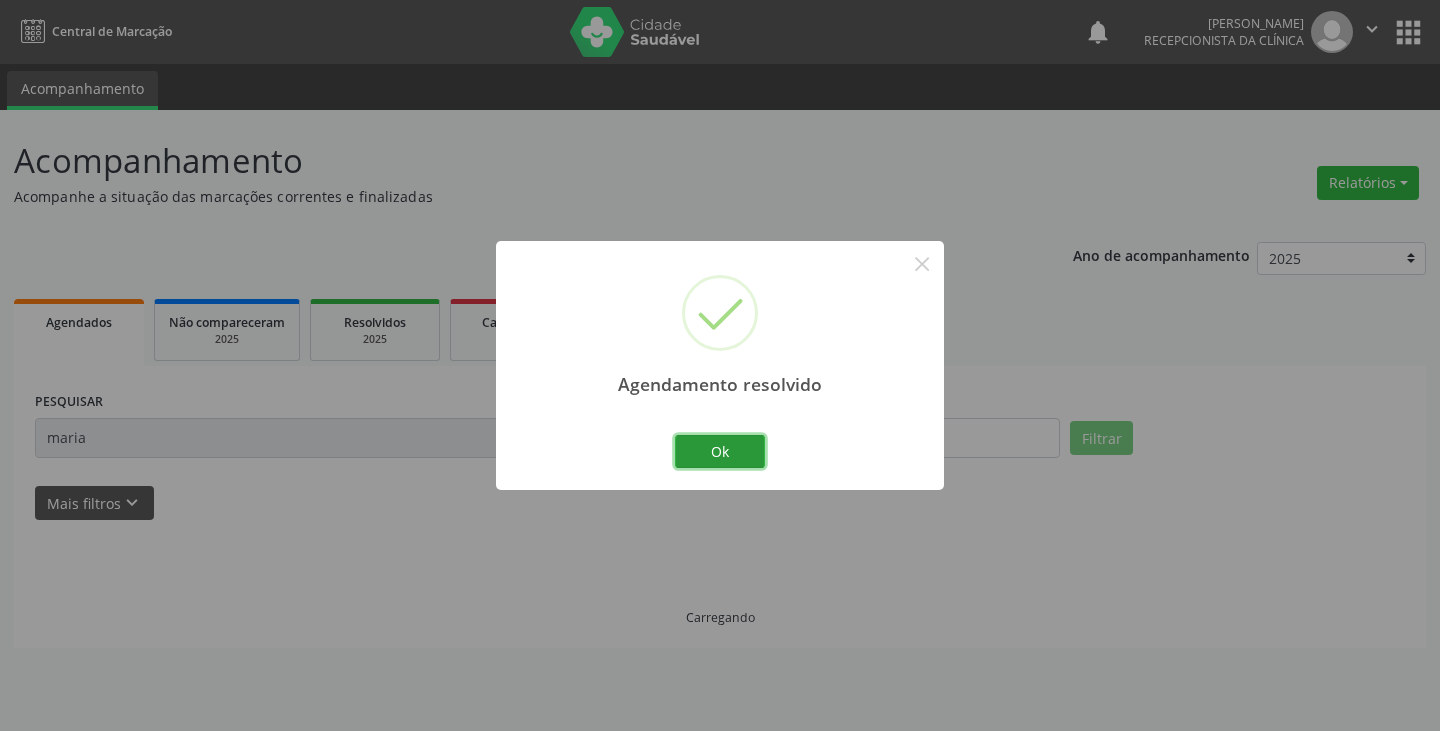 click on "Ok" at bounding box center (720, 452) 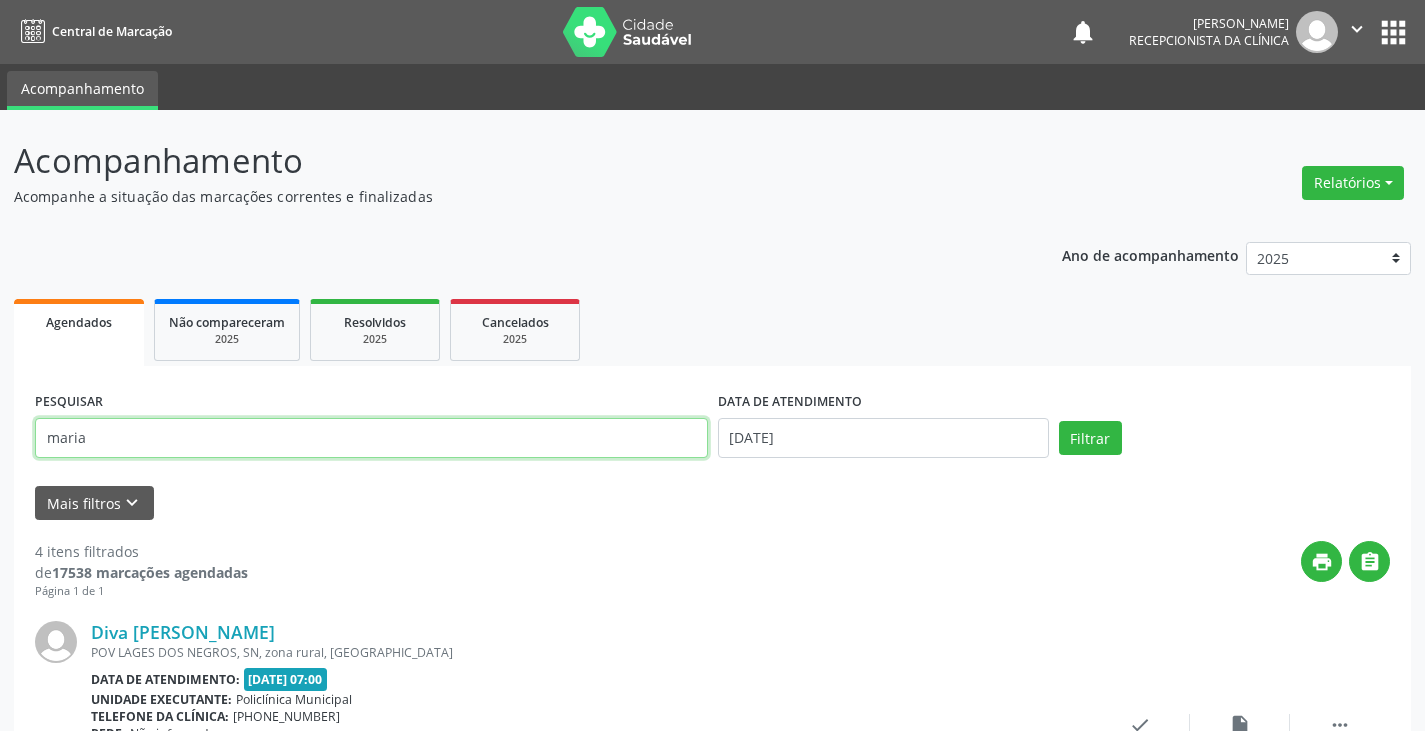 click on "maria" at bounding box center (371, 438) 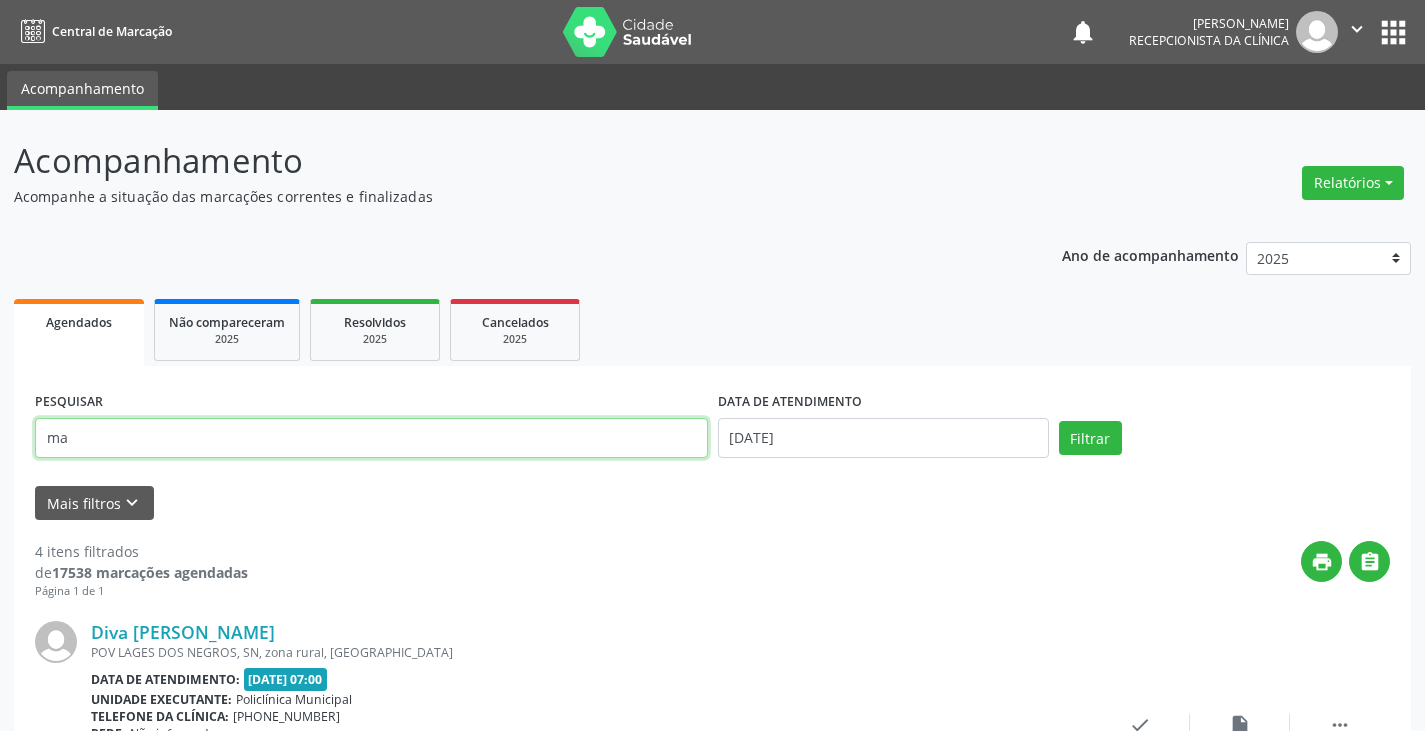 type on "m" 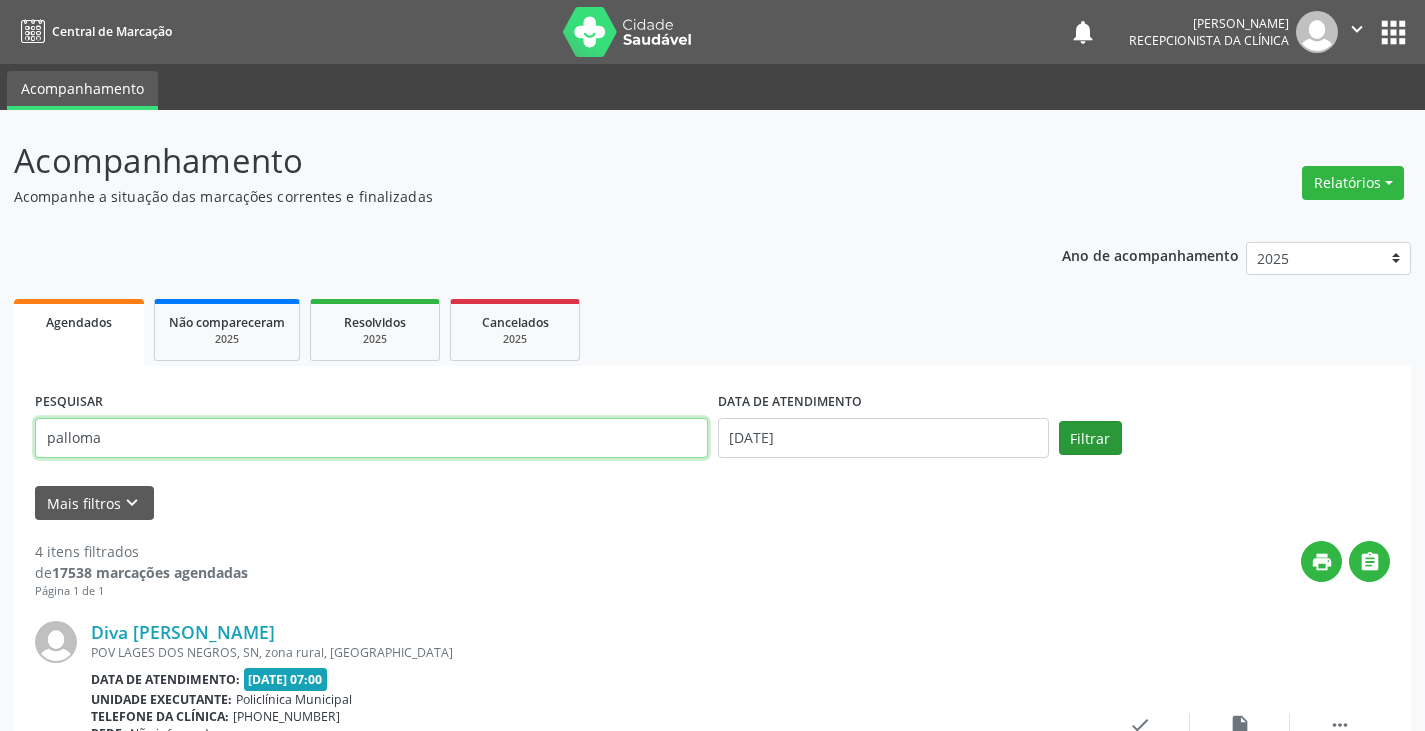 type on "palloma" 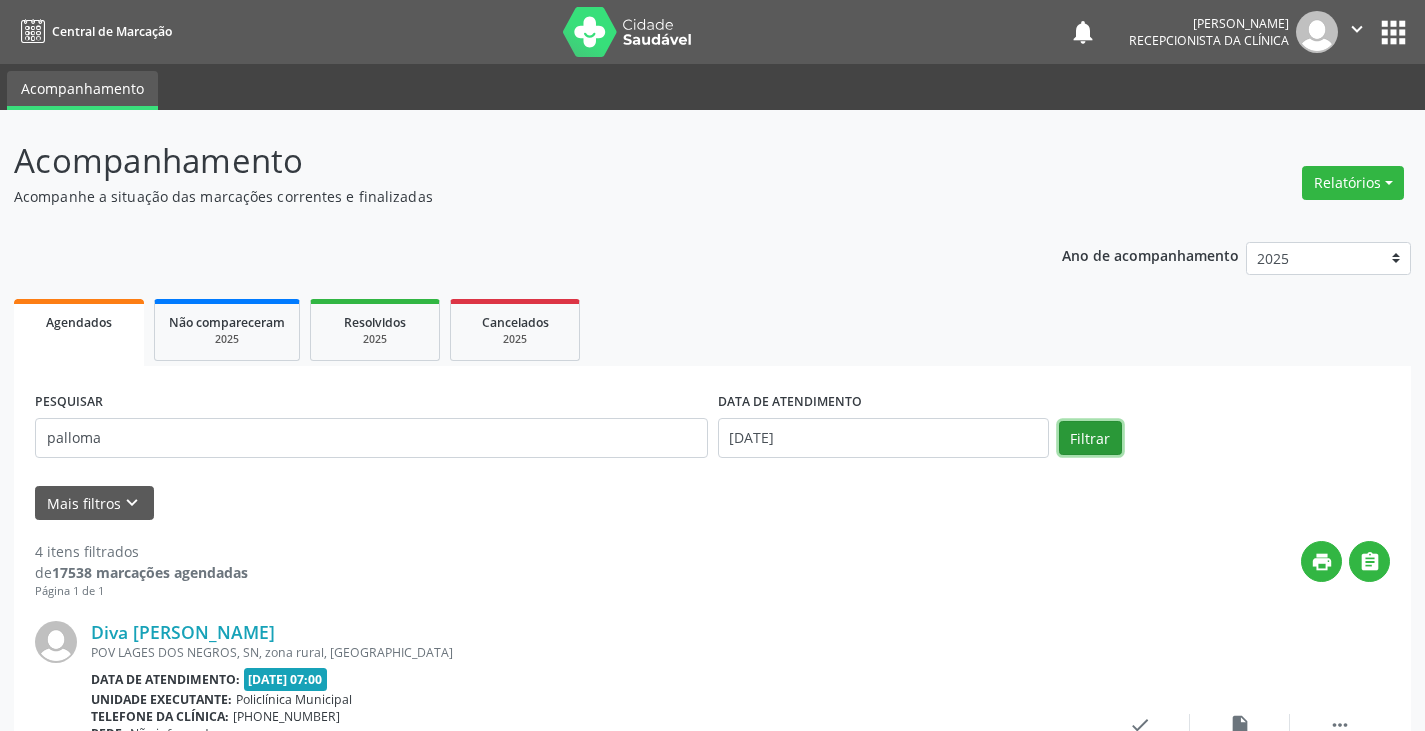 click on "Filtrar" at bounding box center (1090, 438) 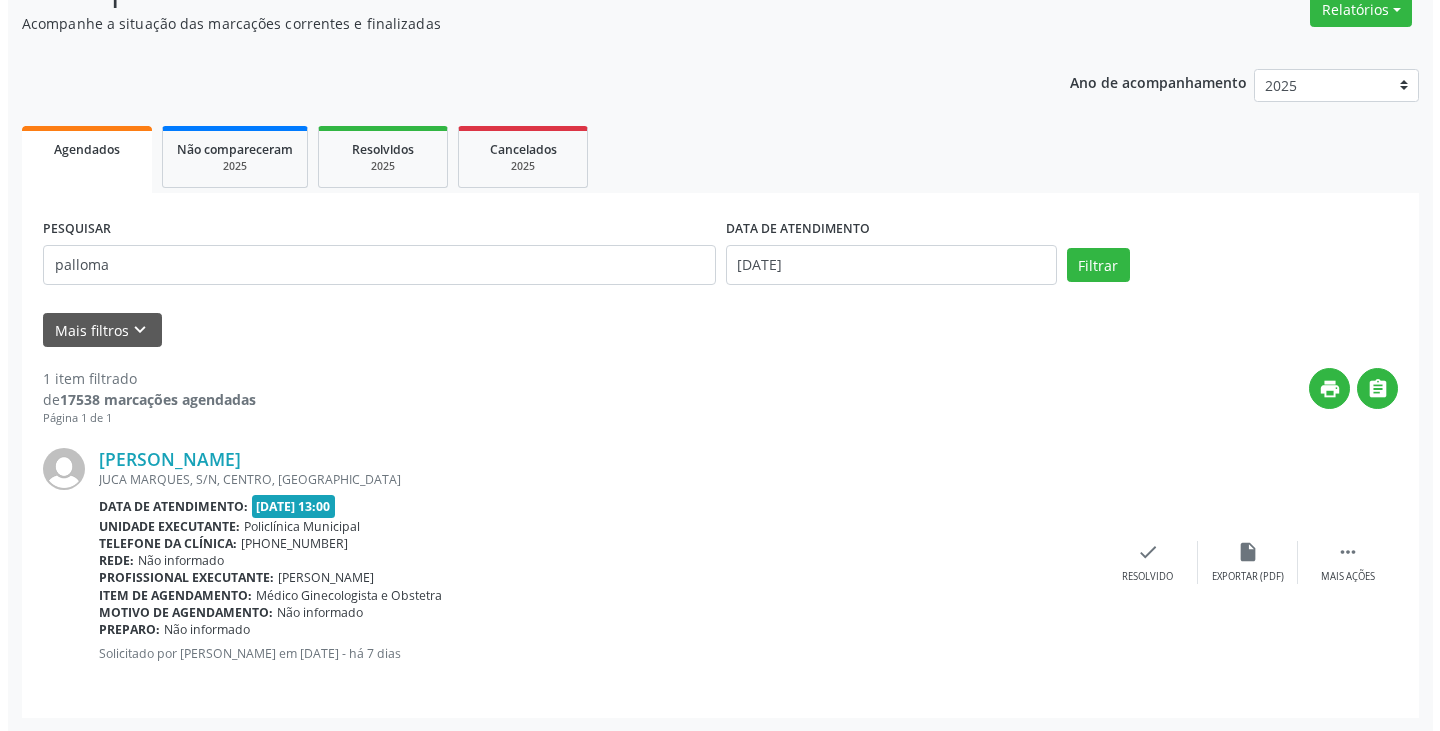 scroll, scrollTop: 174, scrollLeft: 0, axis: vertical 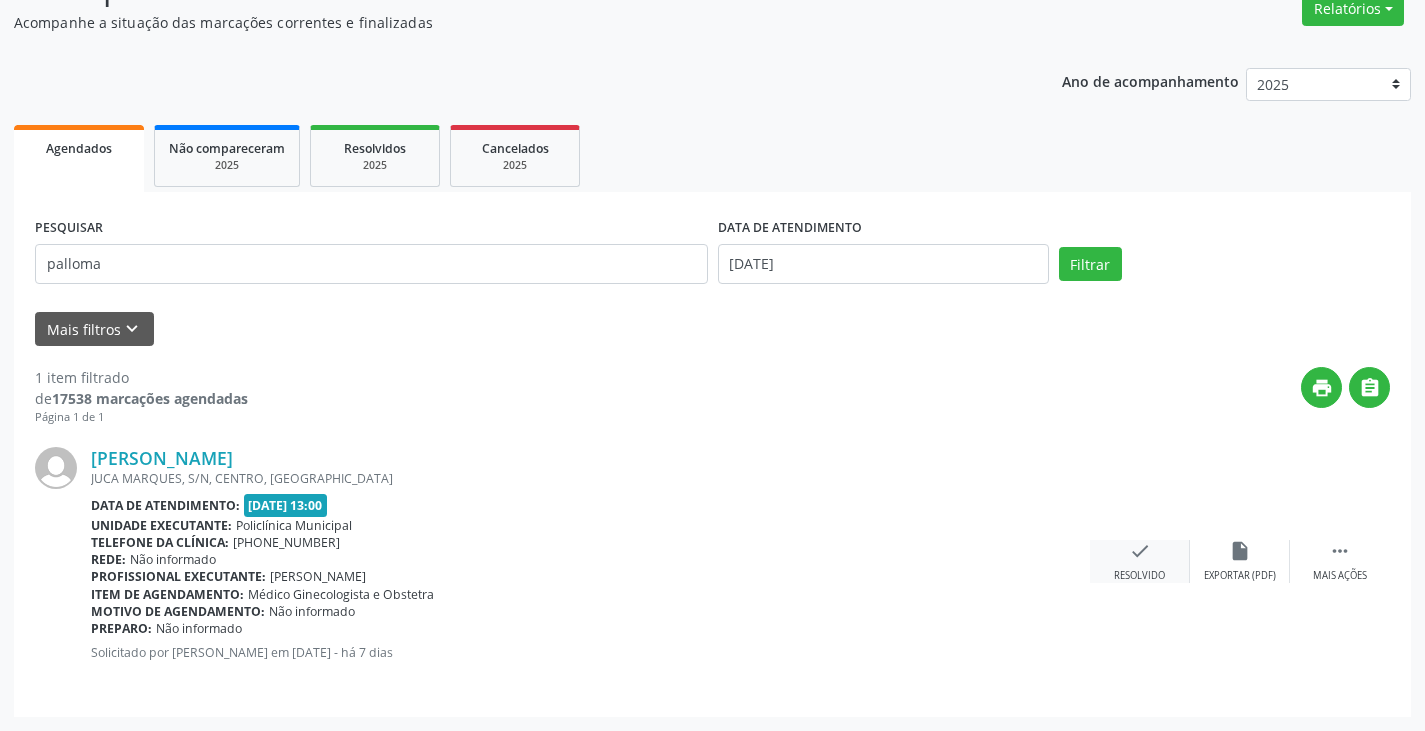 click on "check
Resolvido" at bounding box center [1140, 561] 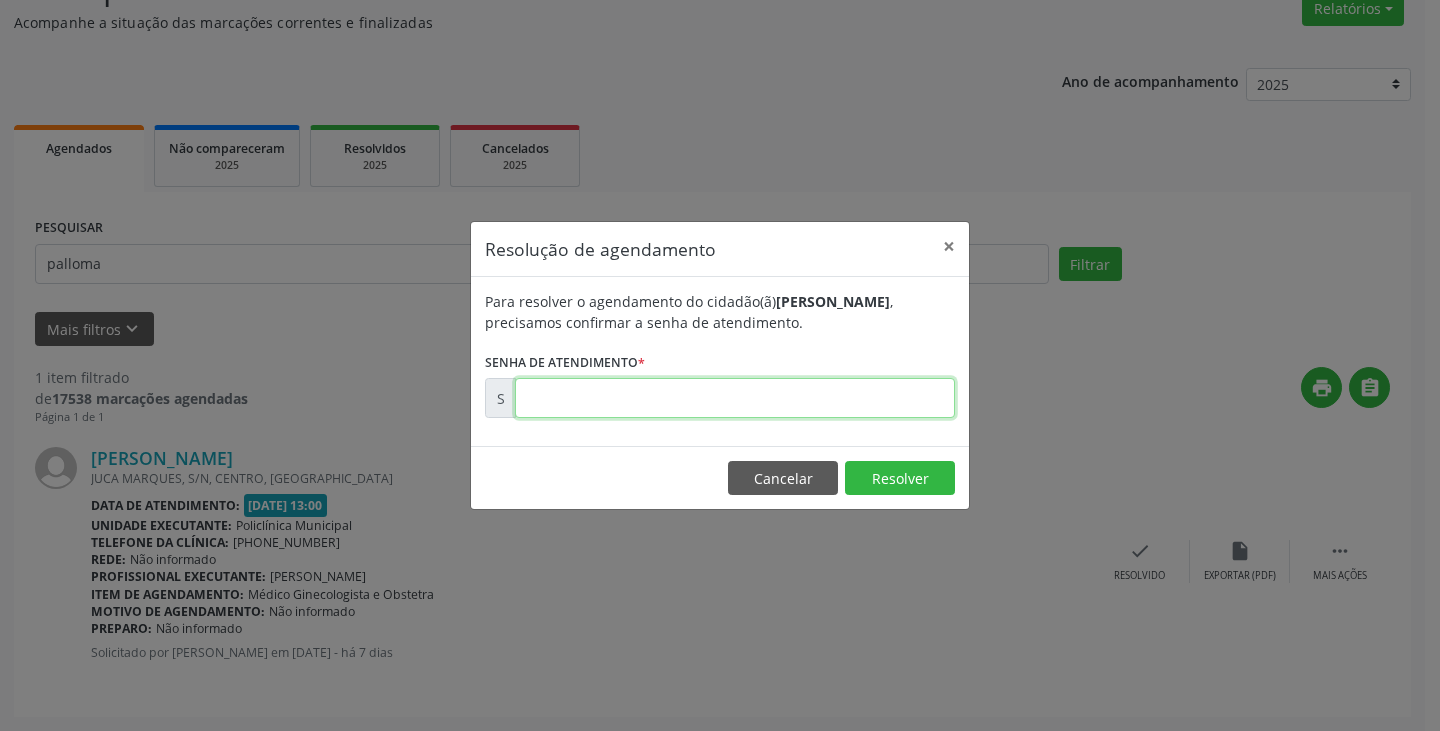 click at bounding box center (735, 398) 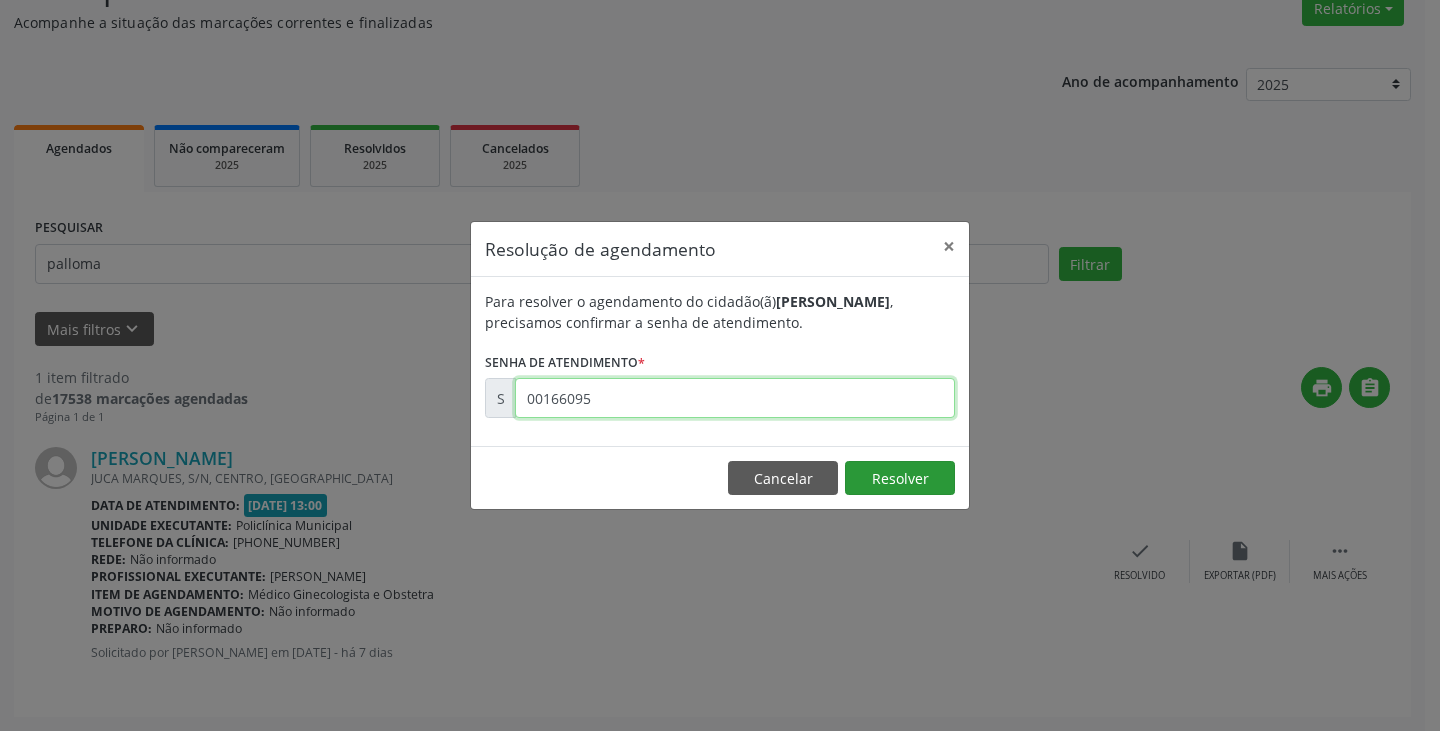 type on "00166095" 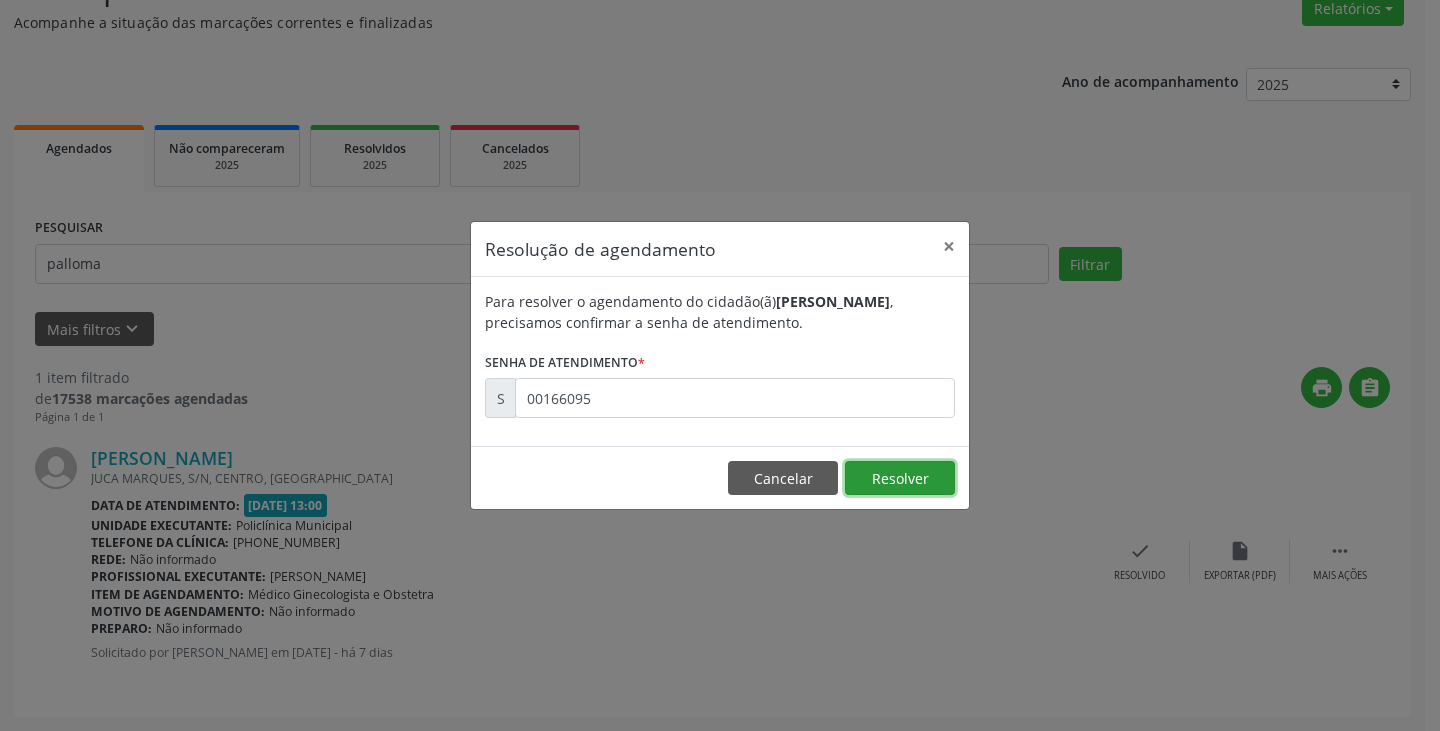 click on "Resolver" at bounding box center (900, 478) 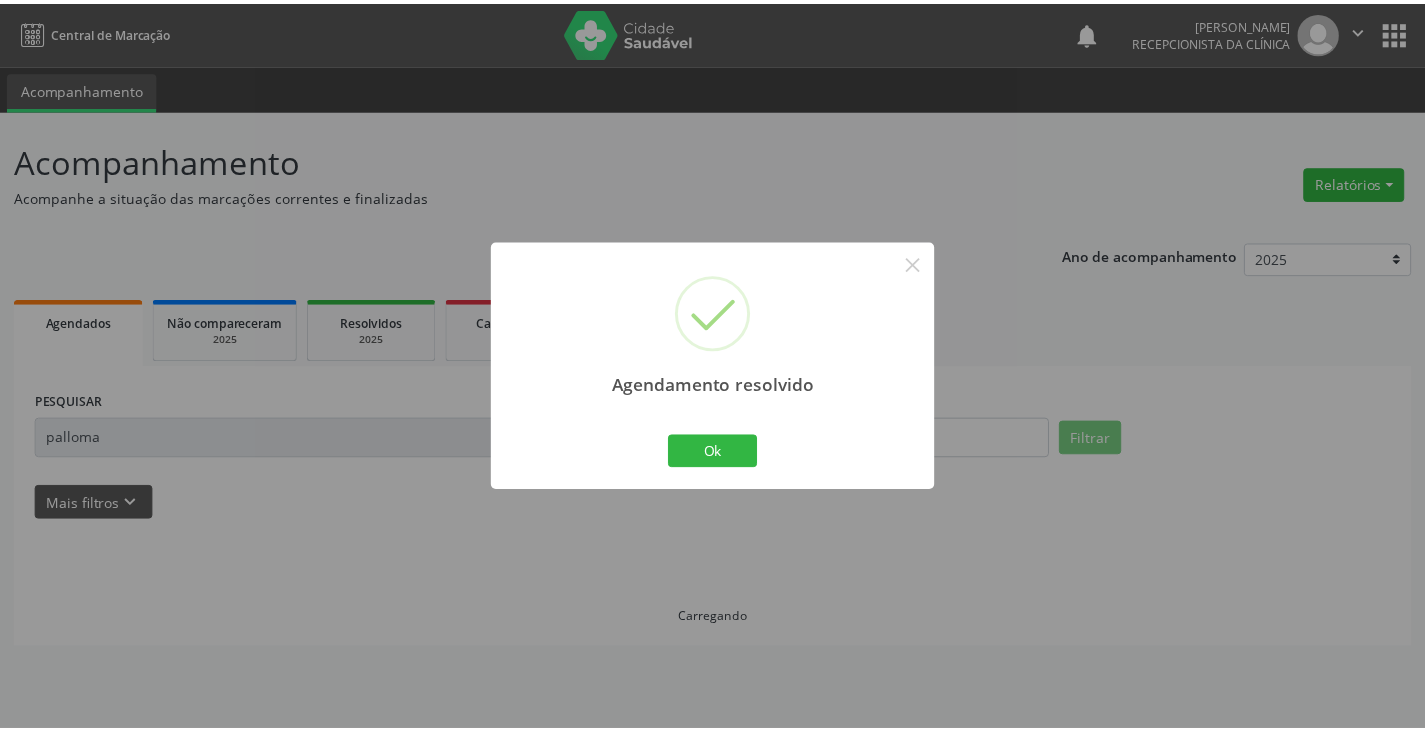 scroll, scrollTop: 0, scrollLeft: 0, axis: both 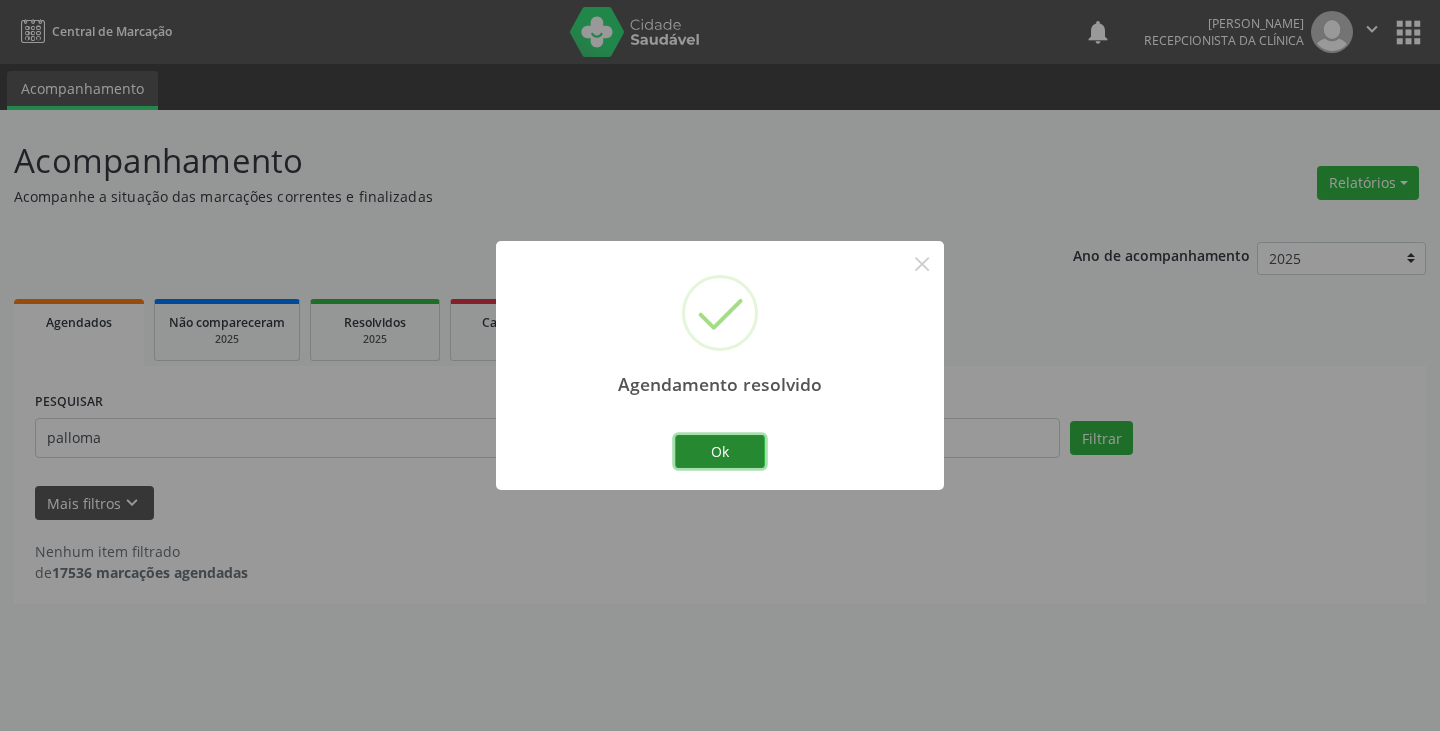 click on "Ok" at bounding box center (720, 452) 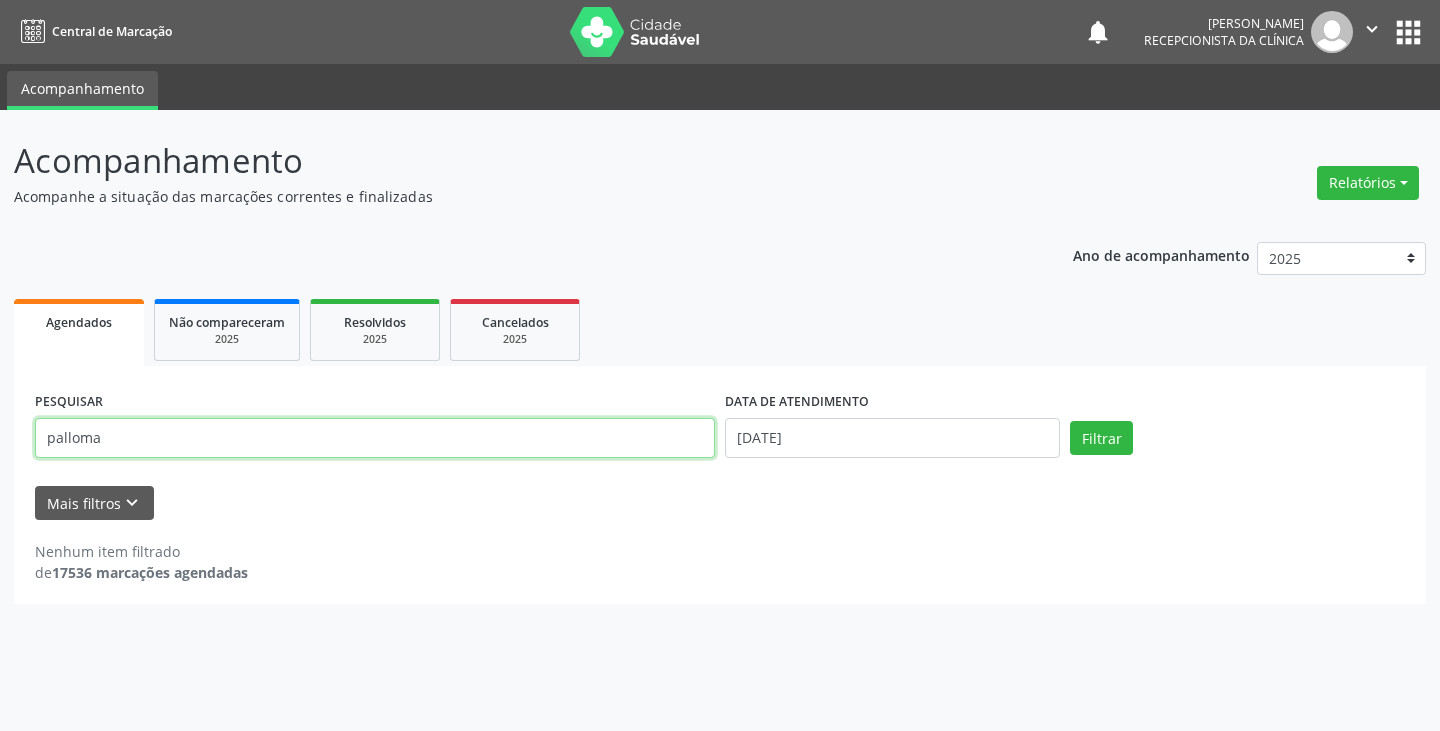 click on "palloma" at bounding box center [375, 438] 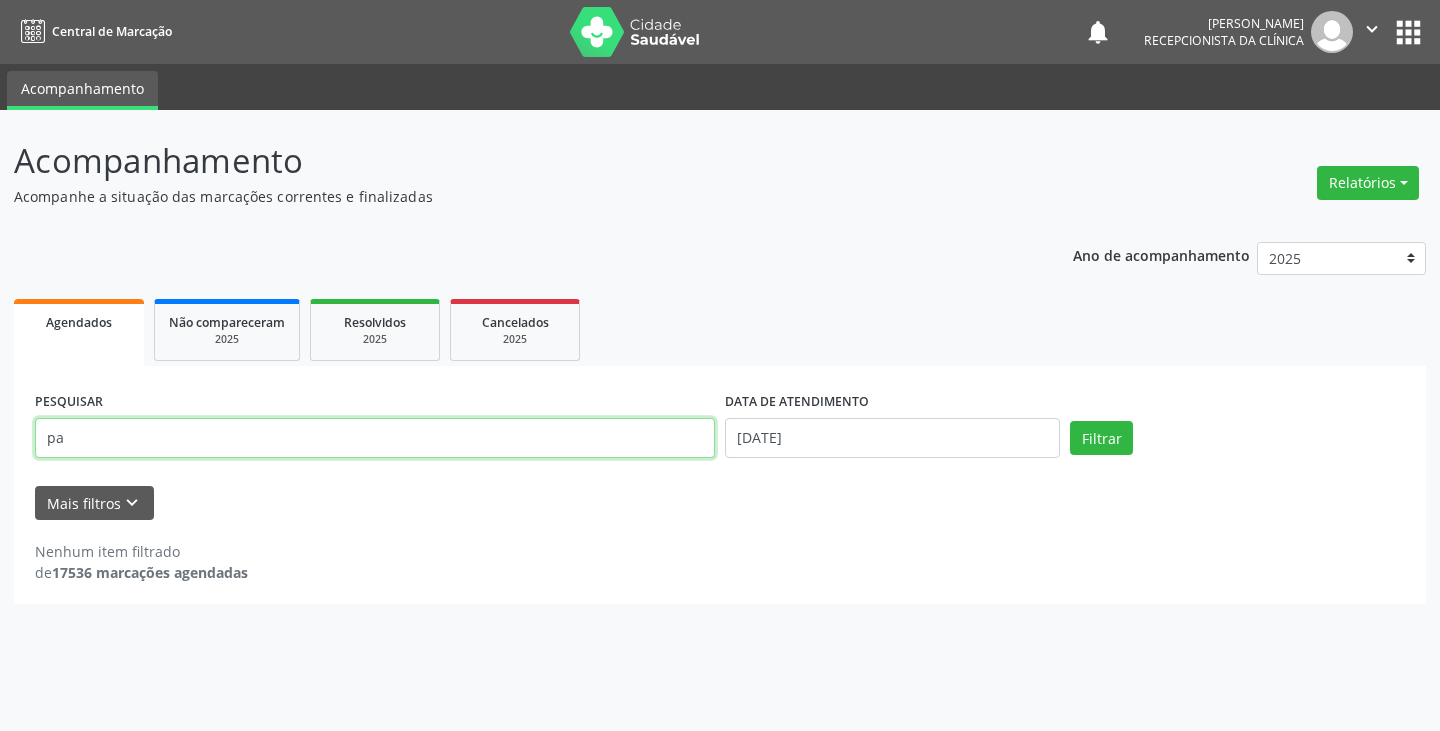 type on "p" 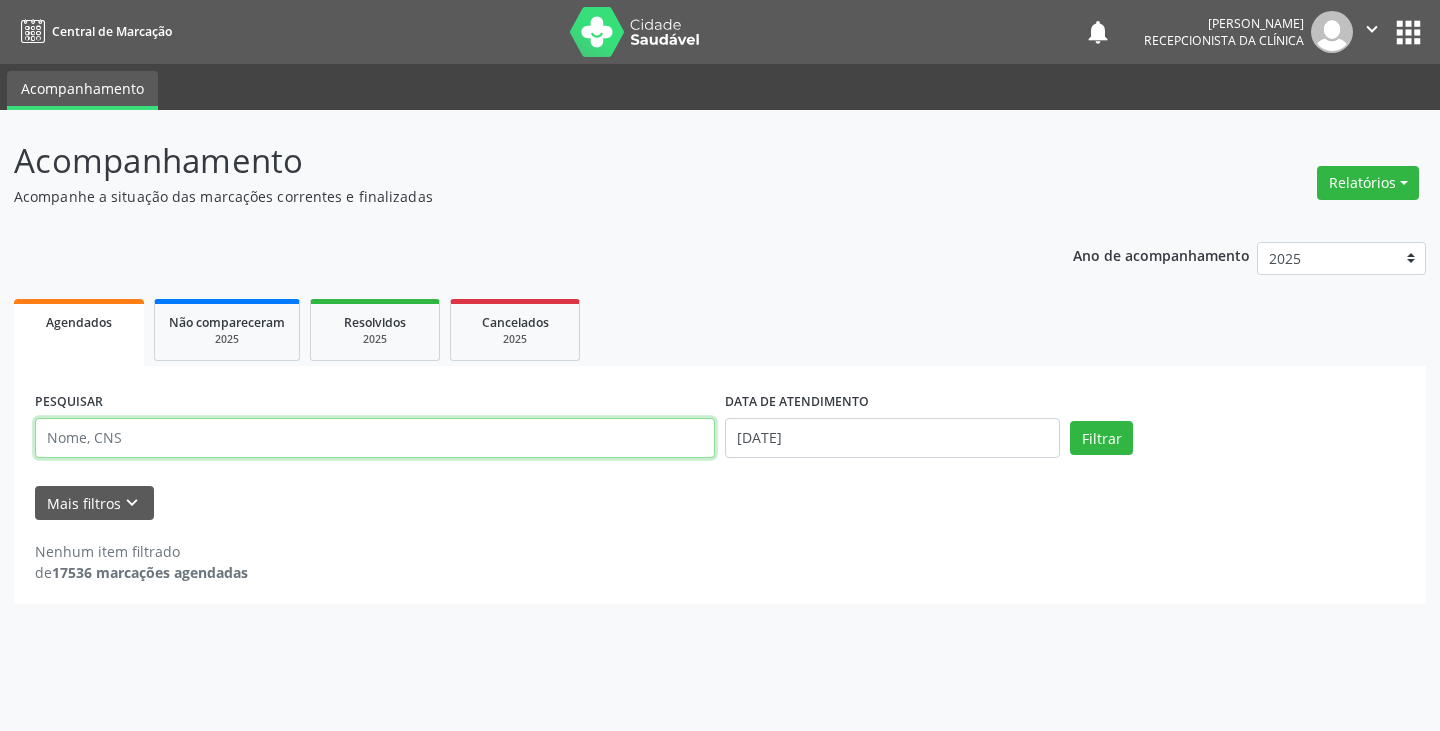 click at bounding box center (375, 438) 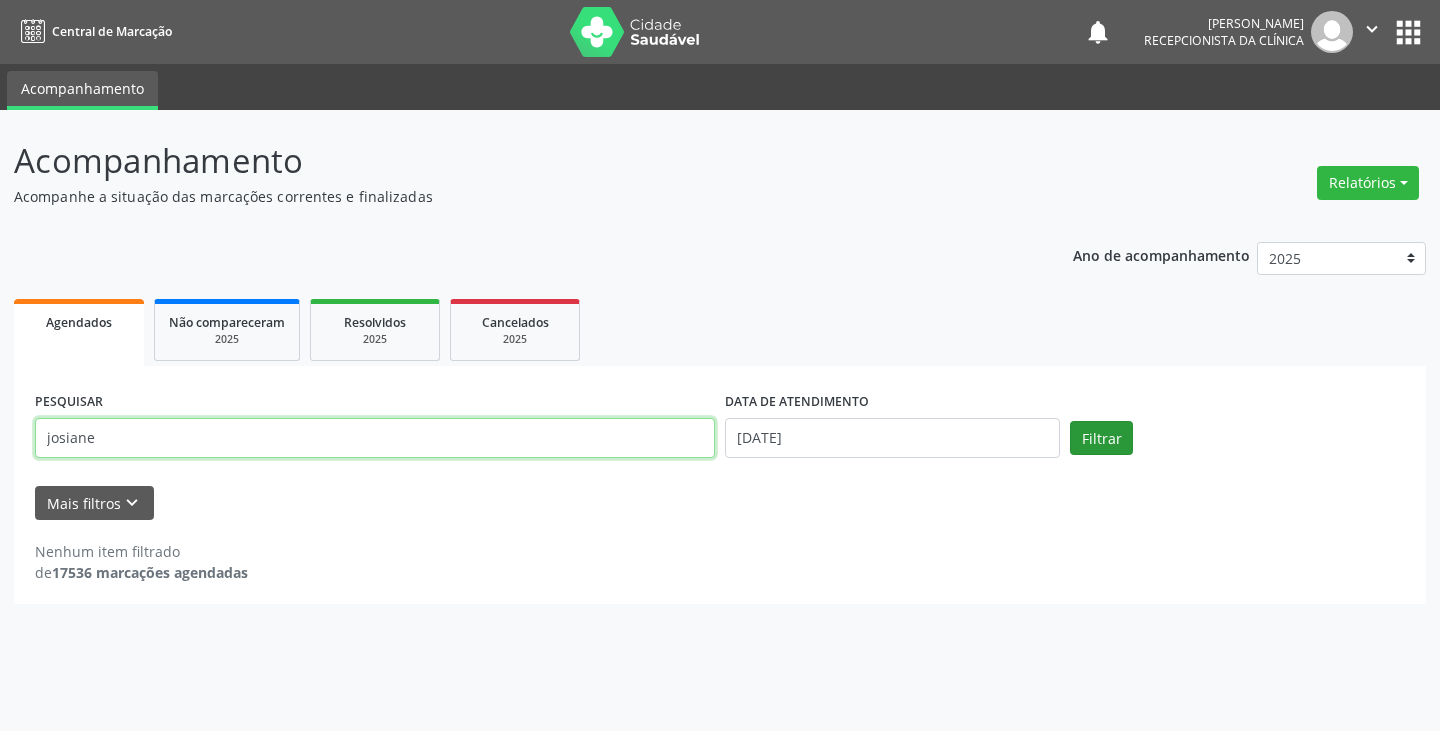 type on "josiane" 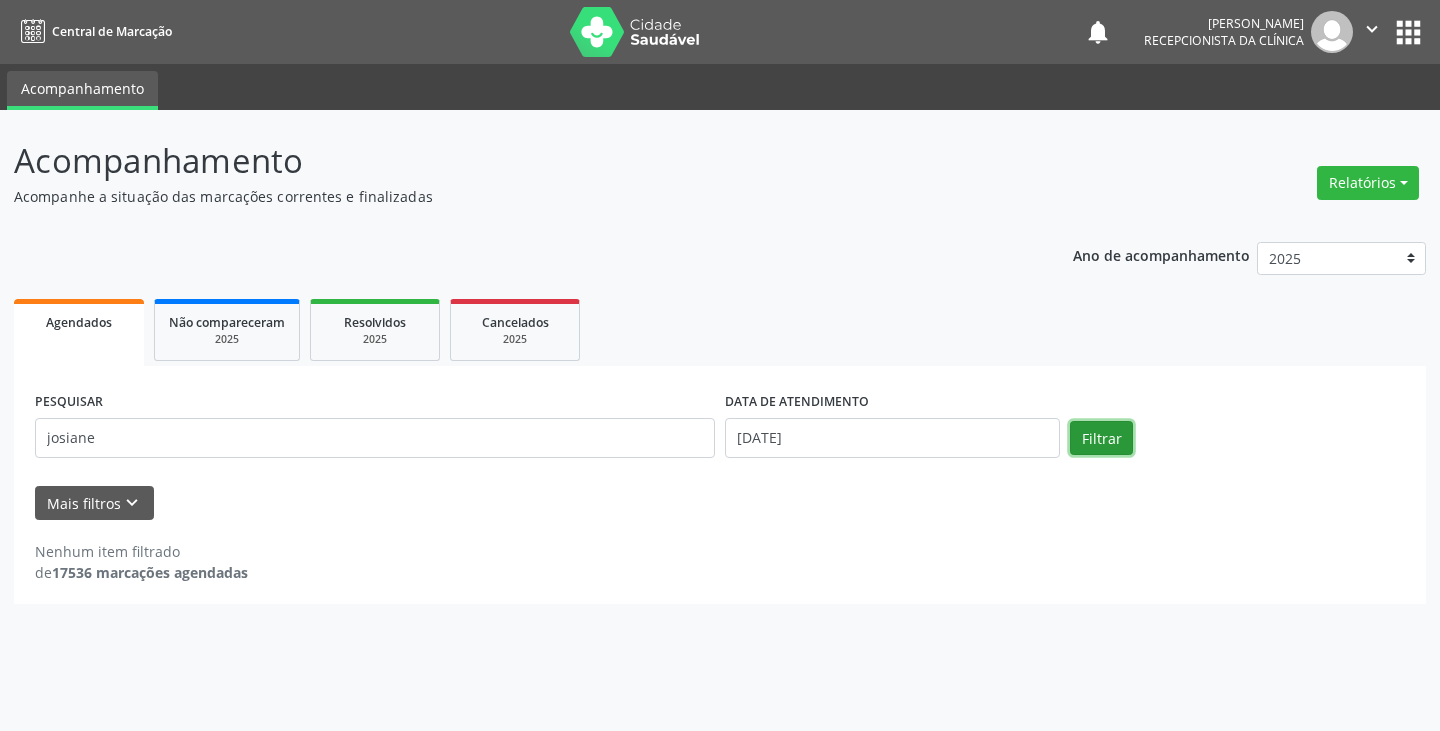click on "Filtrar" at bounding box center [1101, 438] 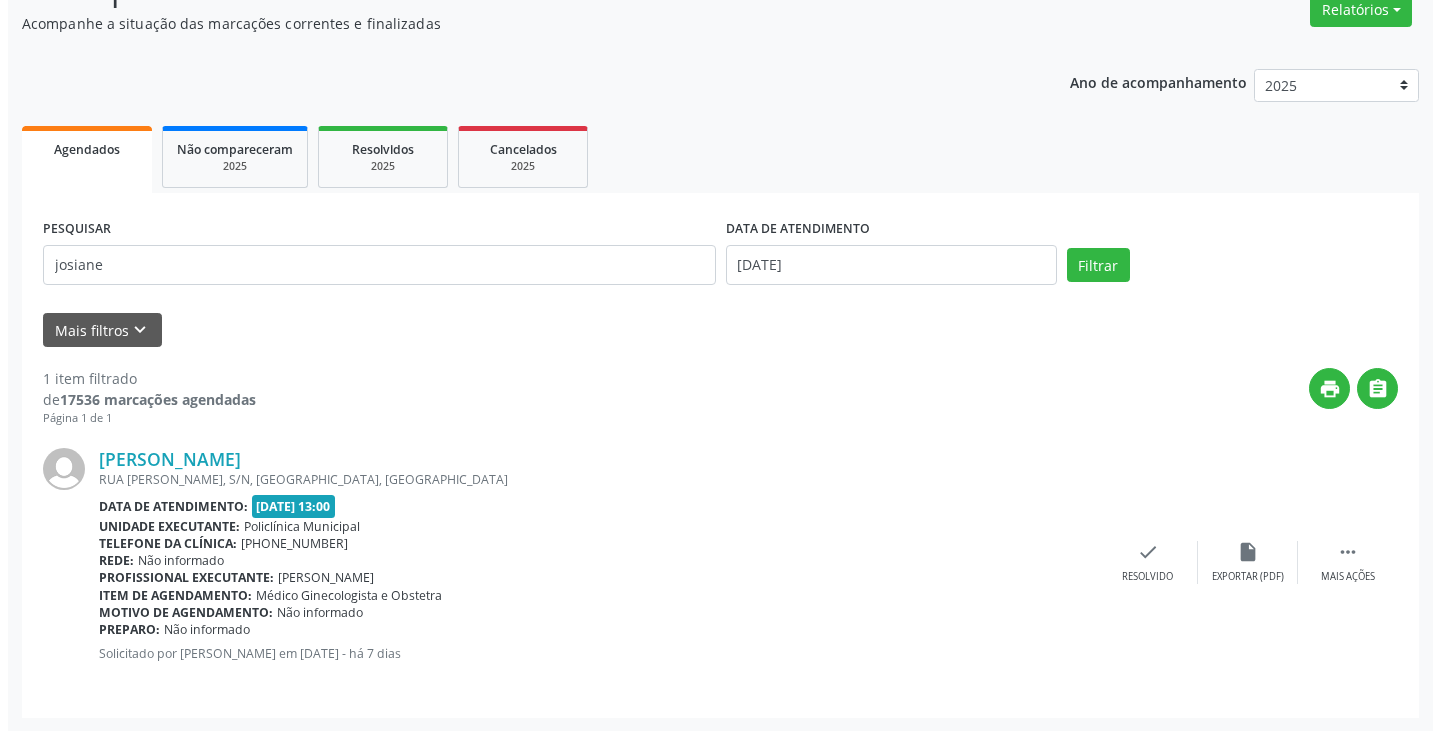 scroll, scrollTop: 174, scrollLeft: 0, axis: vertical 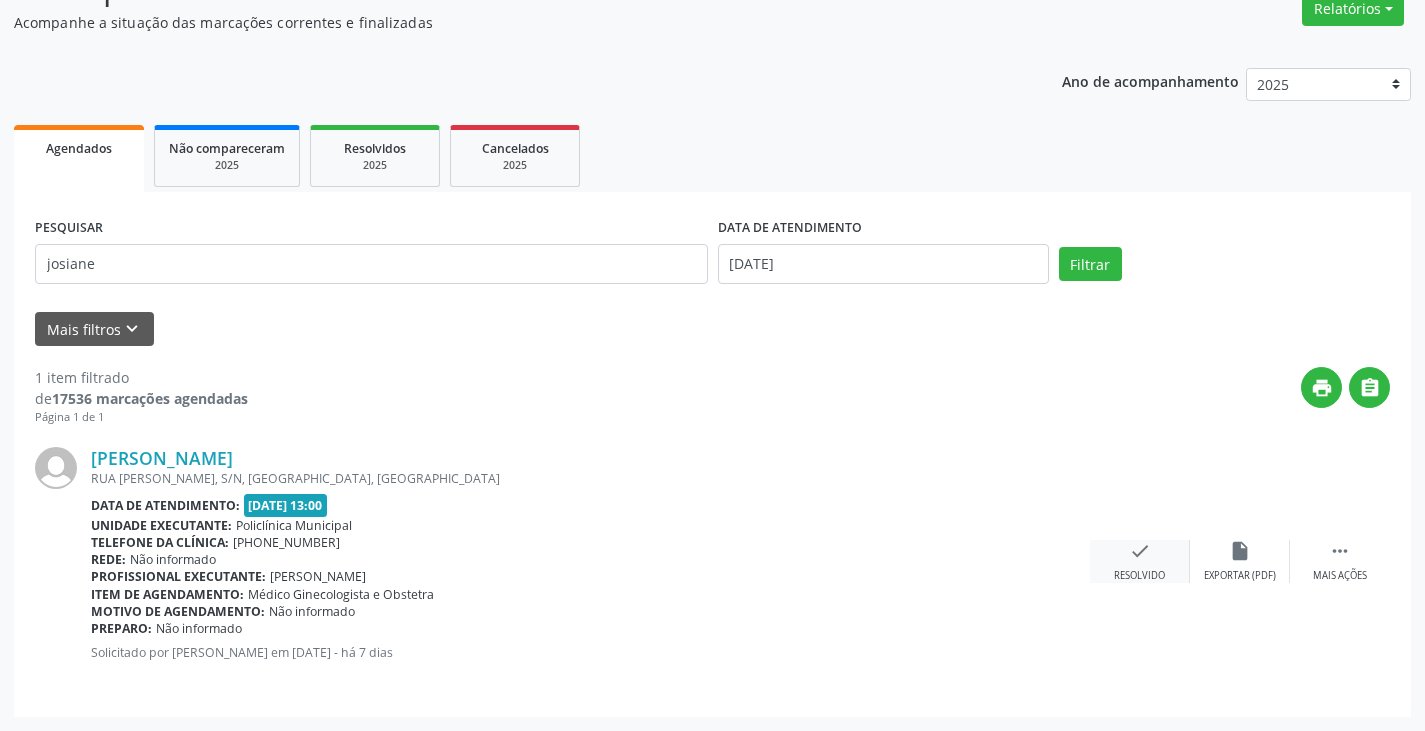 click on "Resolvido" at bounding box center [1139, 576] 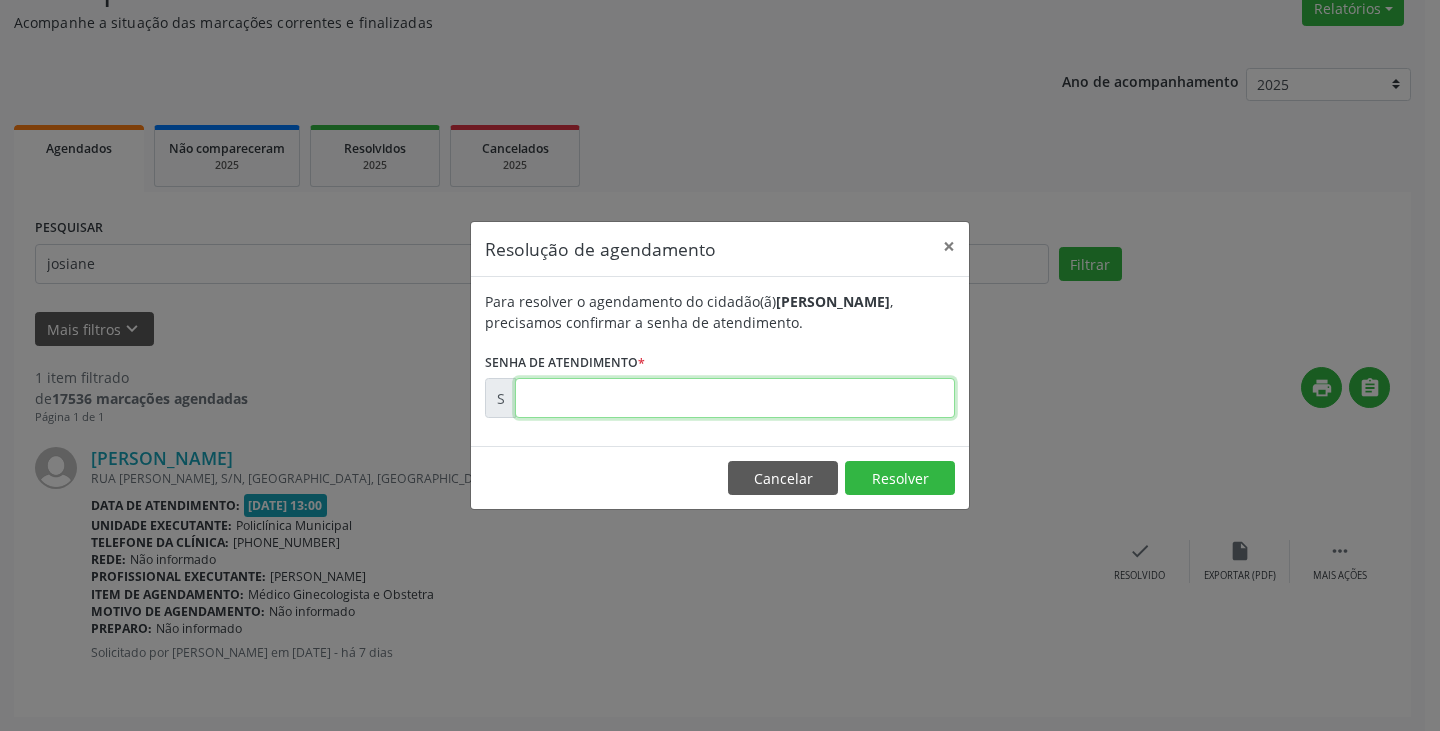 click at bounding box center (735, 398) 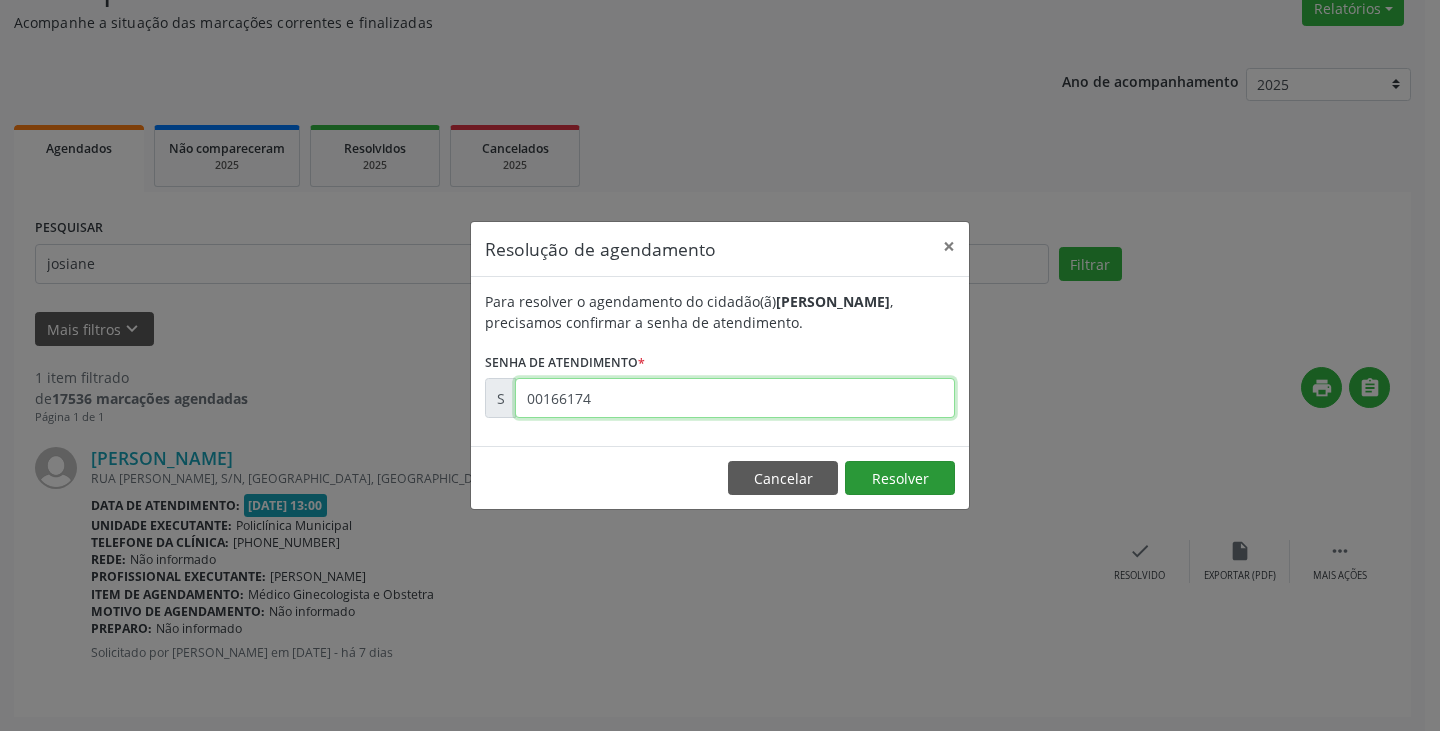 type on "00166174" 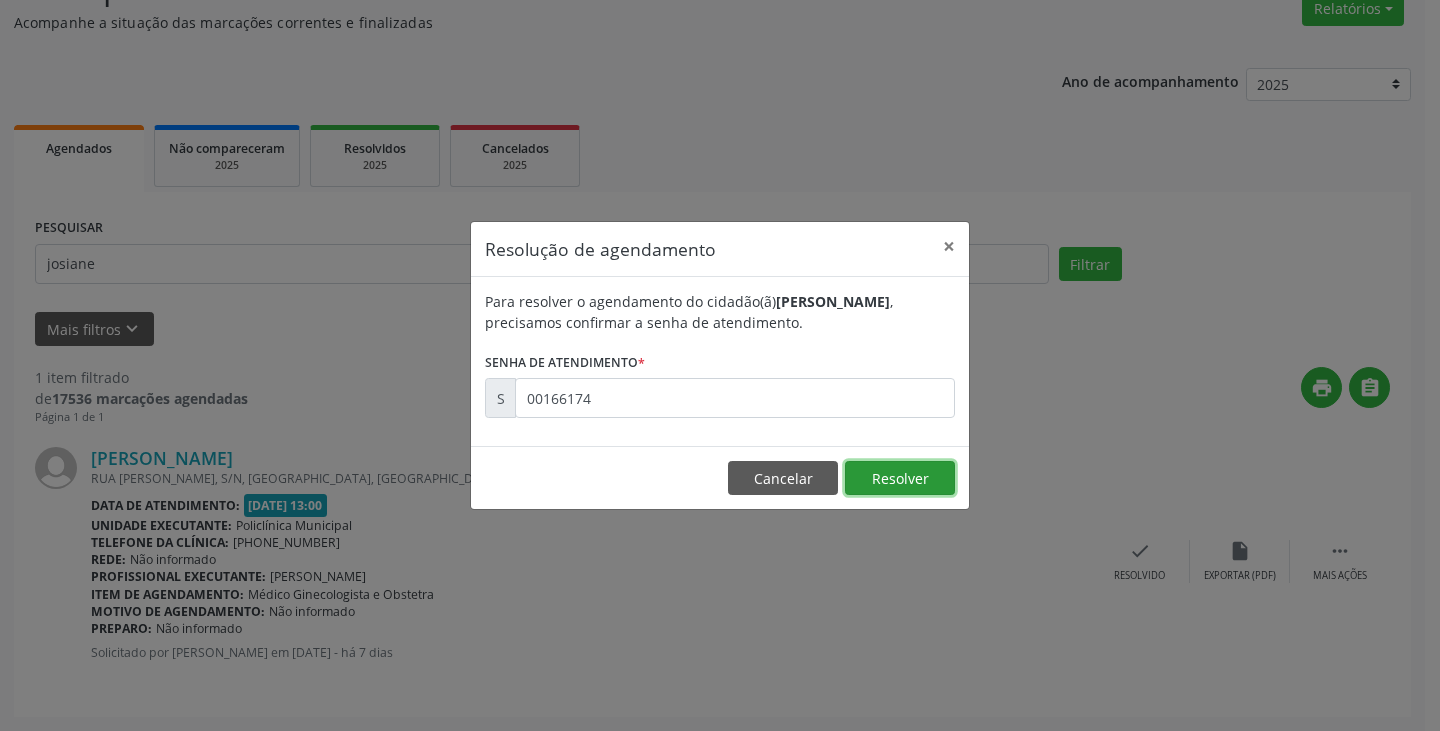 click on "Resolver" at bounding box center (900, 478) 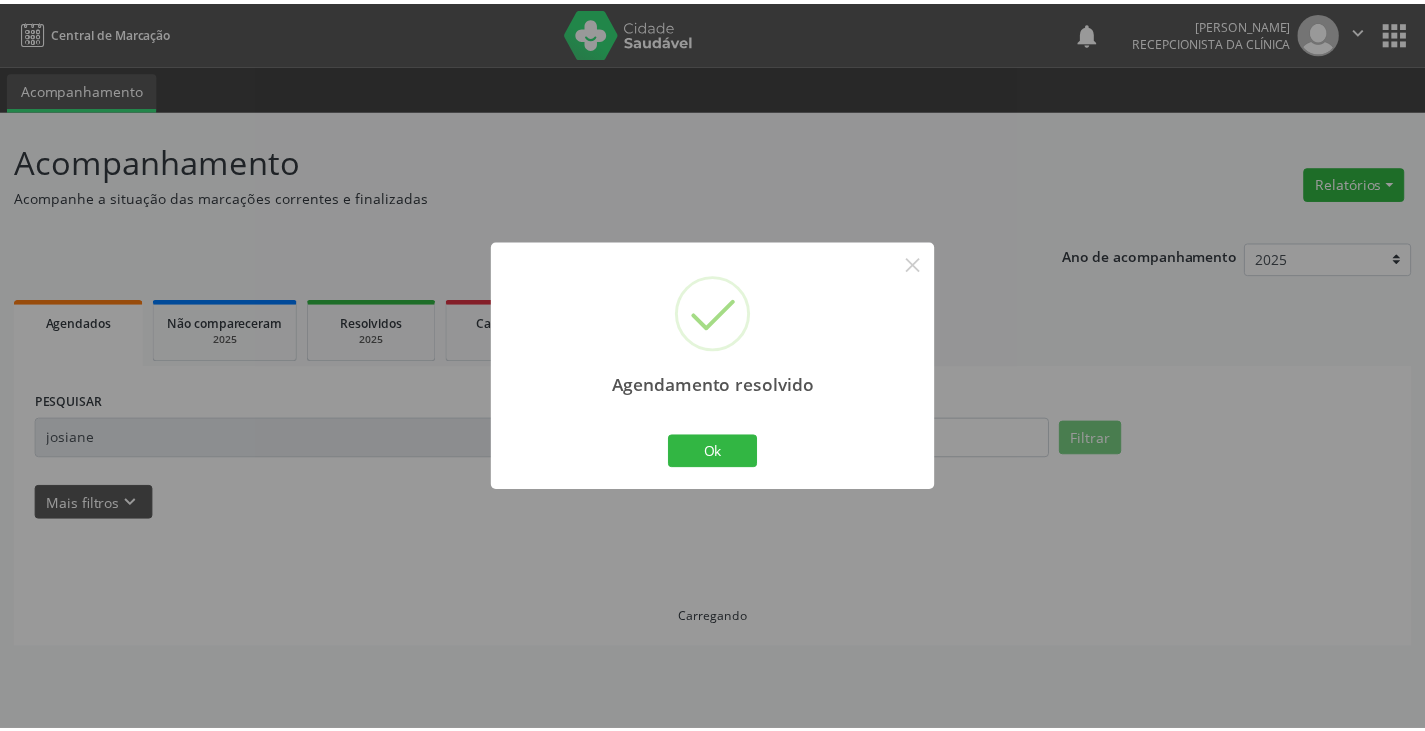 scroll, scrollTop: 0, scrollLeft: 0, axis: both 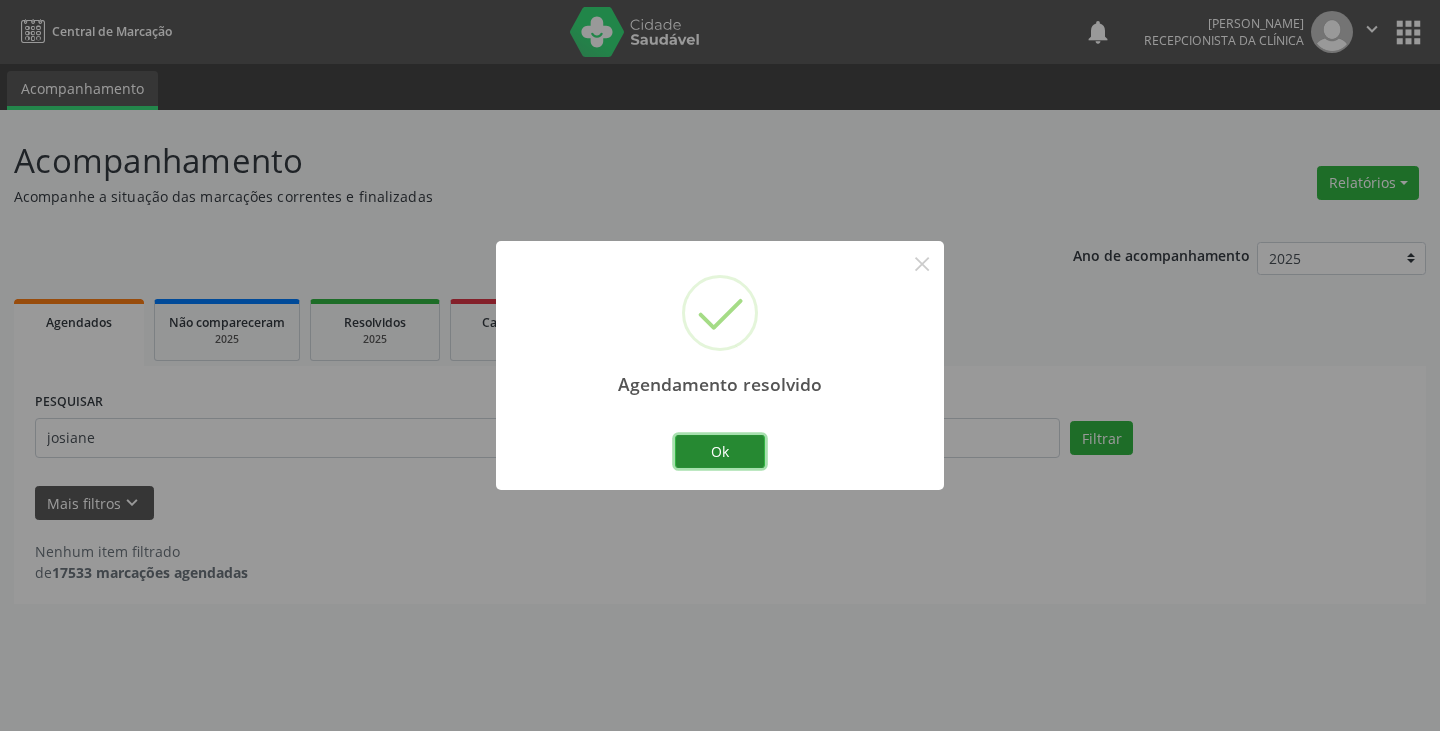 click on "Ok" at bounding box center (720, 452) 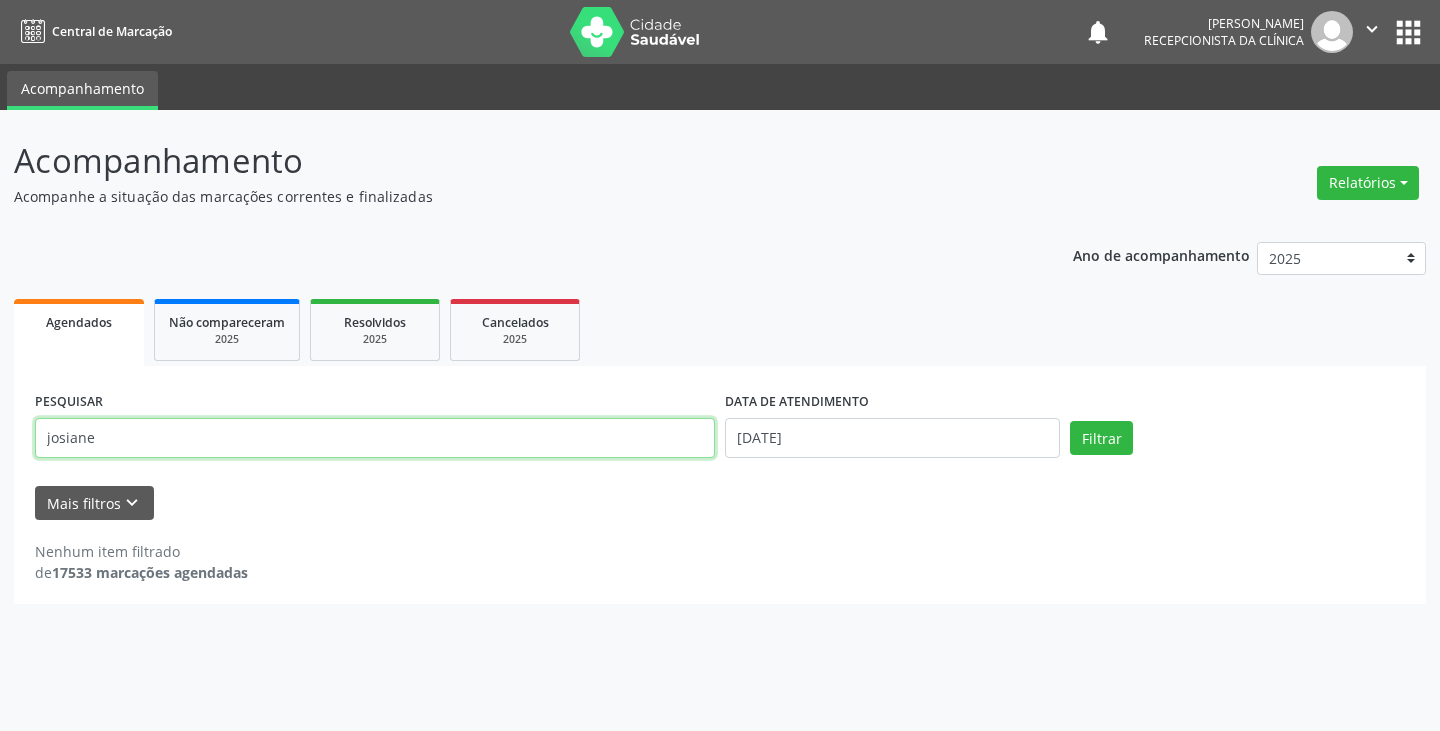 click on "josiane" at bounding box center (375, 438) 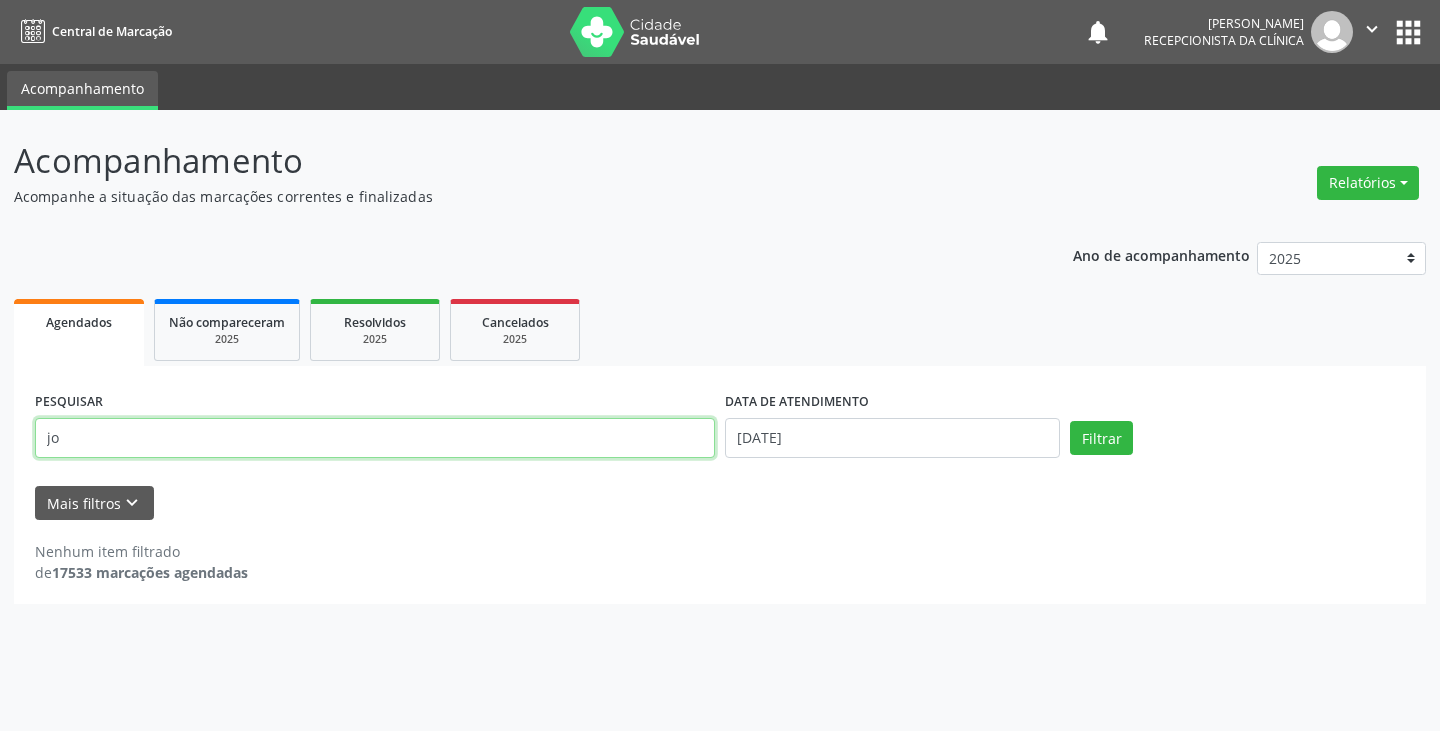 type on "j" 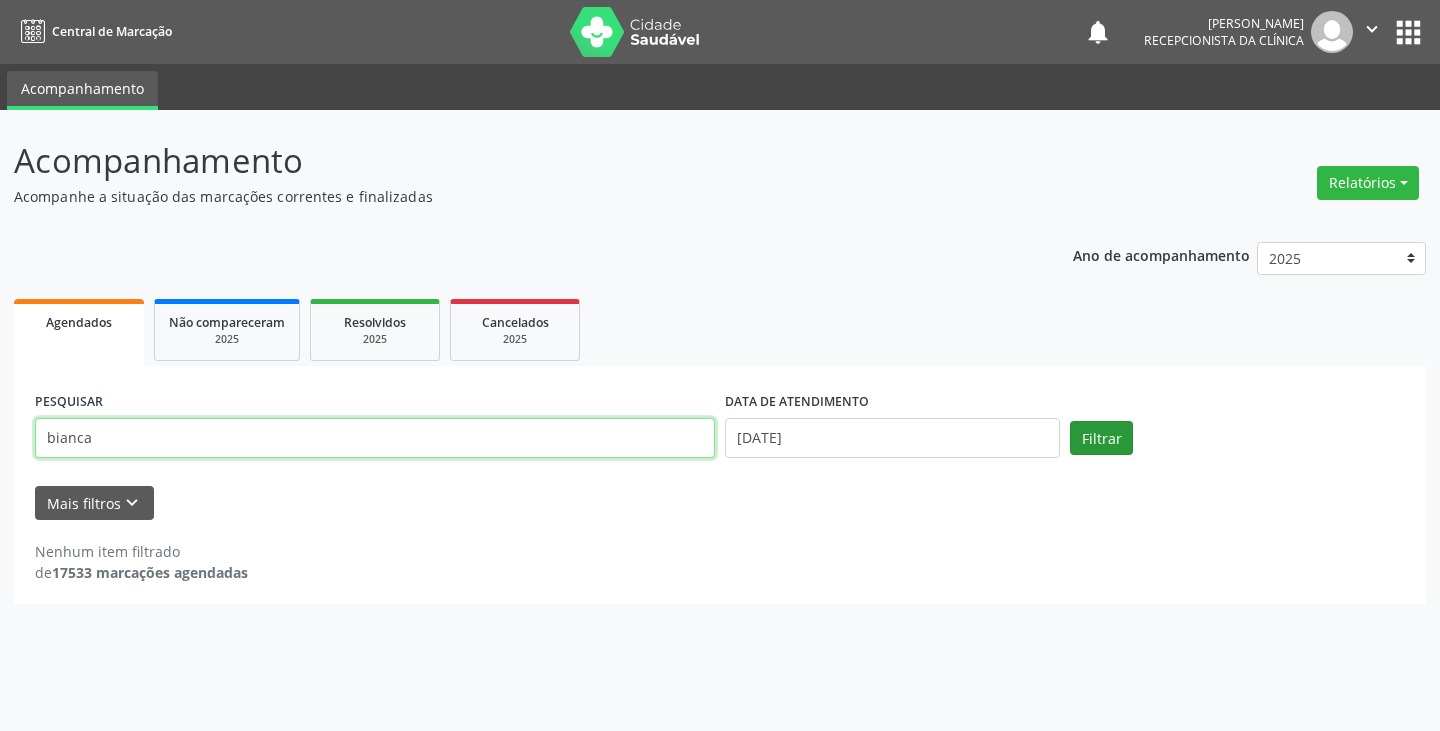 type on "bianca" 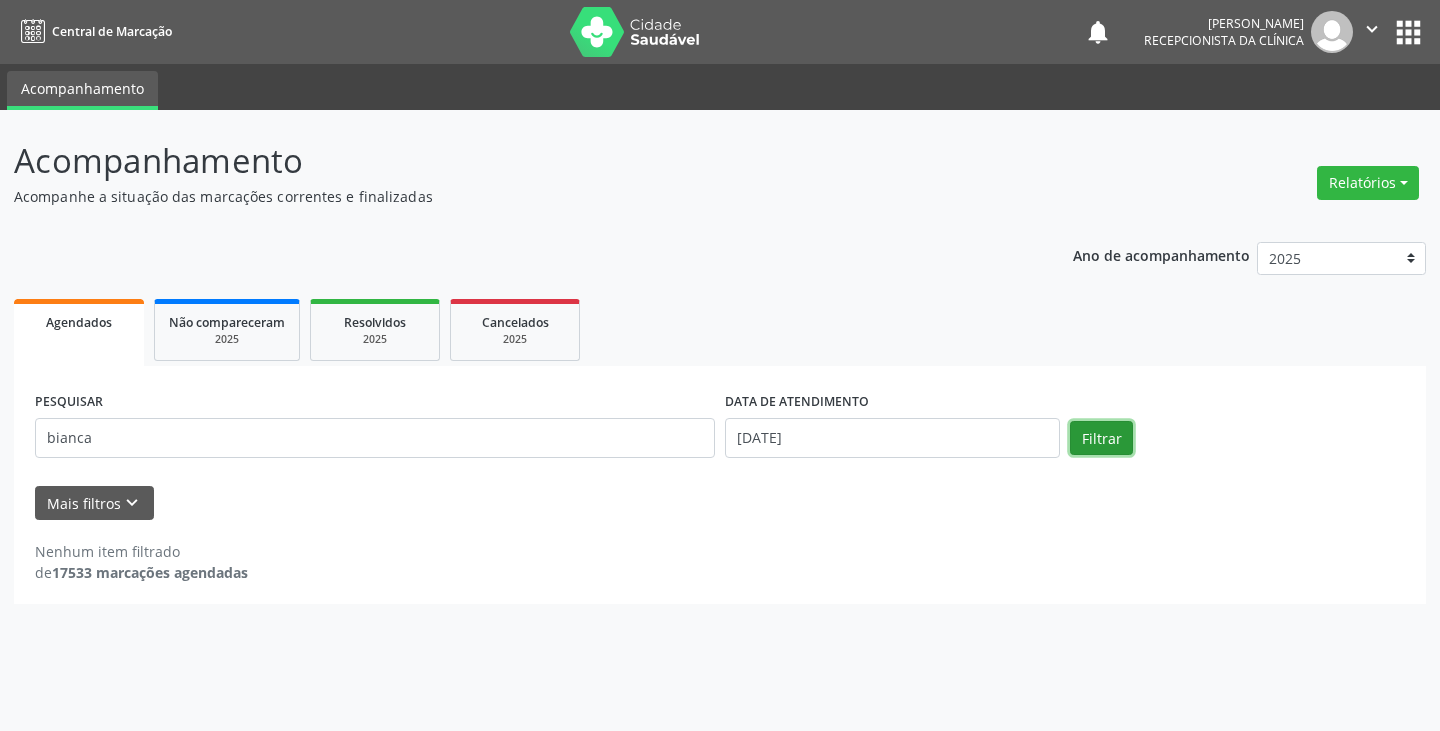 click on "Filtrar" at bounding box center (1101, 438) 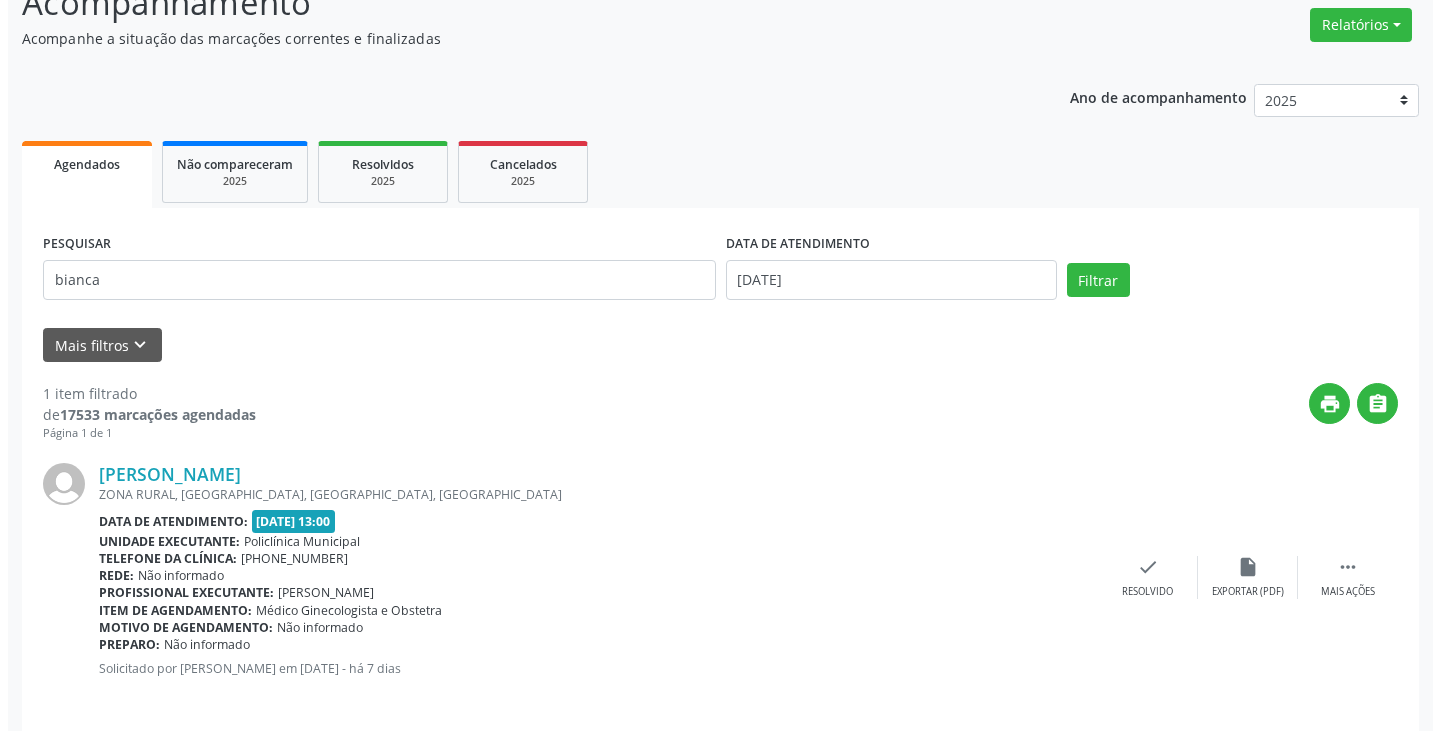 scroll, scrollTop: 174, scrollLeft: 0, axis: vertical 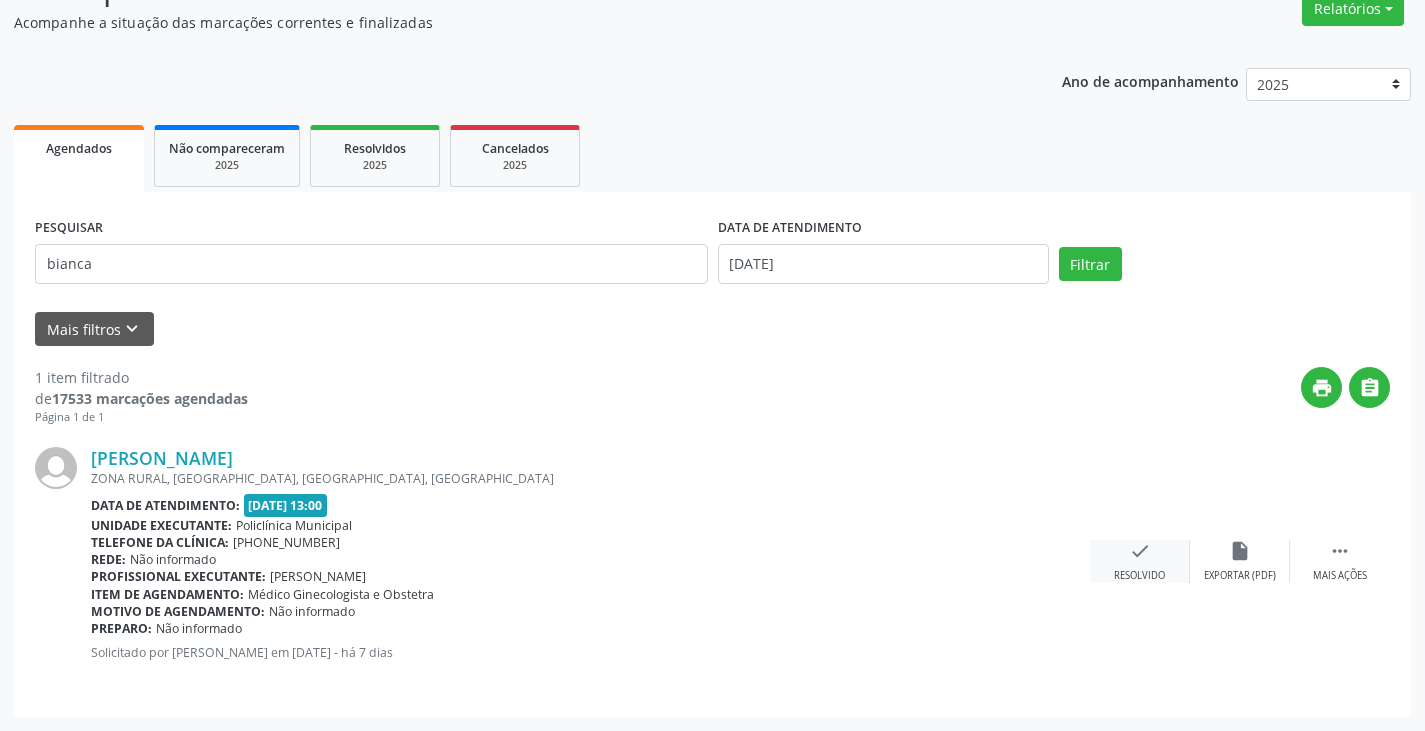 click on "check
Resolvido" at bounding box center (1140, 561) 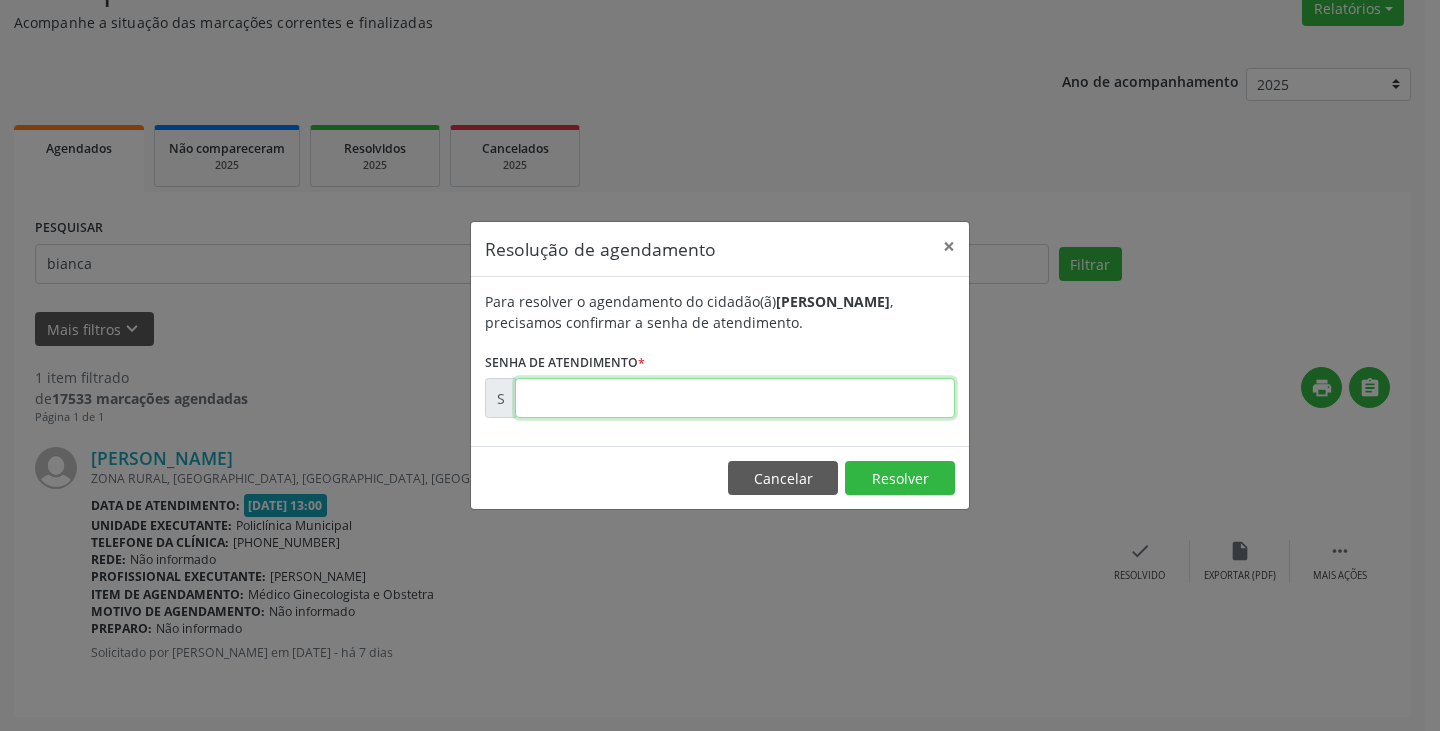 click at bounding box center (735, 398) 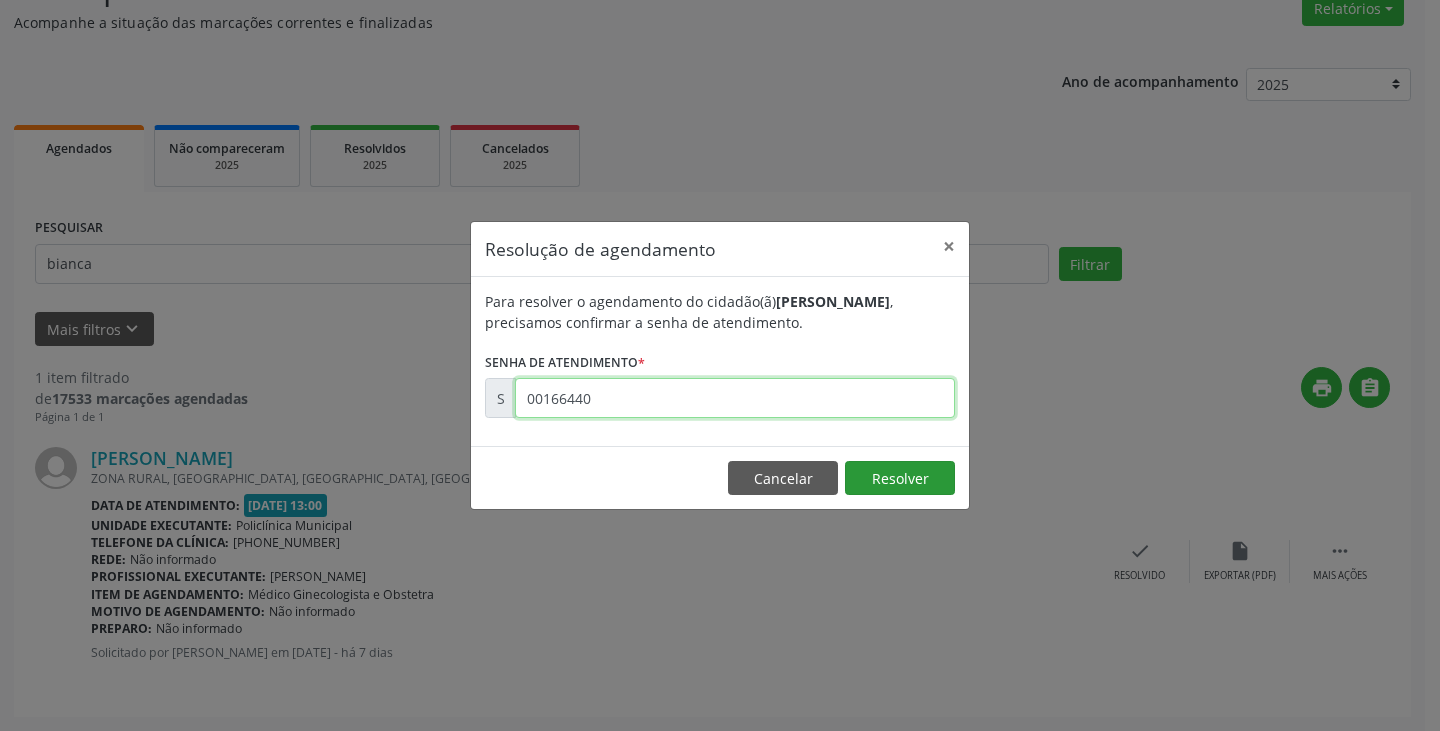 type on "00166440" 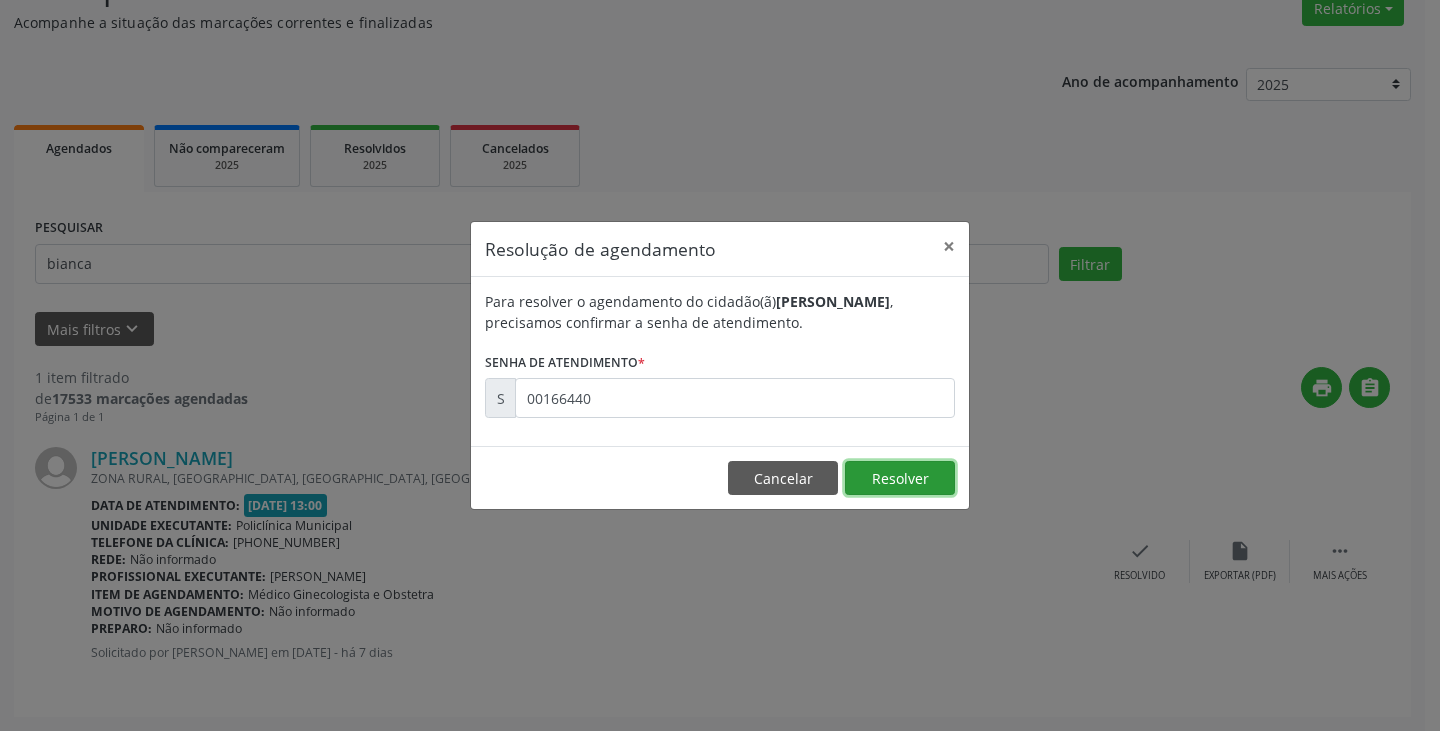 click on "Resolver" at bounding box center (900, 478) 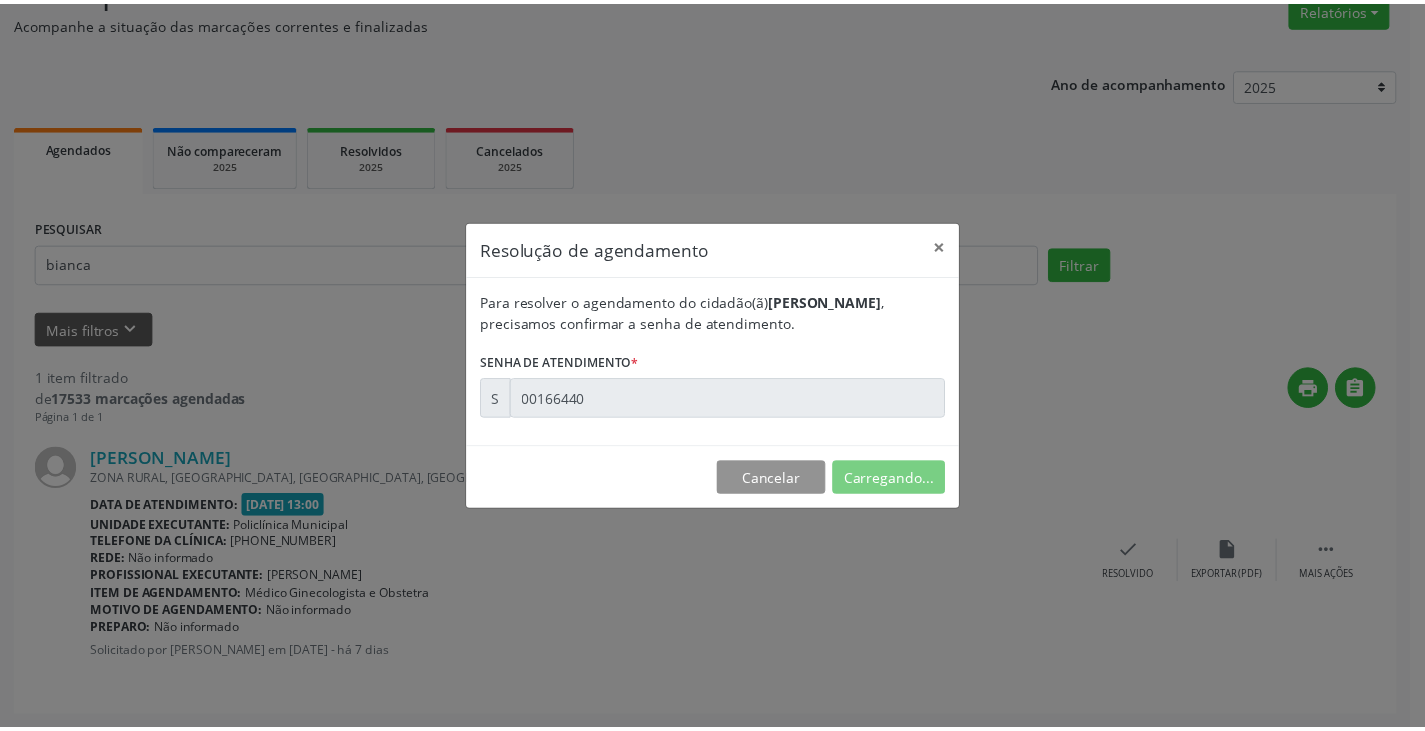 scroll, scrollTop: 0, scrollLeft: 0, axis: both 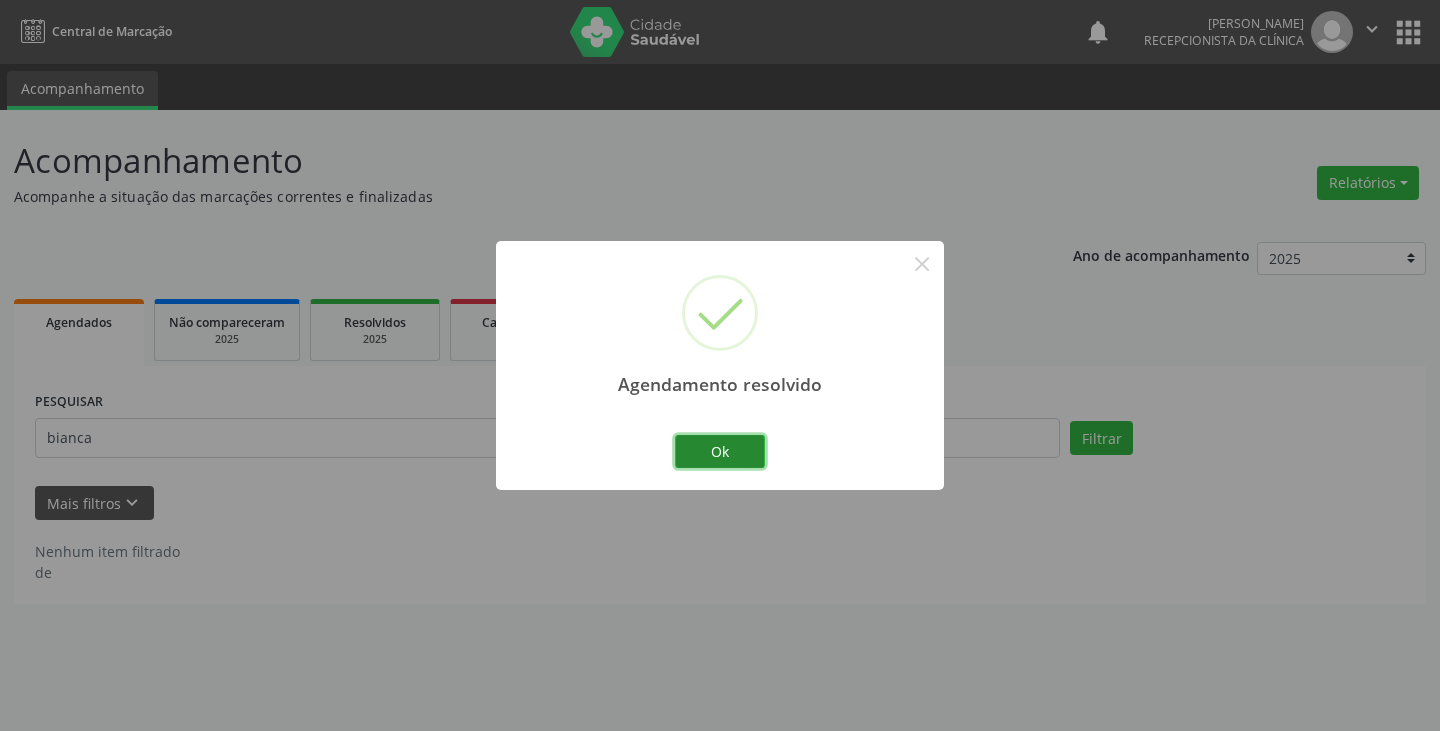 click on "Ok" at bounding box center (720, 452) 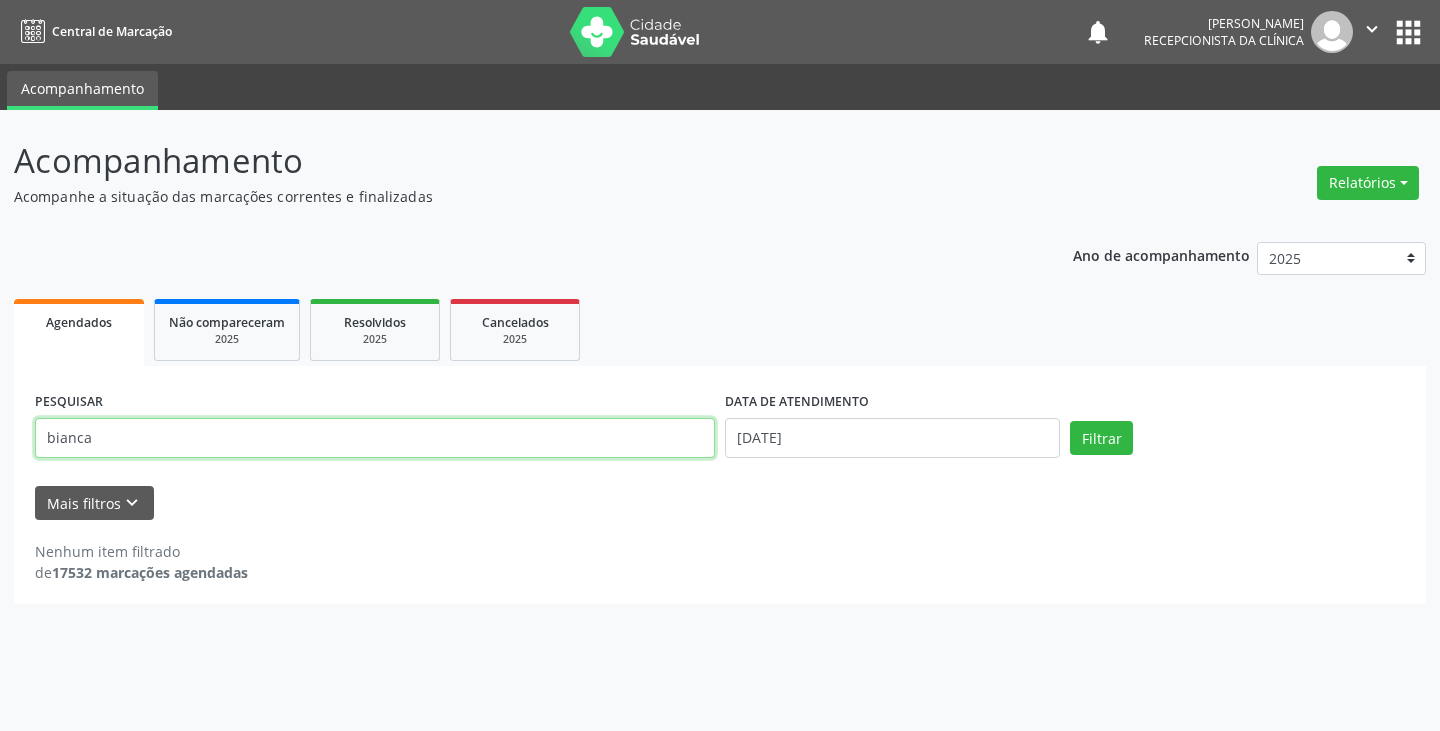 click on "bianca" at bounding box center [375, 438] 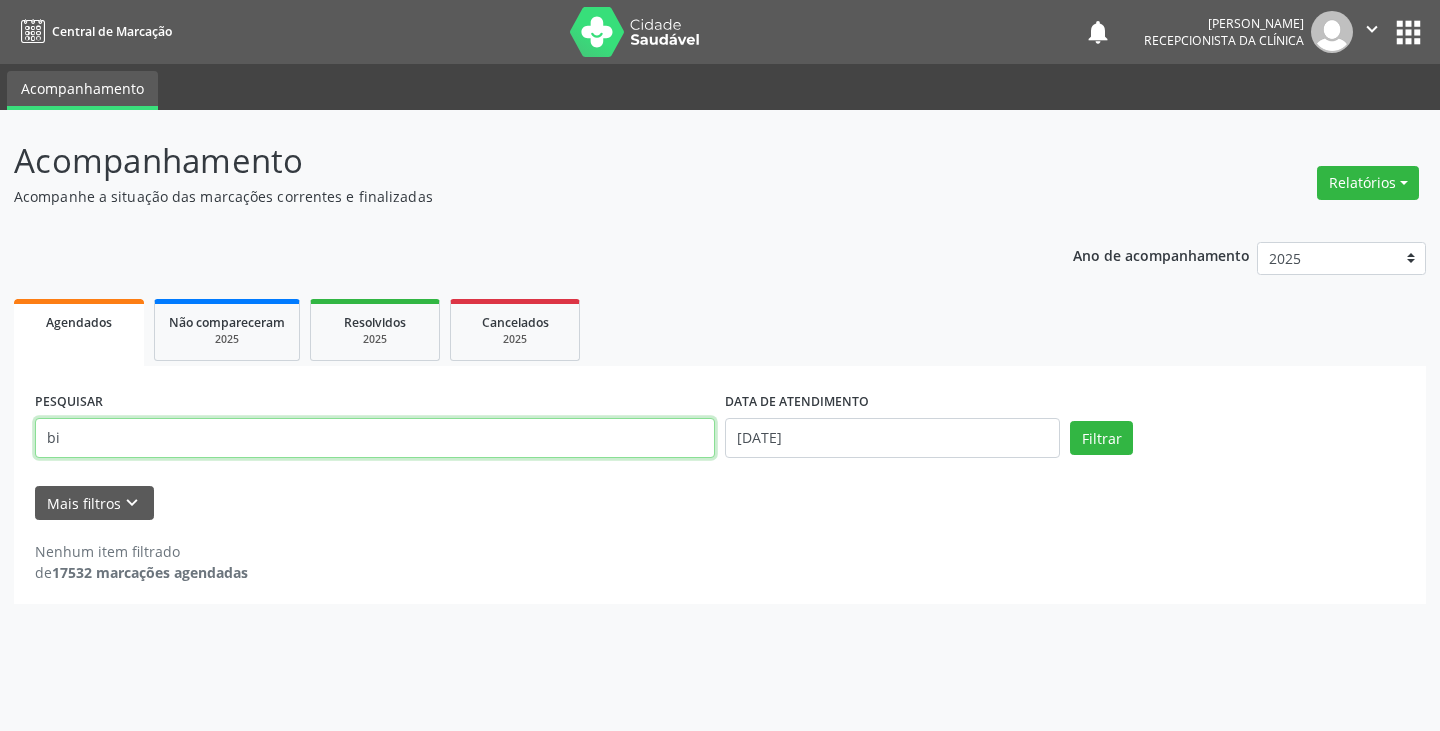type on "b" 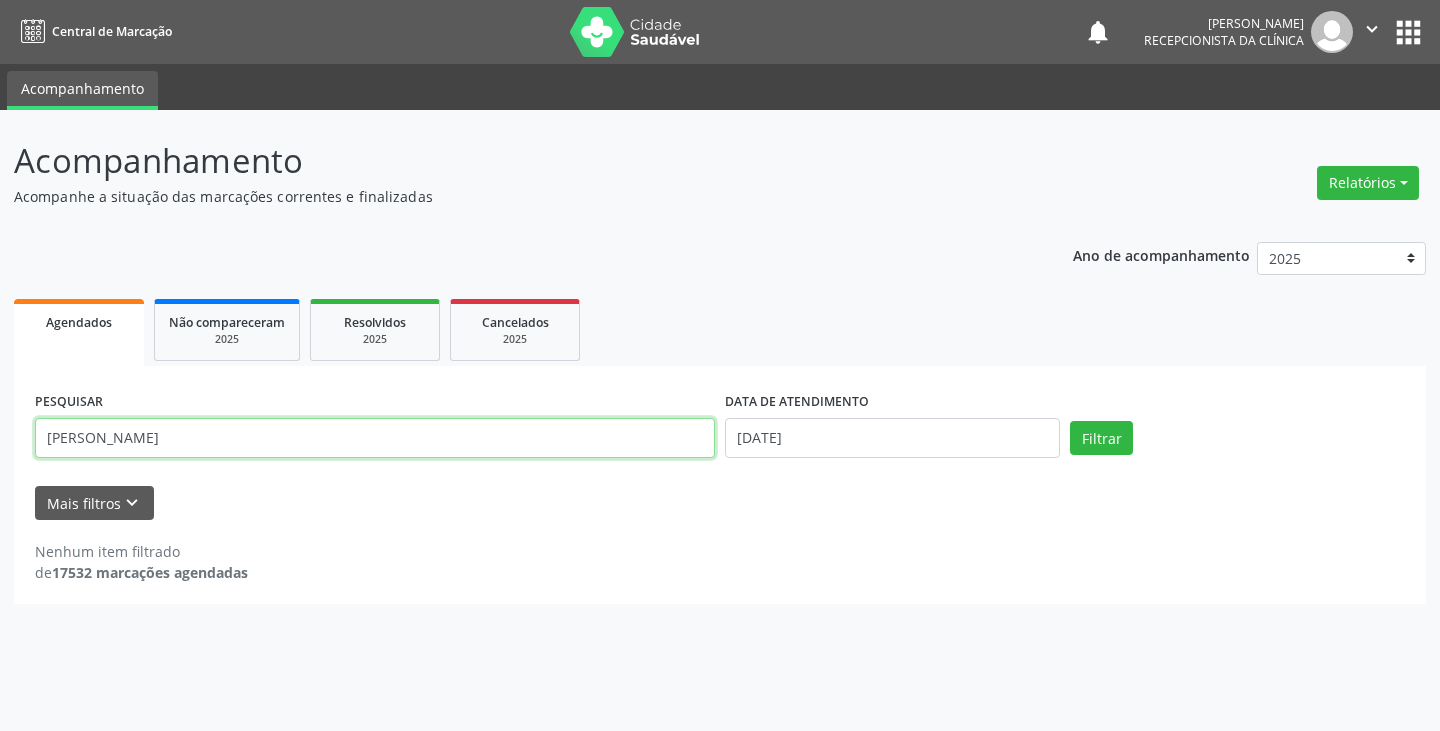 type on "[PERSON_NAME]" 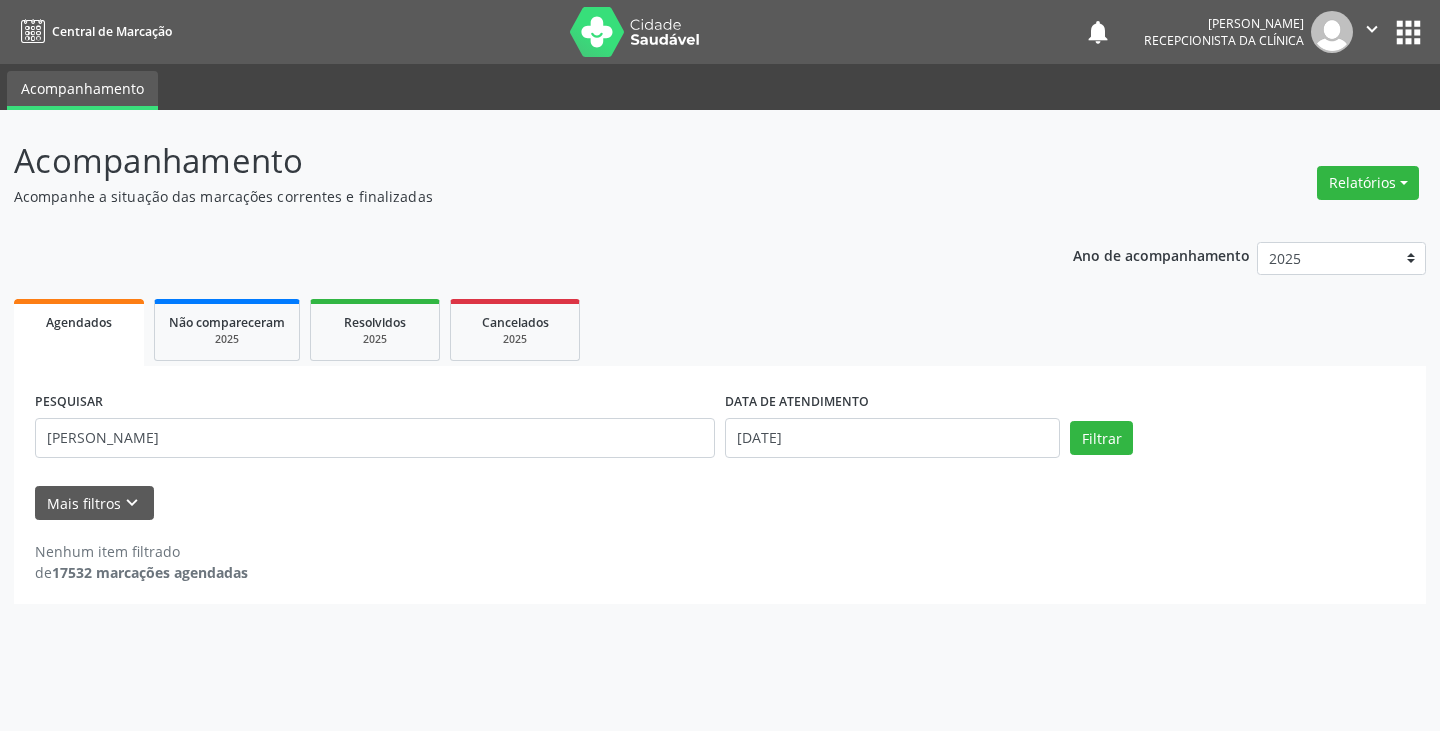 click on "PESQUISAR
josefa
DATA DE ATENDIMENTO
[DATE]
Filtrar" at bounding box center [720, 429] 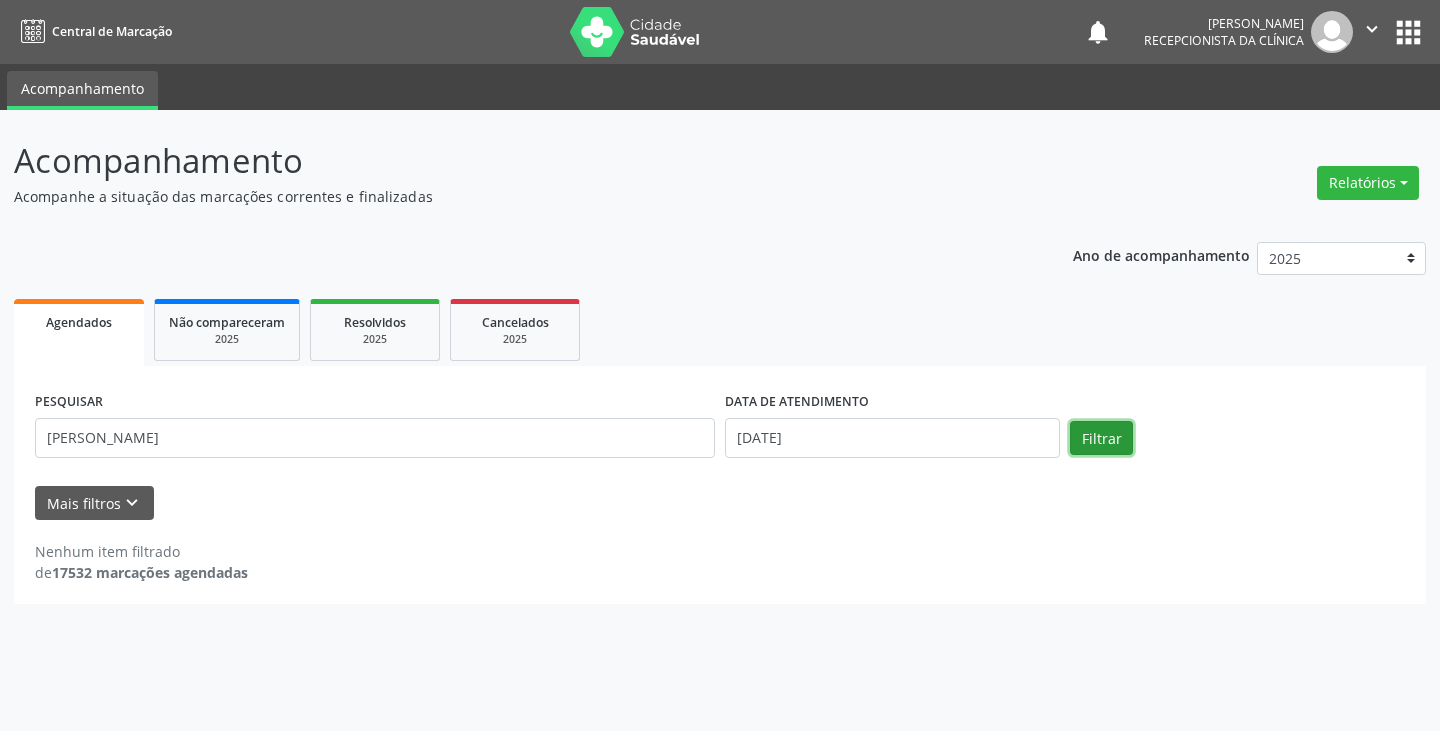 click on "Filtrar" at bounding box center [1101, 438] 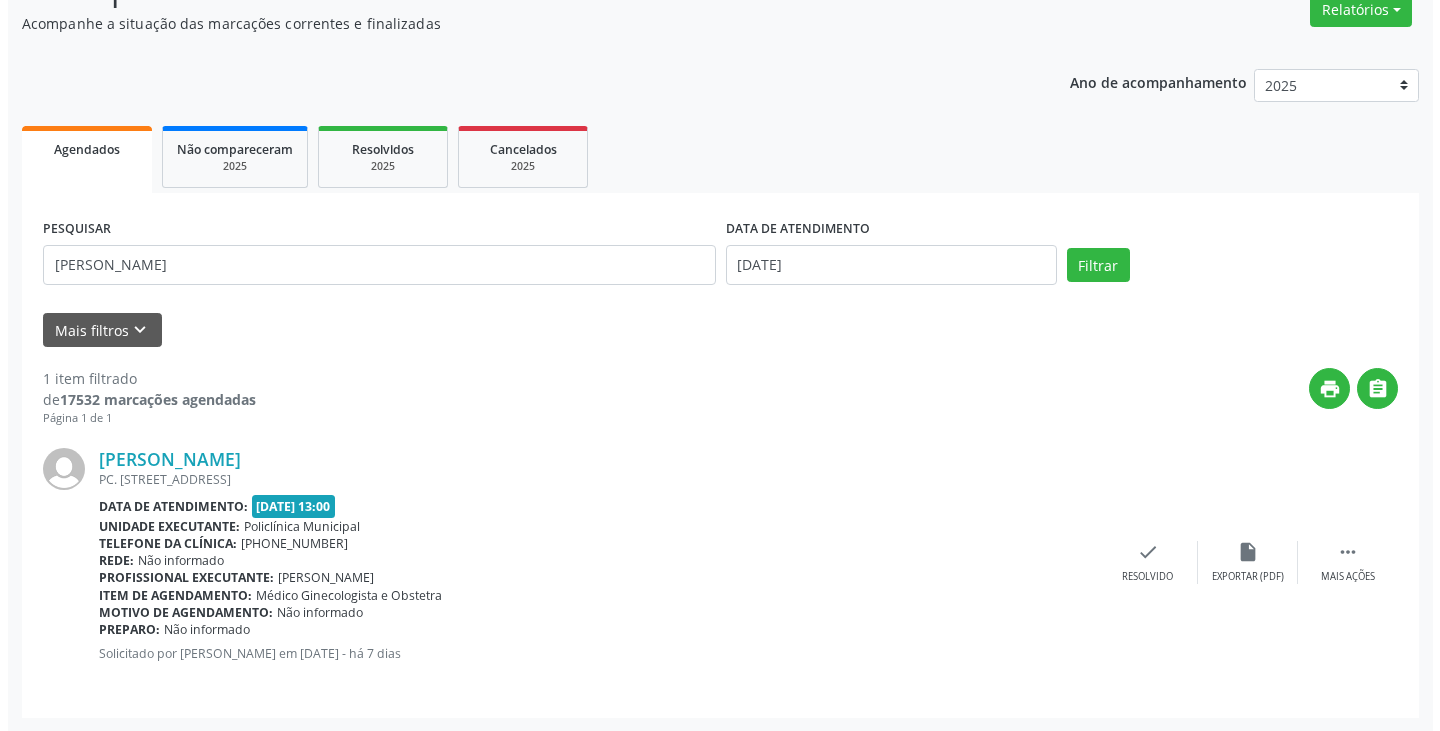 scroll, scrollTop: 174, scrollLeft: 0, axis: vertical 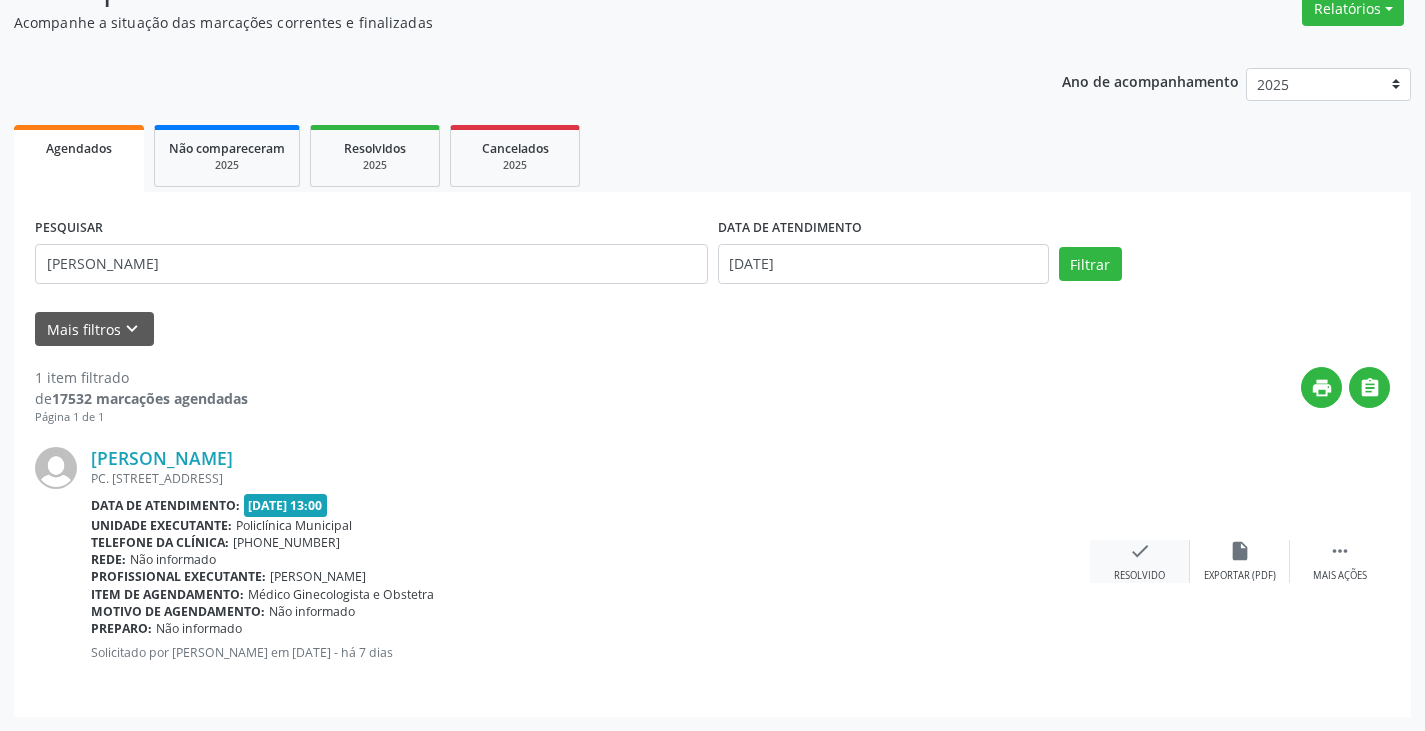 click on "check
Resolvido" at bounding box center (1140, 561) 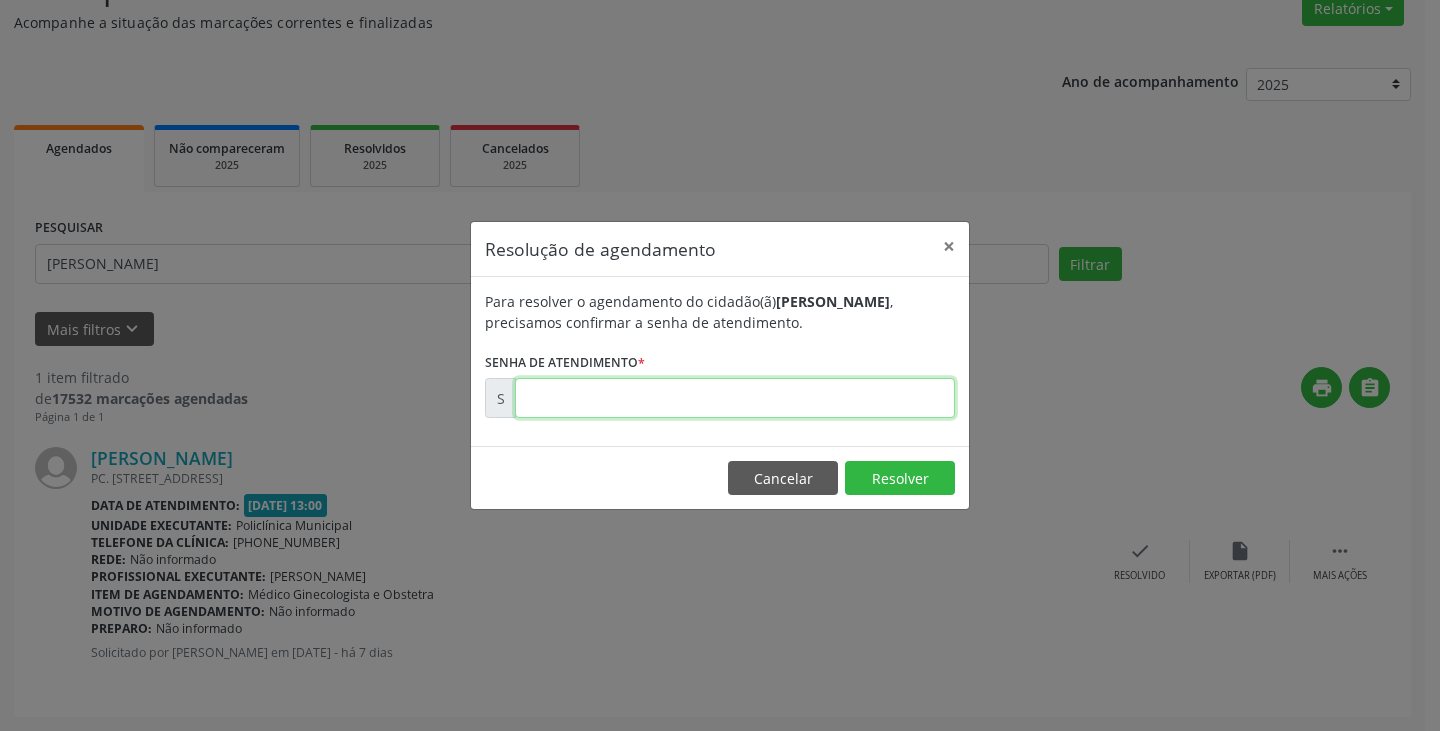 click at bounding box center (735, 398) 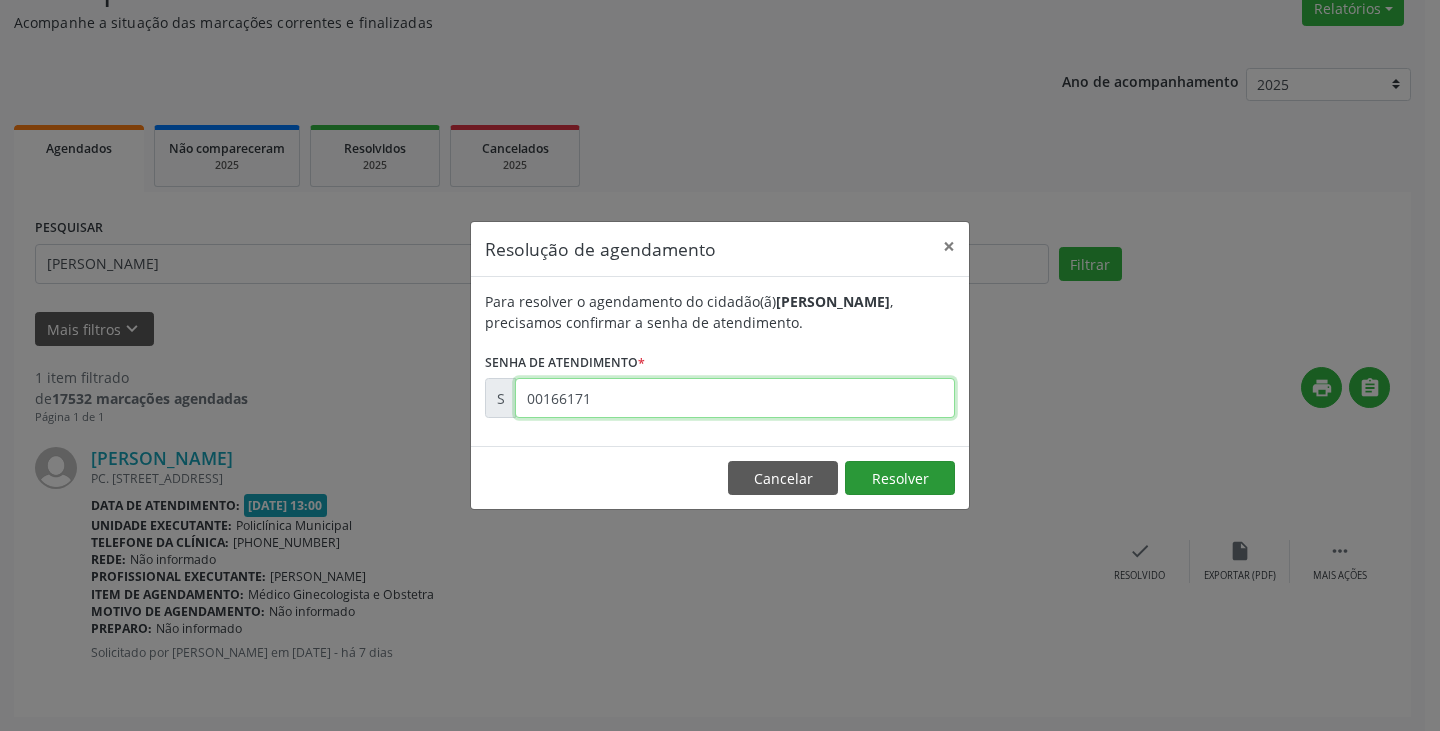 type on "00166171" 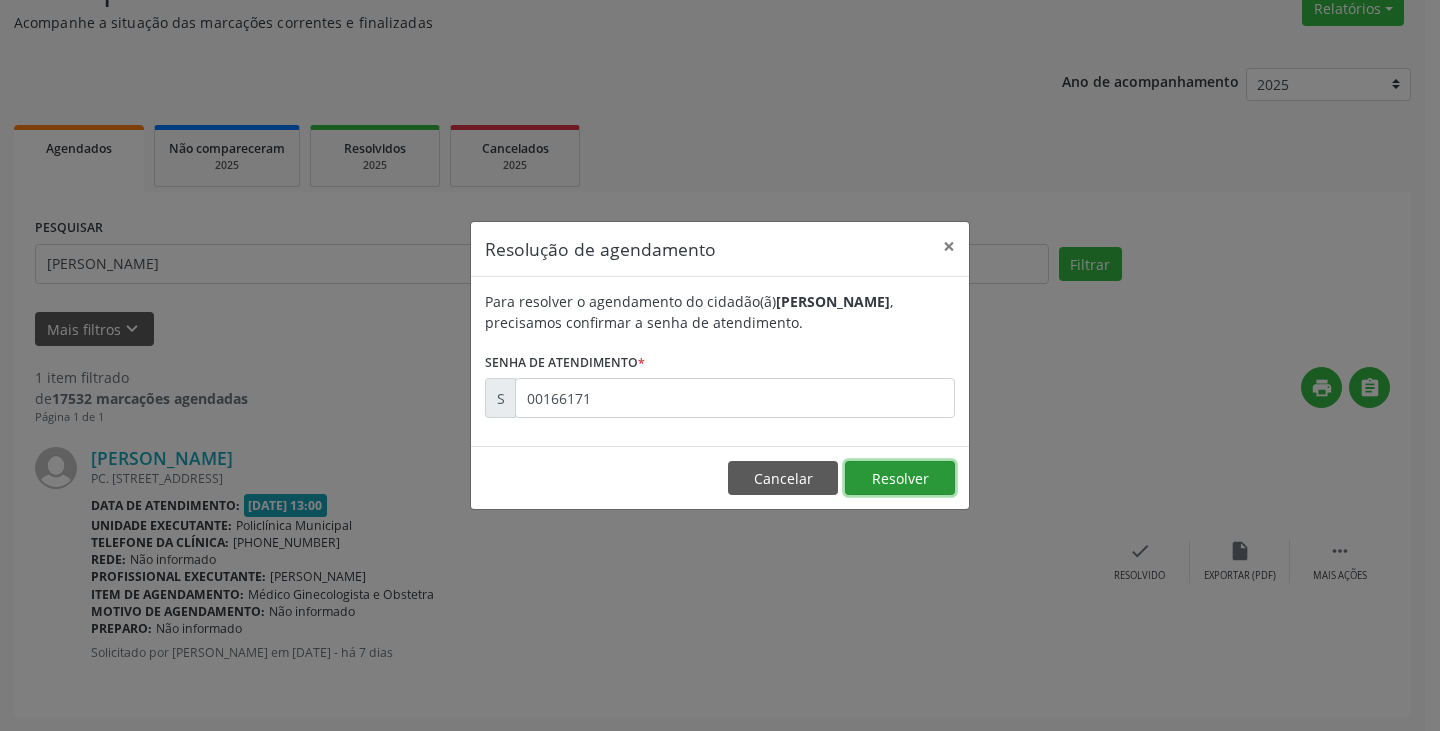 click on "Resolver" at bounding box center [900, 478] 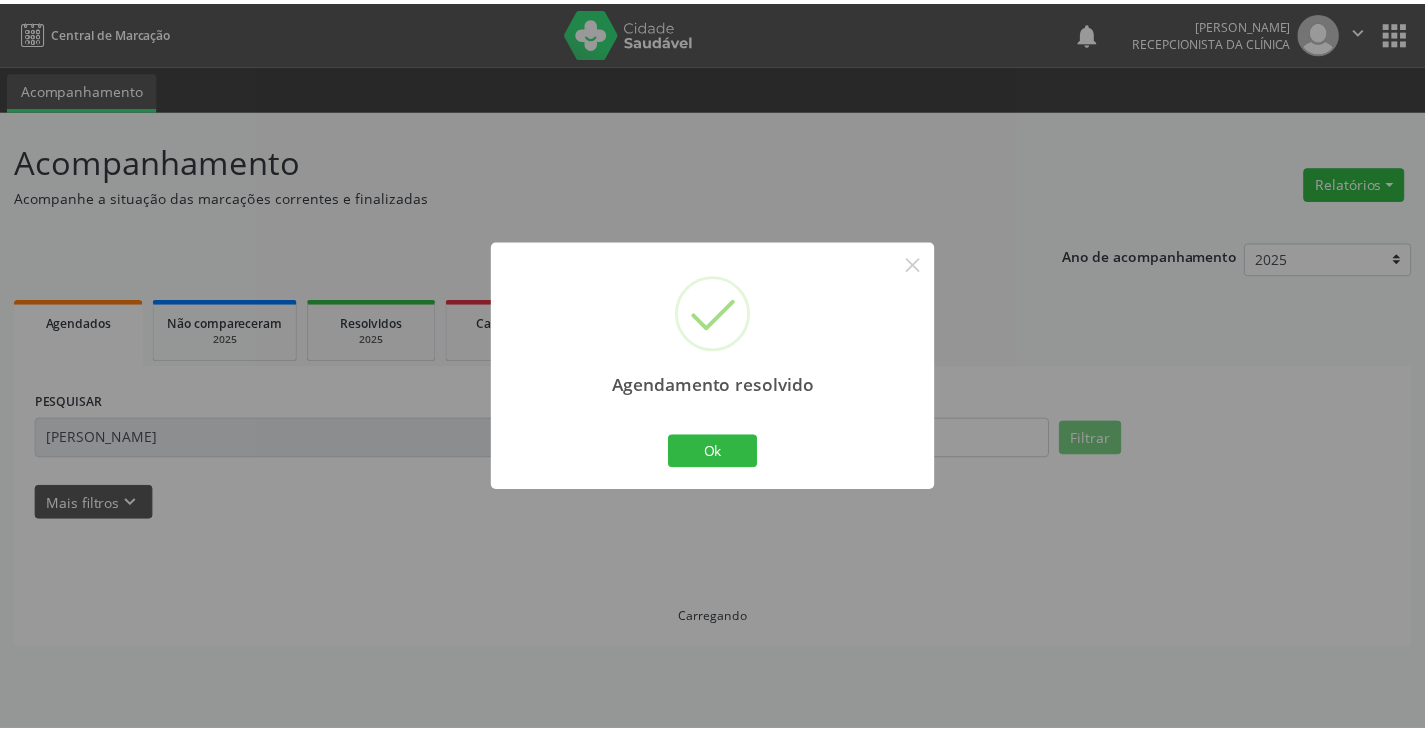 scroll, scrollTop: 0, scrollLeft: 0, axis: both 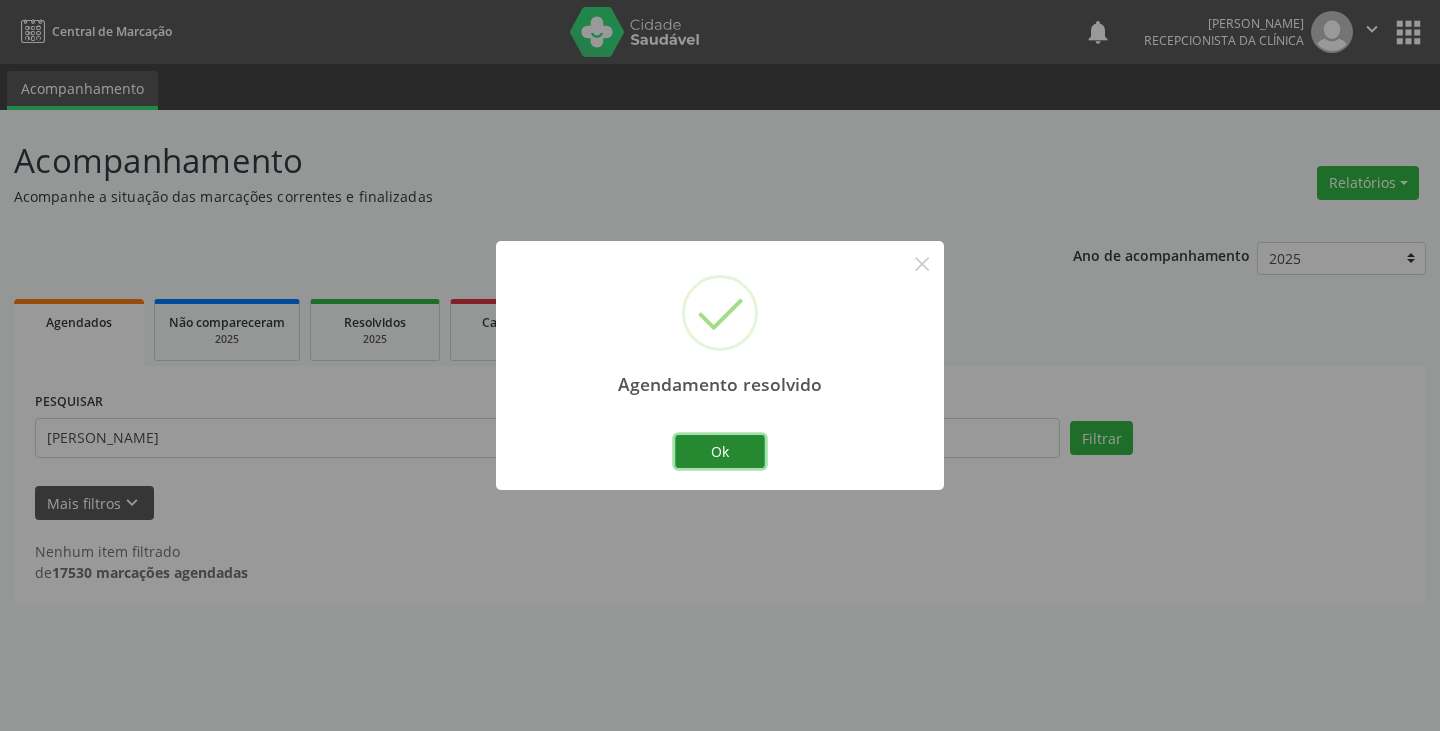 click on "Ok" at bounding box center (720, 452) 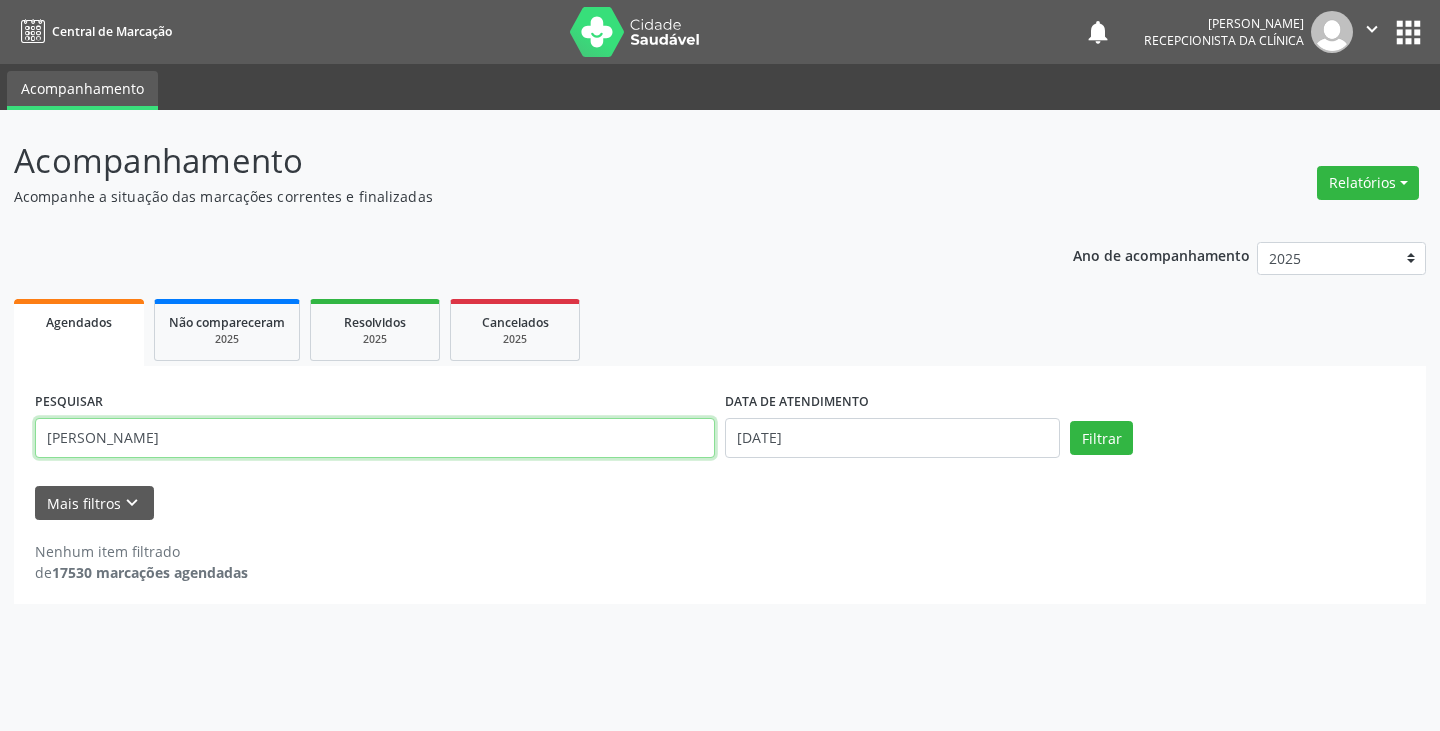 click on "[PERSON_NAME]" at bounding box center [375, 438] 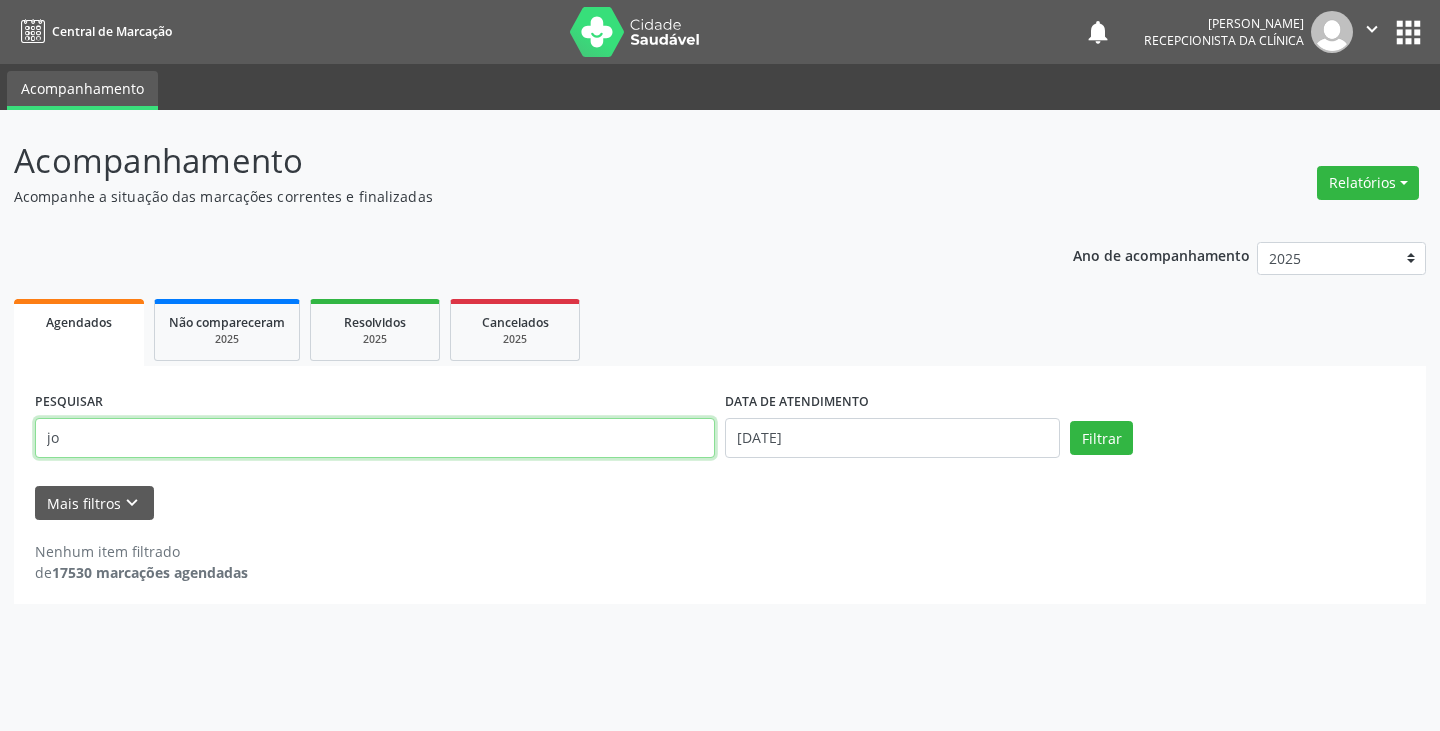 type on "j" 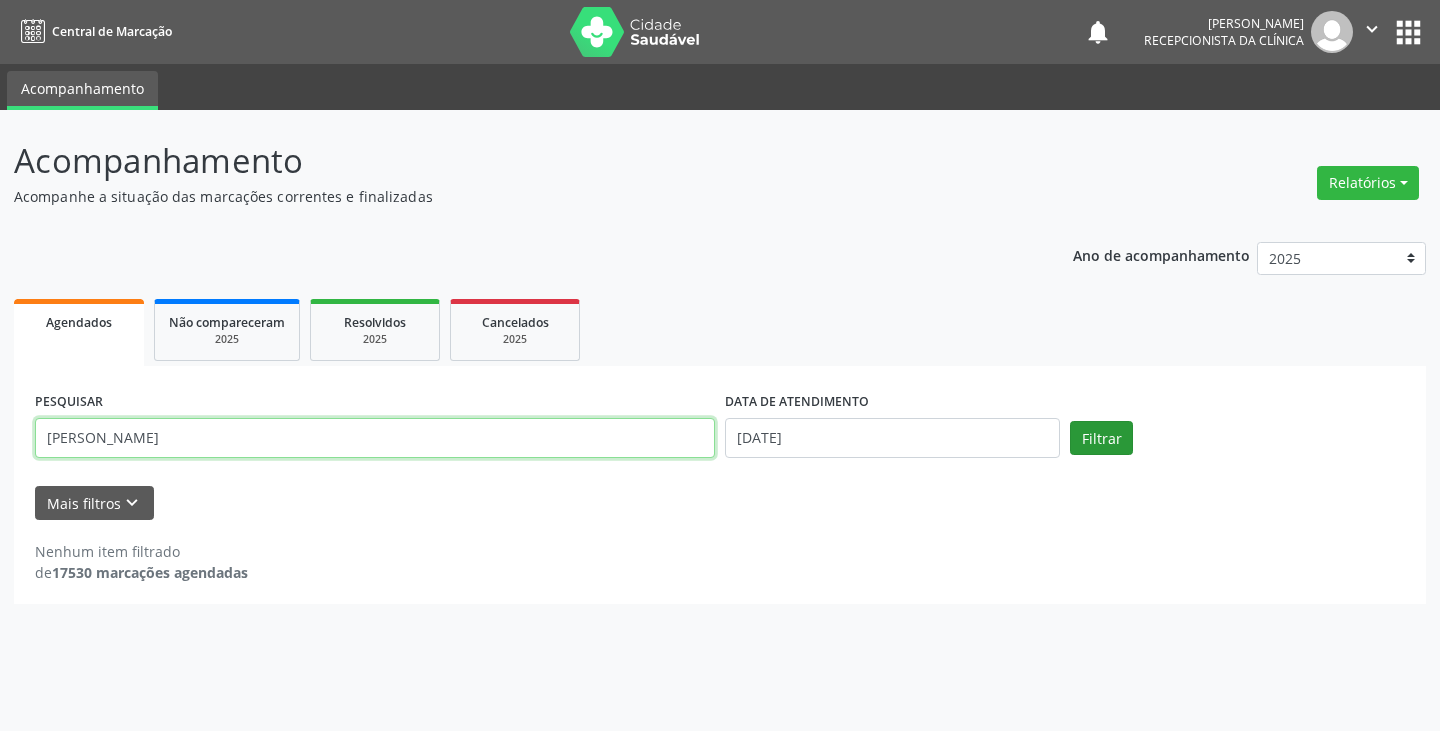 type on "[PERSON_NAME]" 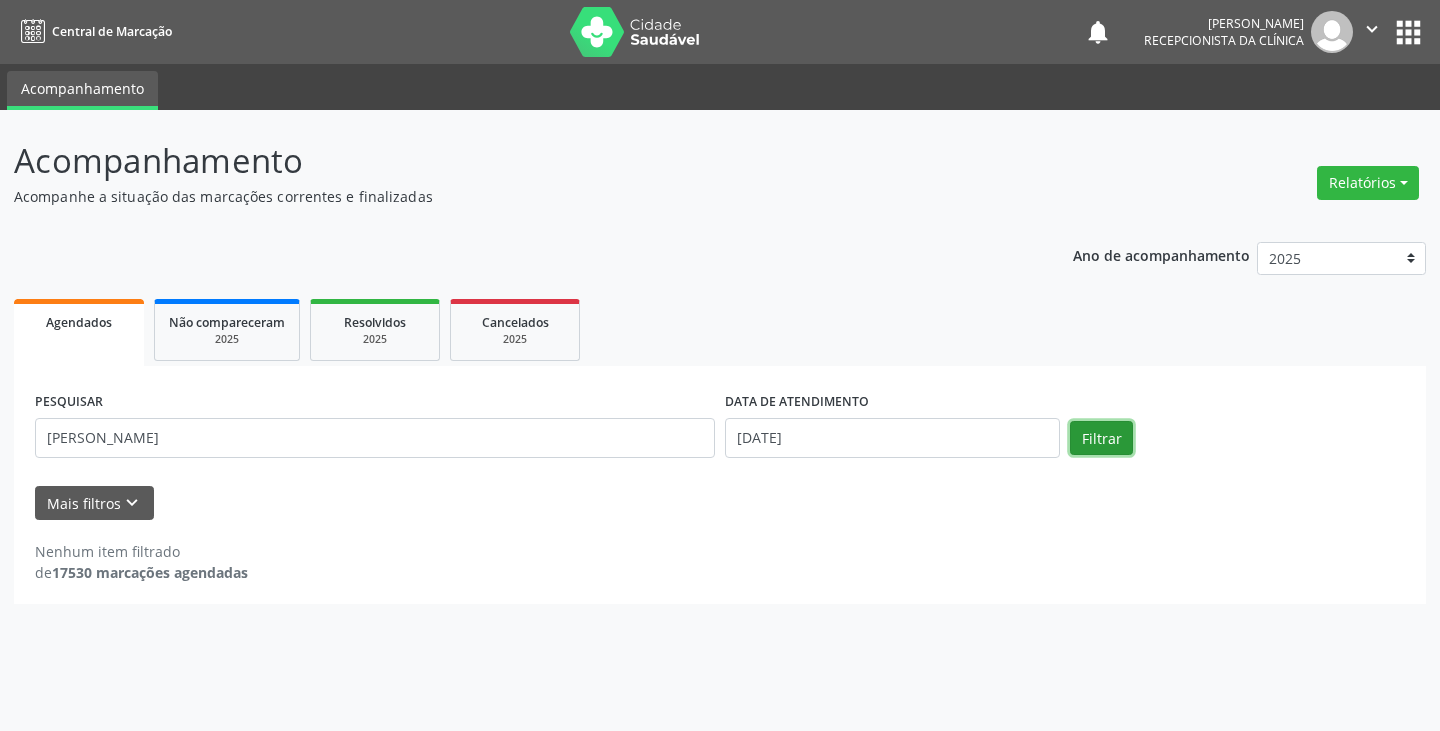 click on "Filtrar" at bounding box center (1101, 438) 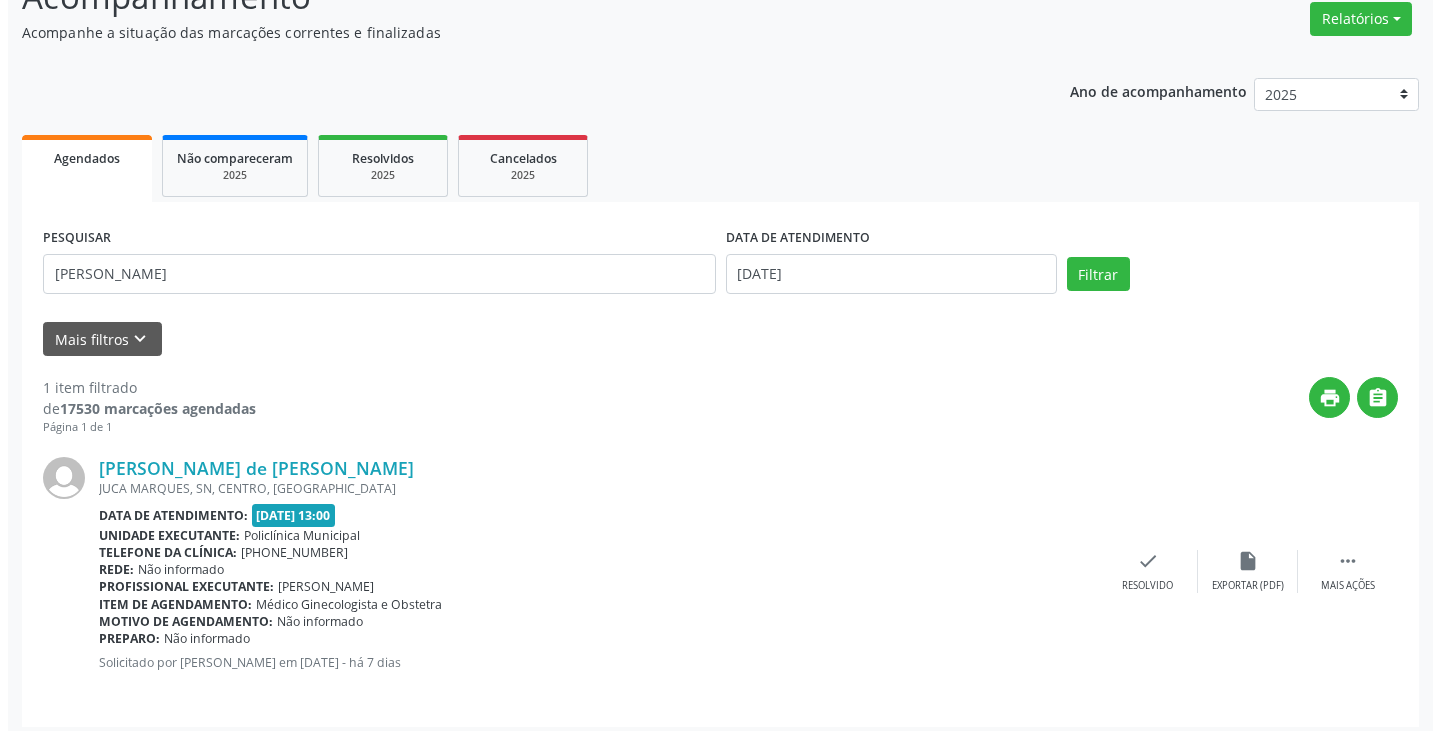 scroll, scrollTop: 174, scrollLeft: 0, axis: vertical 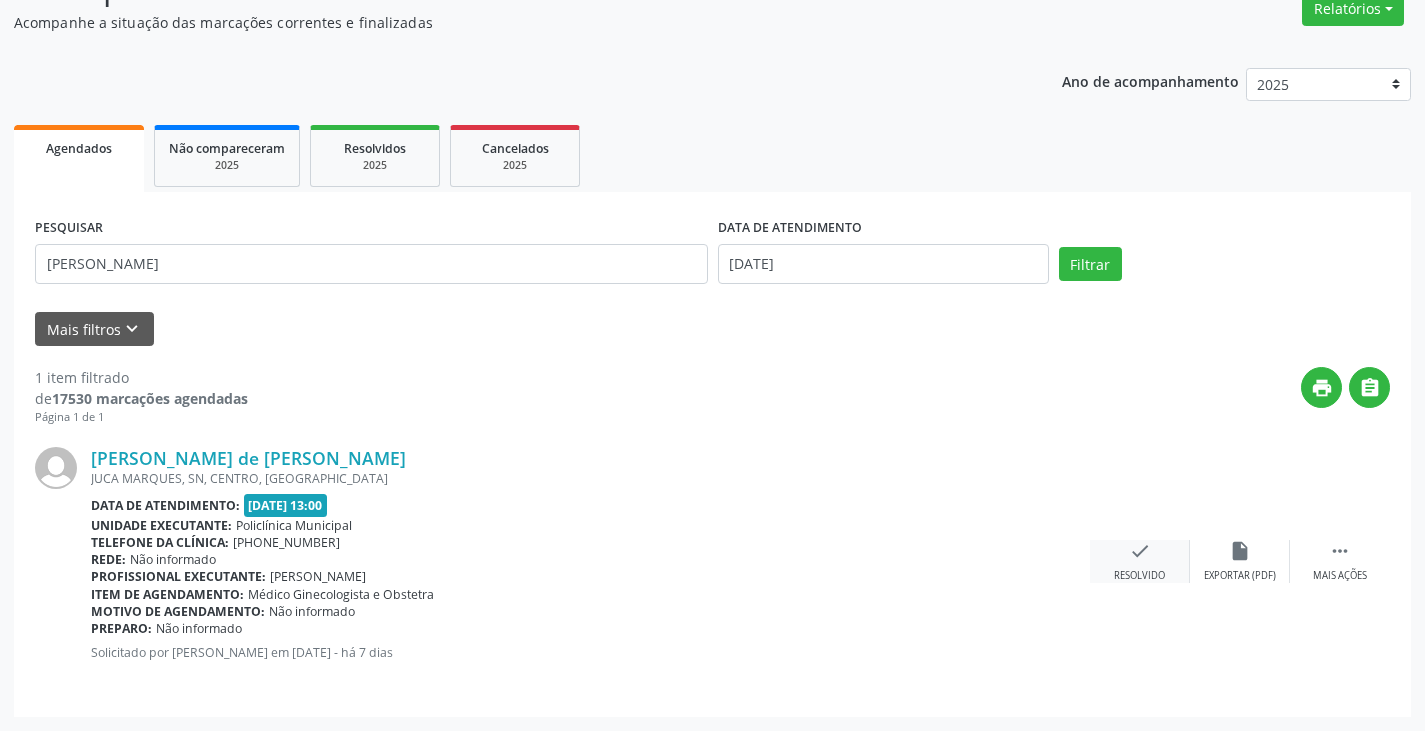 click on "check" at bounding box center (1140, 551) 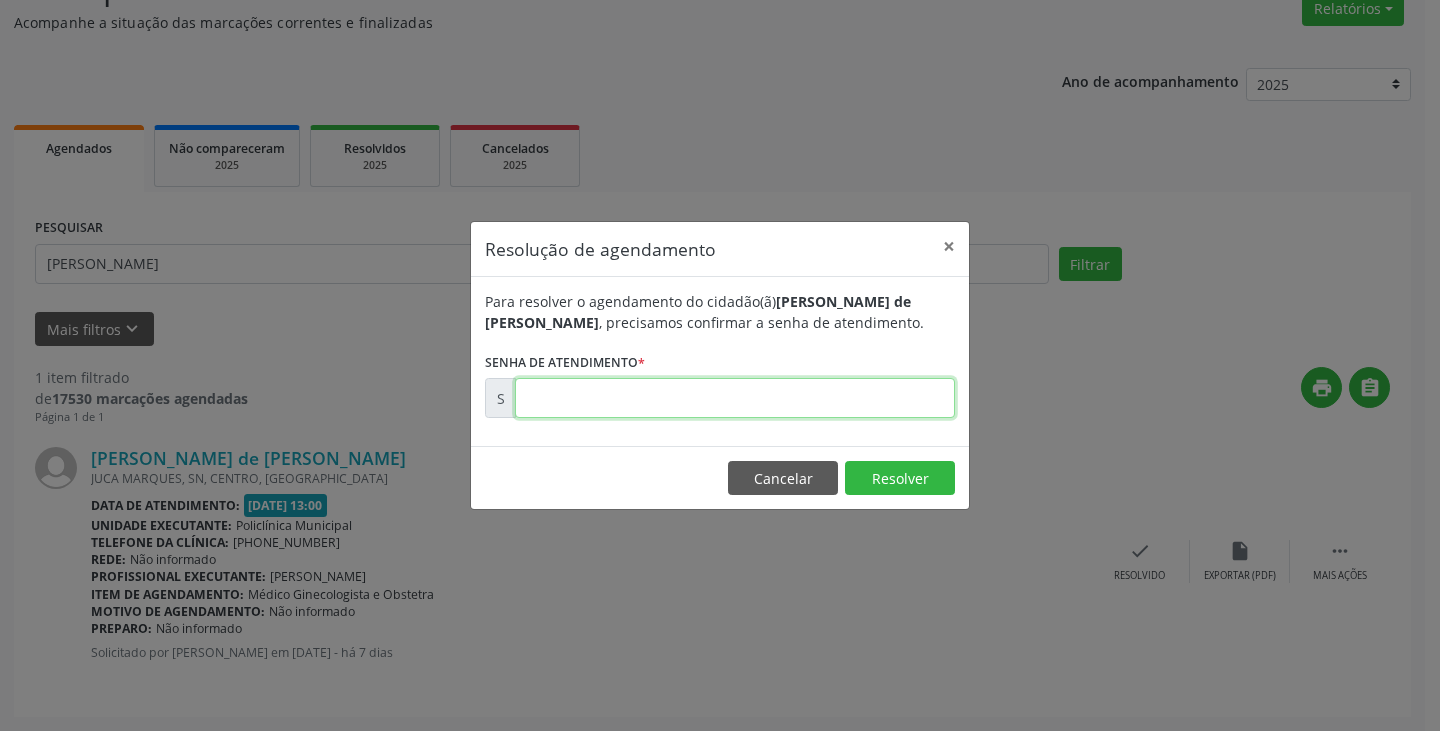 click at bounding box center (735, 398) 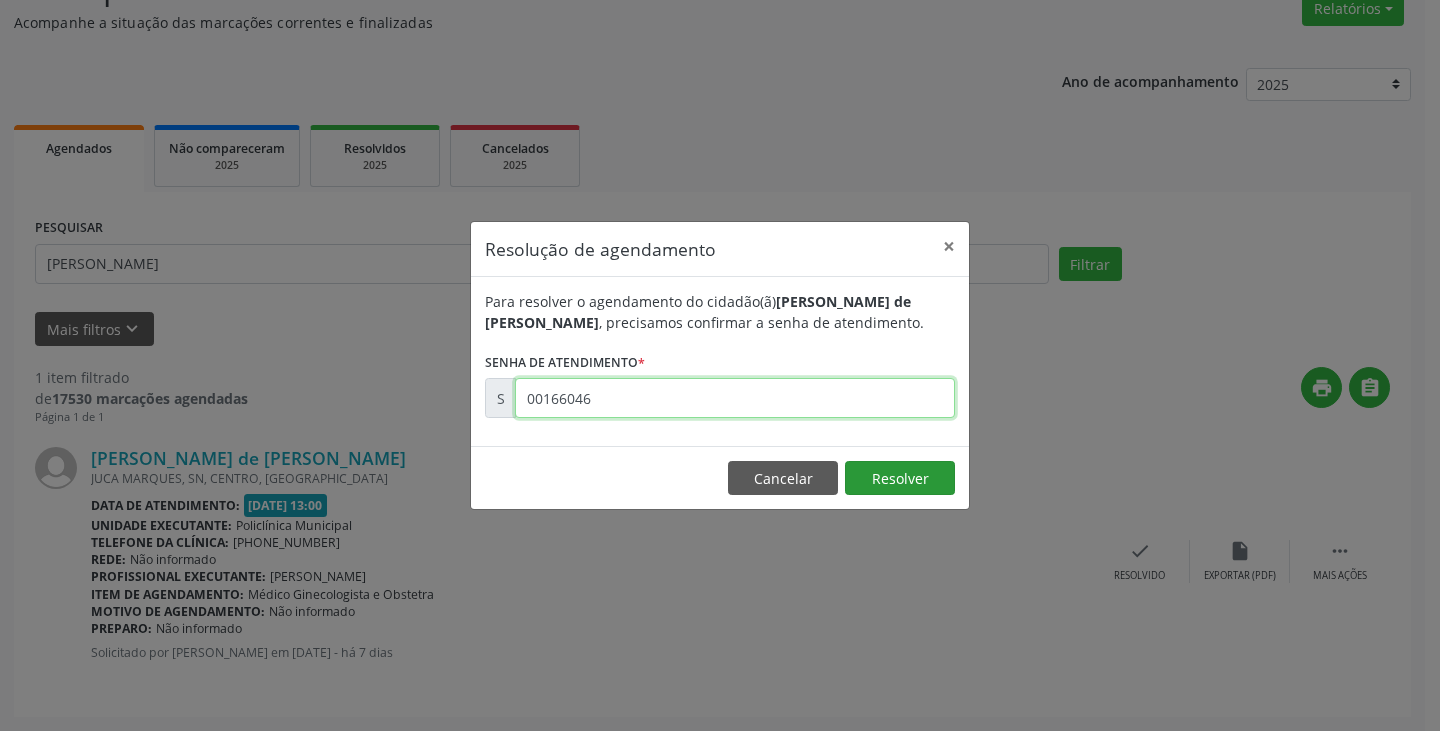 type on "00166046" 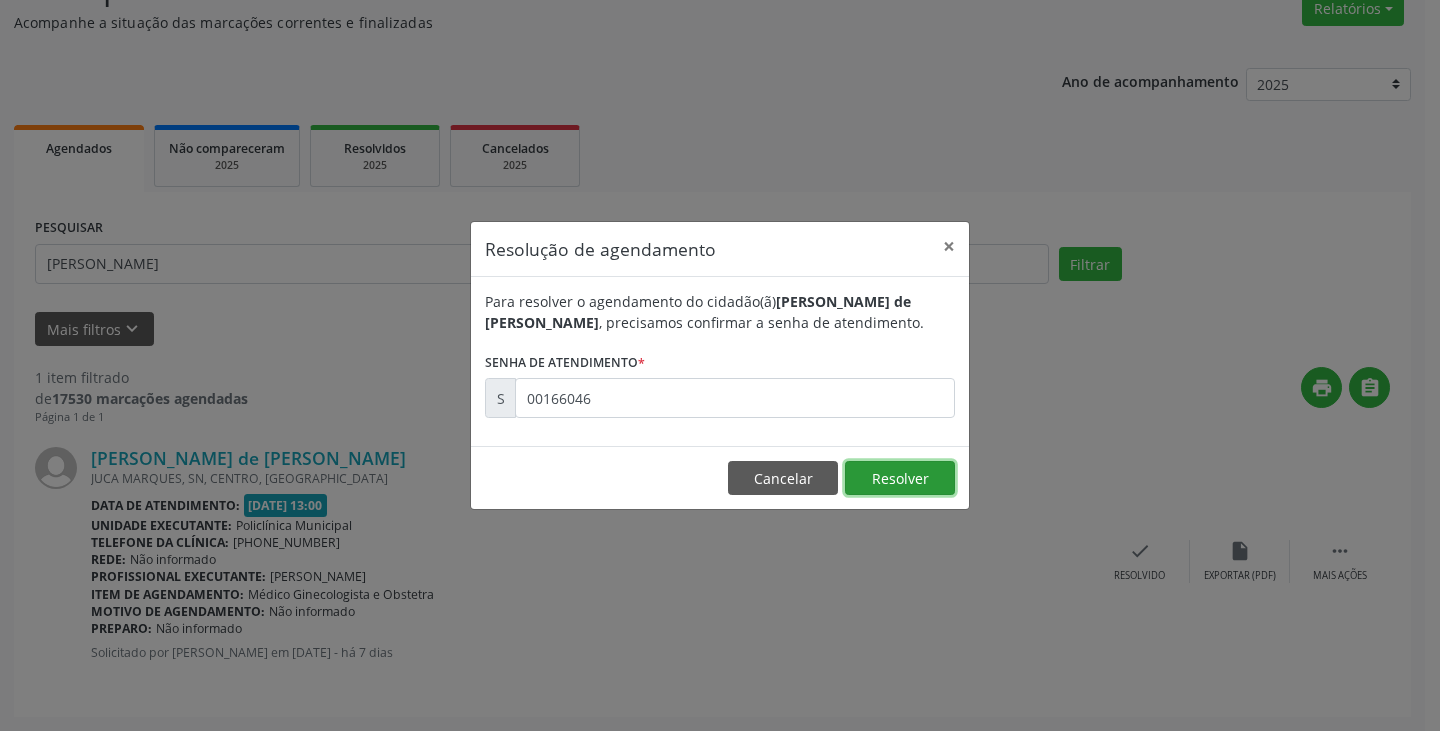 click on "Resolver" at bounding box center (900, 478) 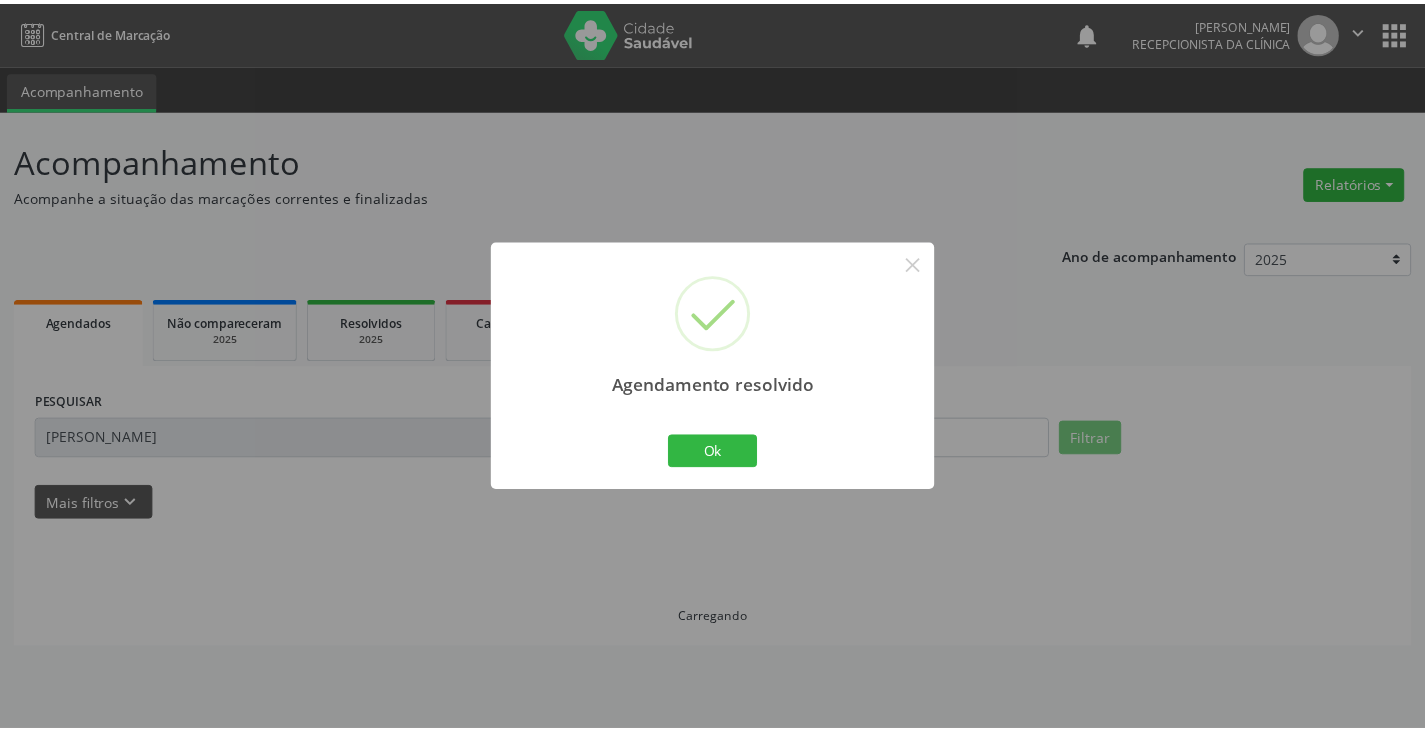 scroll, scrollTop: 0, scrollLeft: 0, axis: both 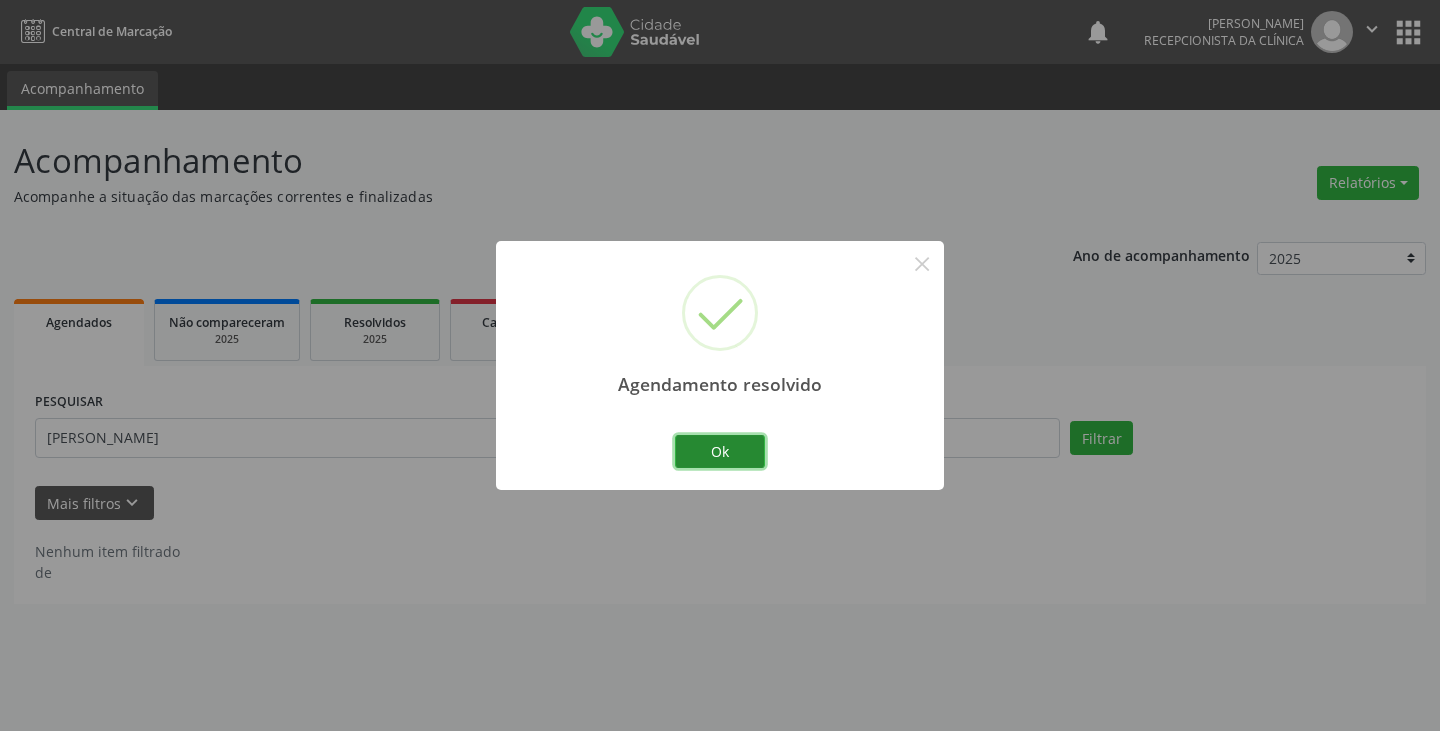 click on "Ok" at bounding box center (720, 452) 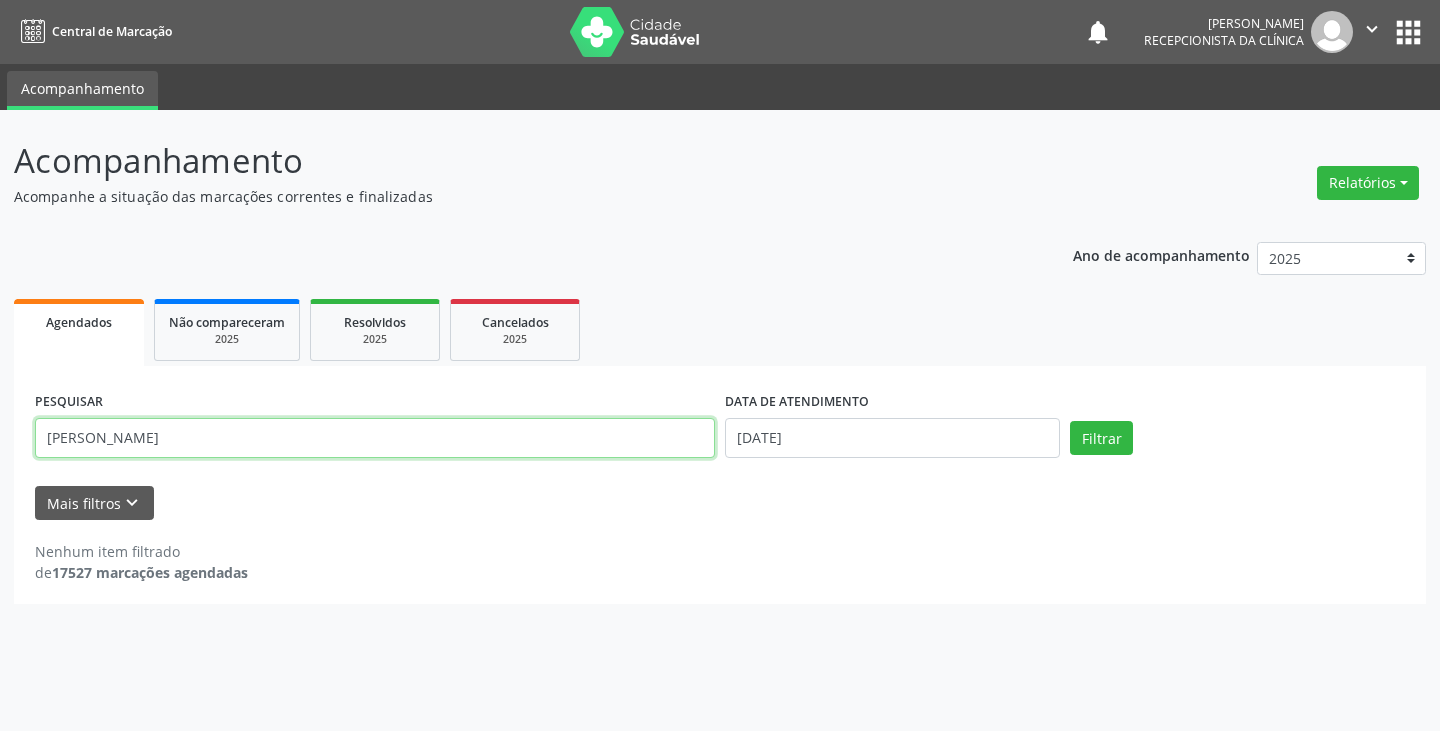 click on "[PERSON_NAME]" at bounding box center [375, 438] 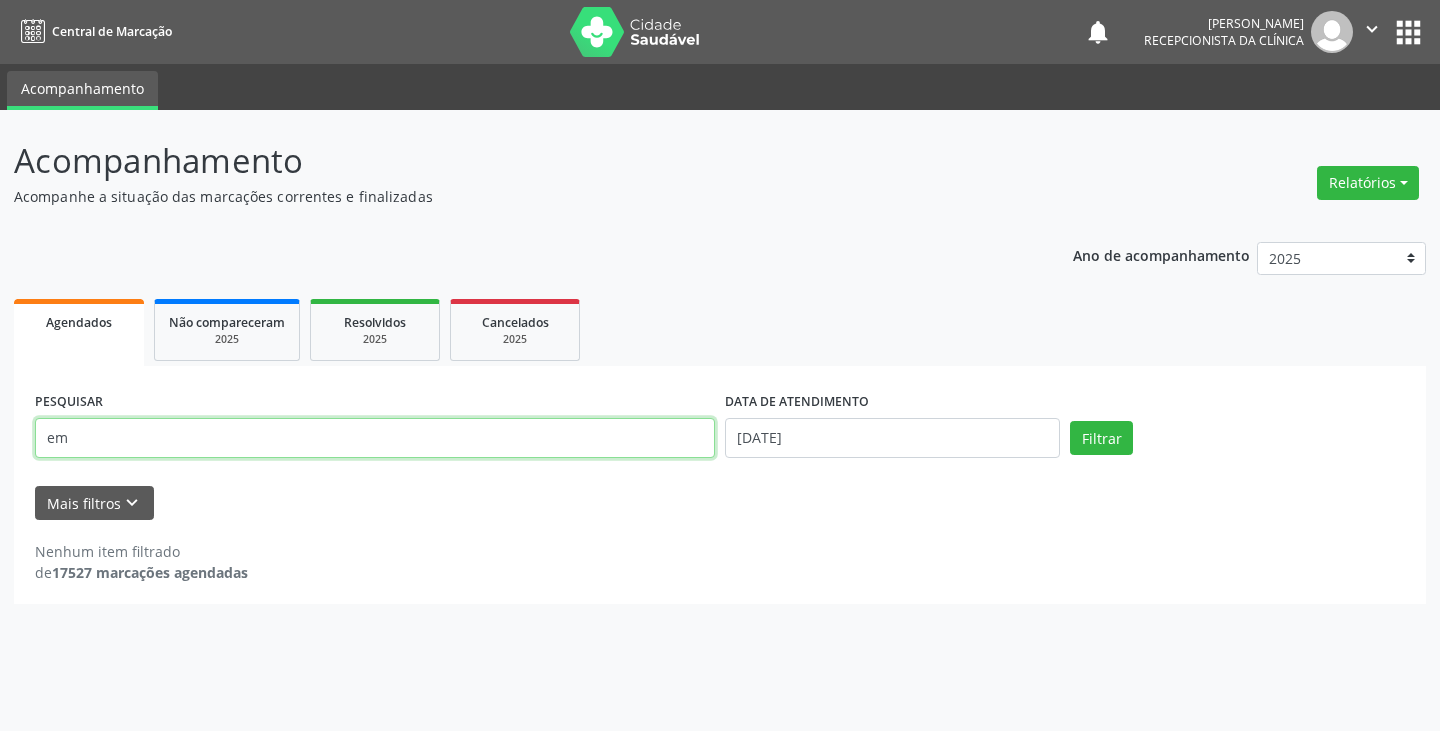 type on "e" 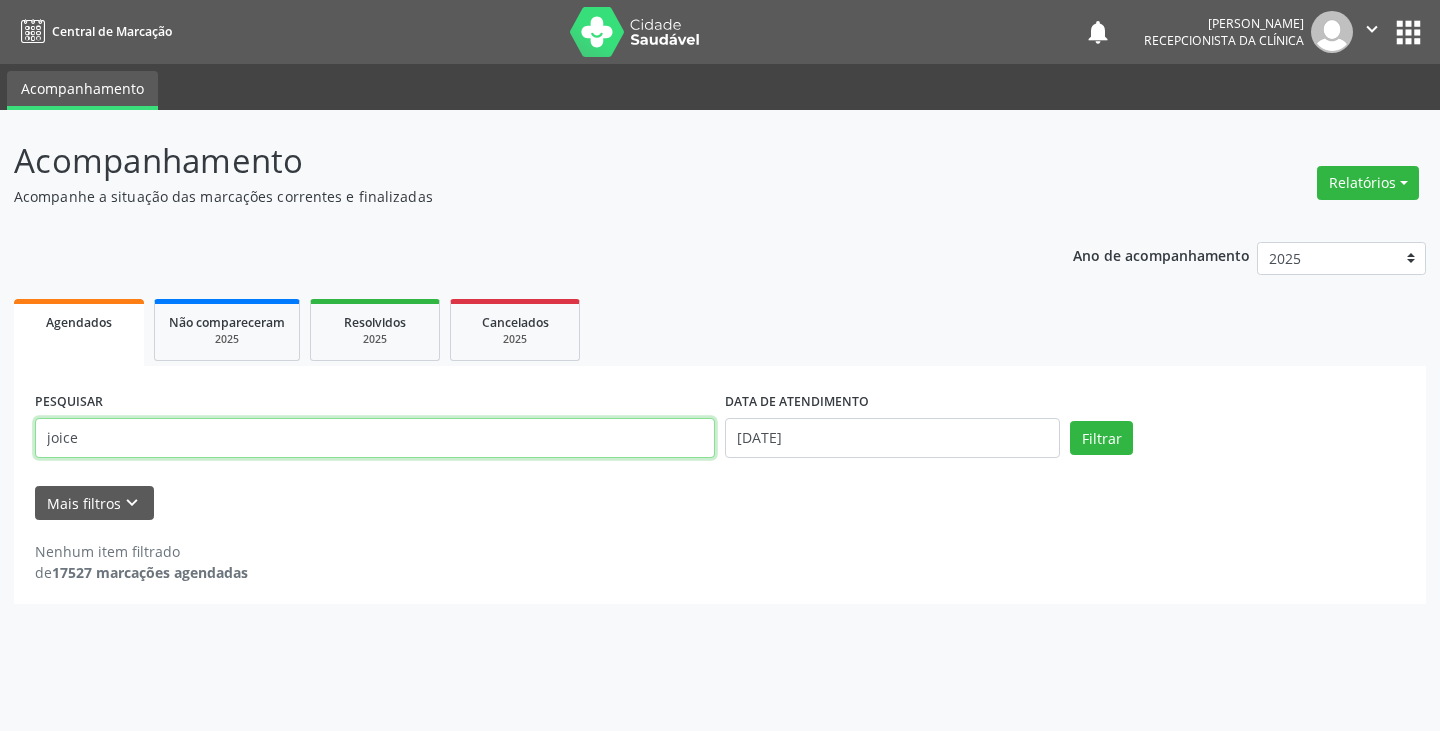 type on "joice" 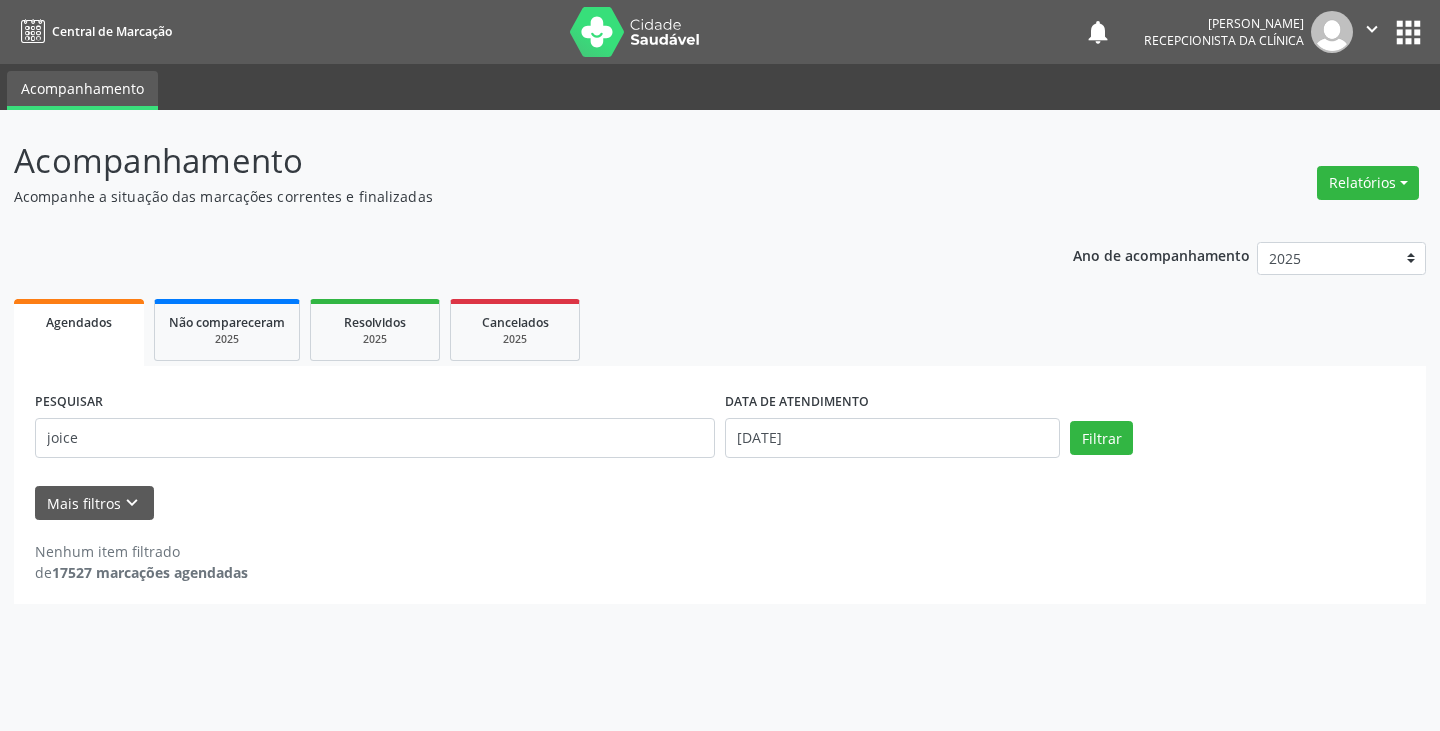 click on "PESQUISAR
joice
DATA DE ATENDIMENTO
[DATE]
Filtrar" at bounding box center [720, 429] 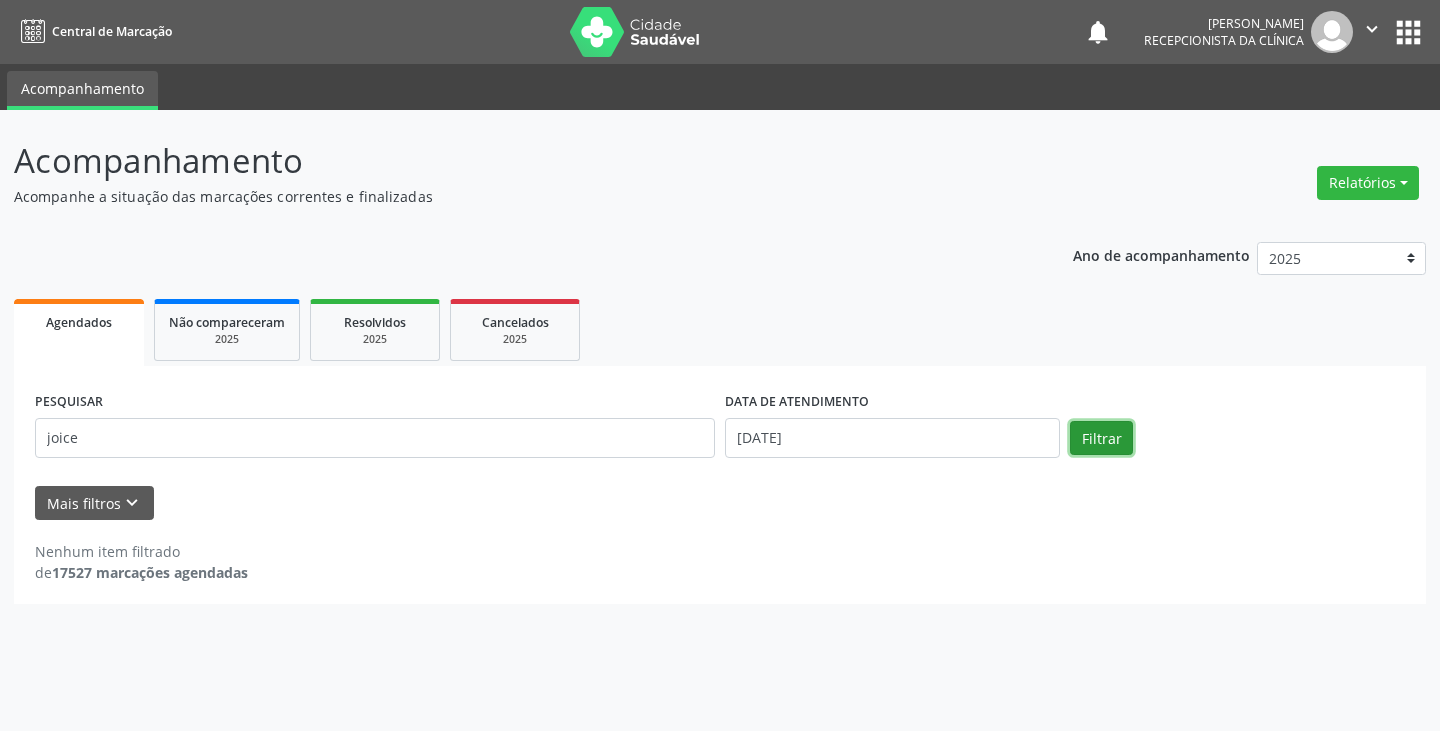 click on "Filtrar" at bounding box center [1101, 438] 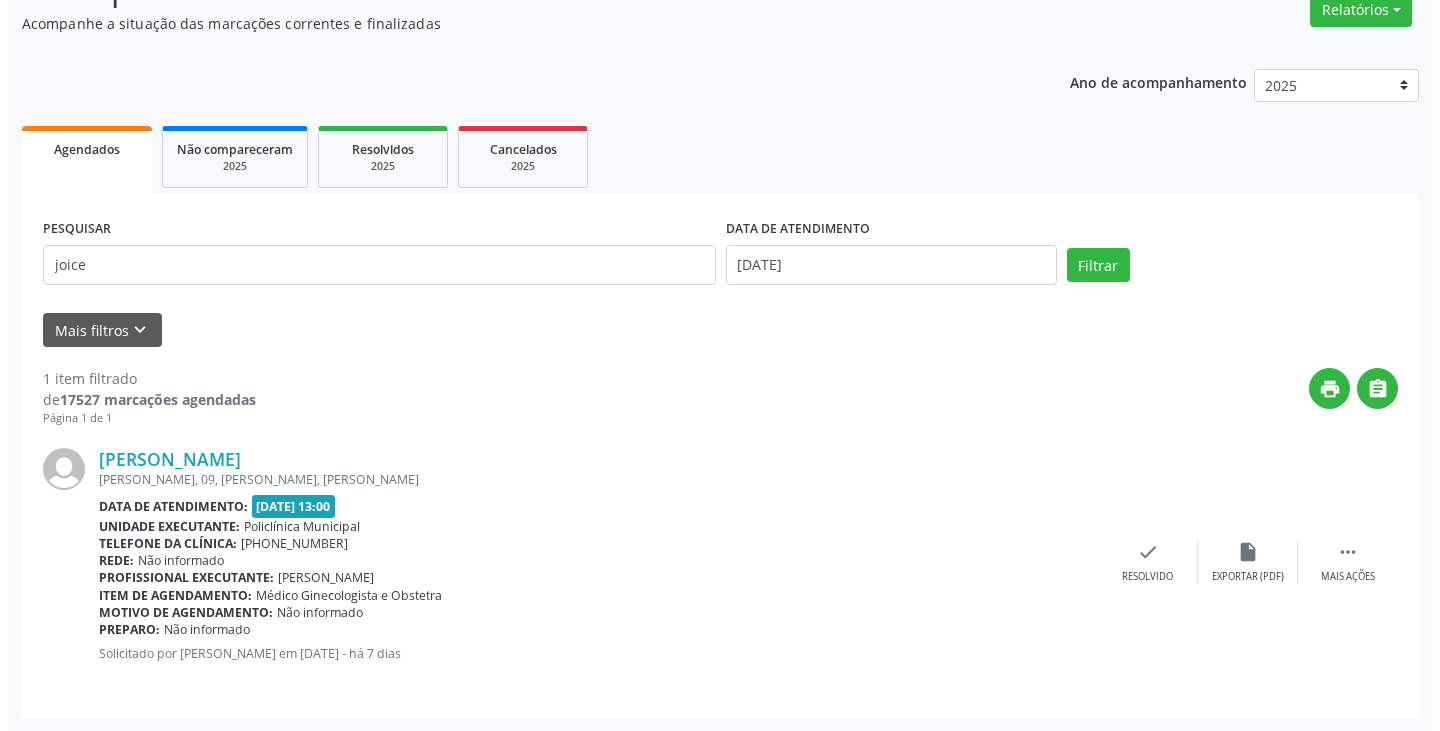 scroll, scrollTop: 174, scrollLeft: 0, axis: vertical 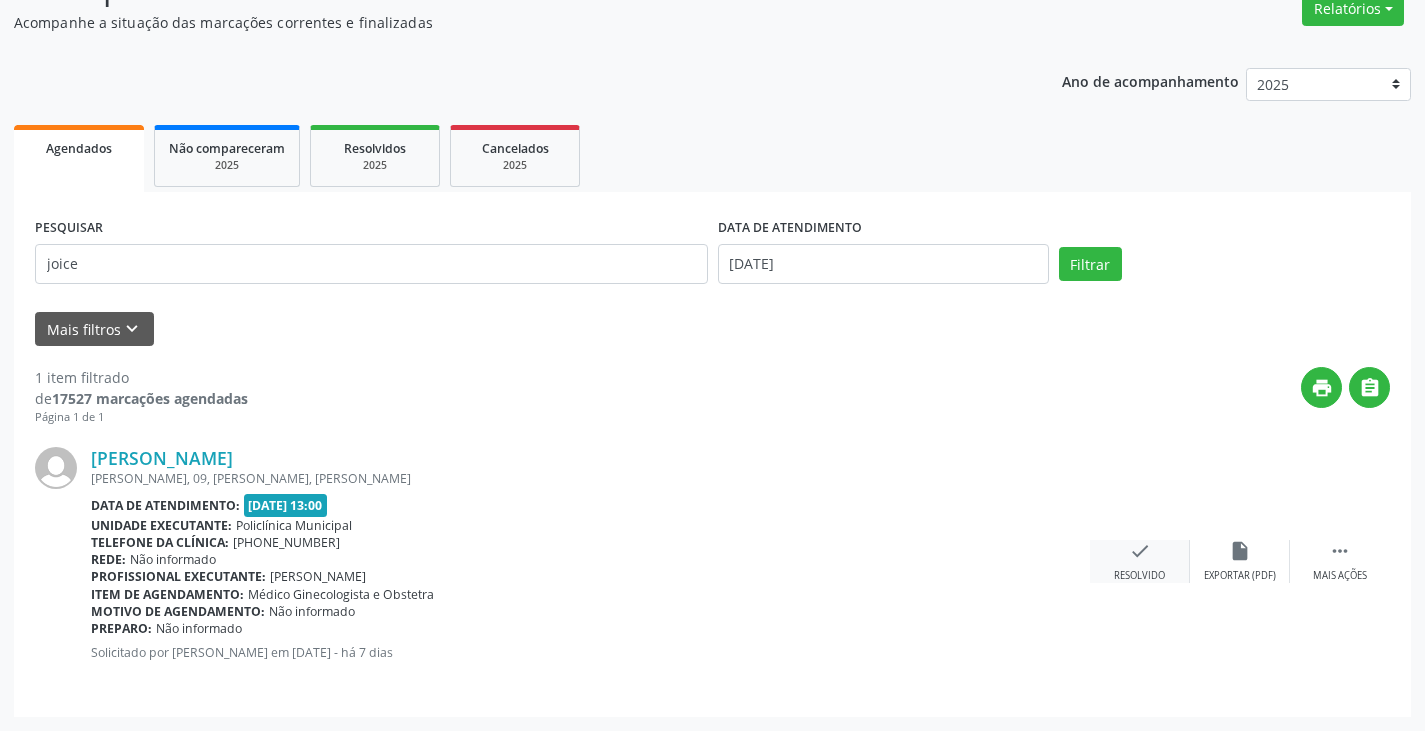 click on "check" at bounding box center [1140, 551] 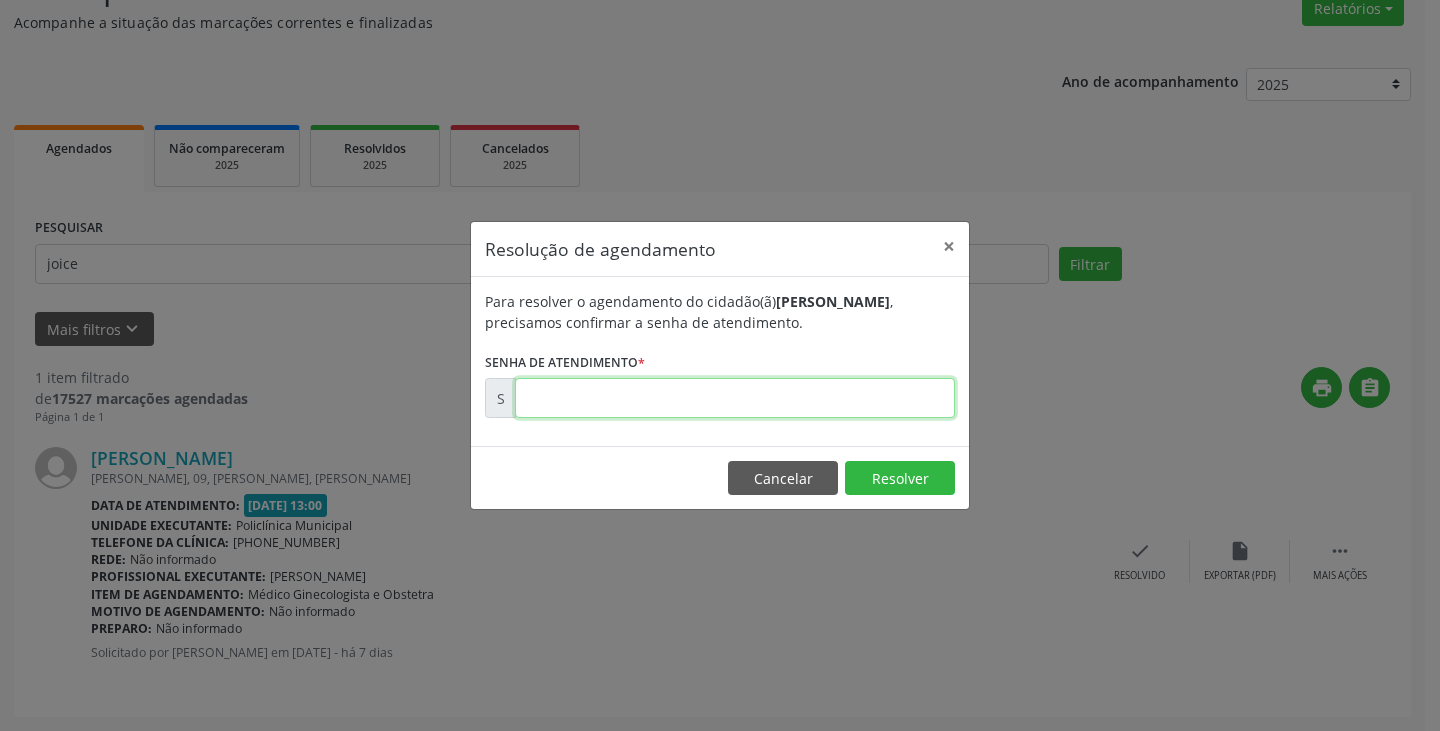 click at bounding box center (735, 398) 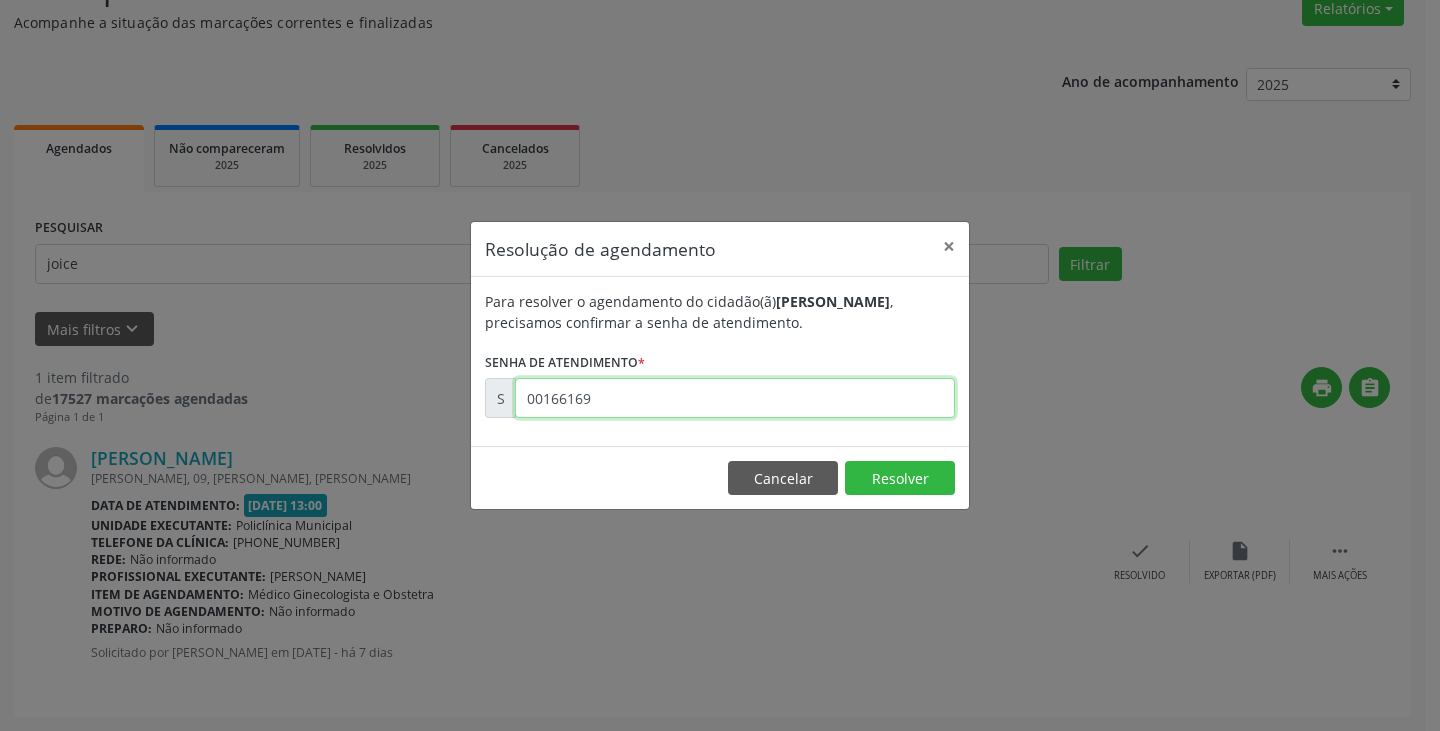 type on "00166169" 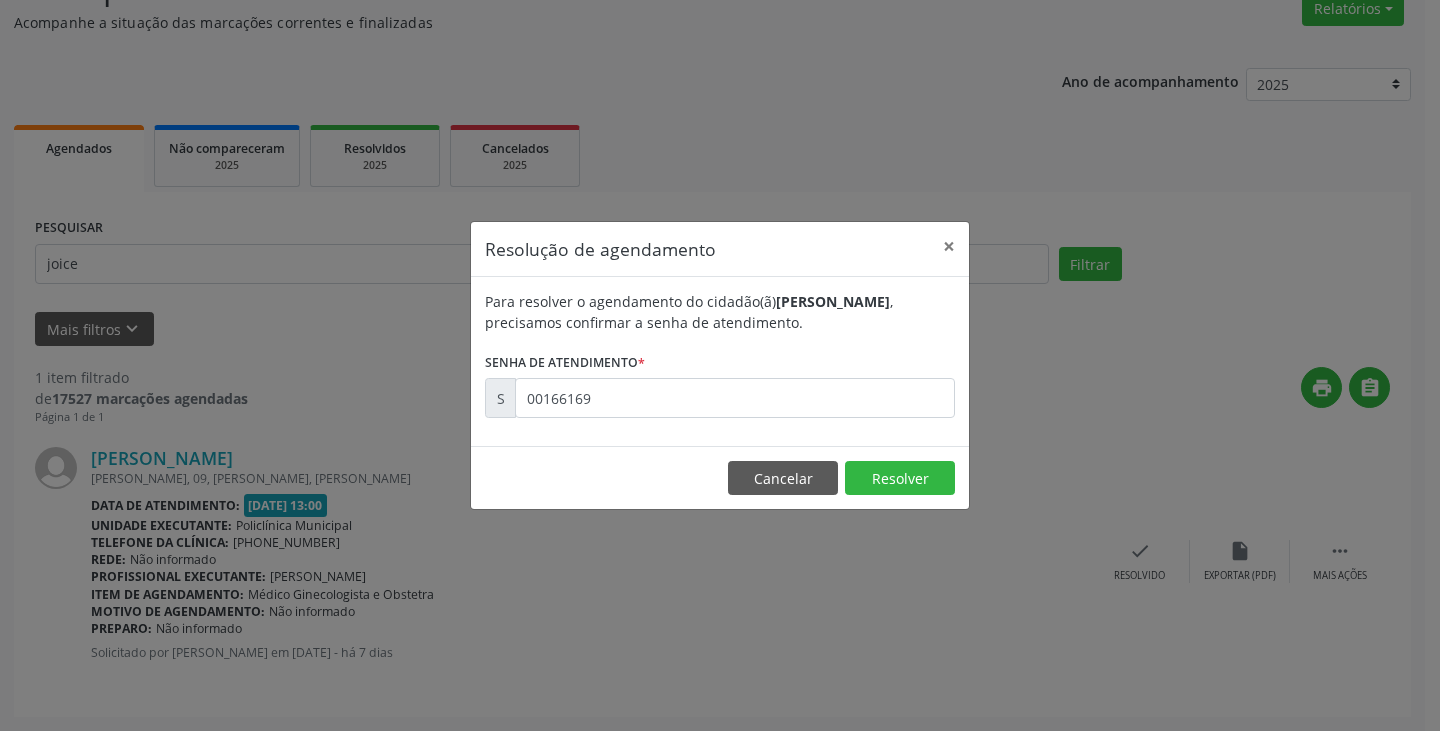 click on "Cancelar Resolver" at bounding box center (720, 477) 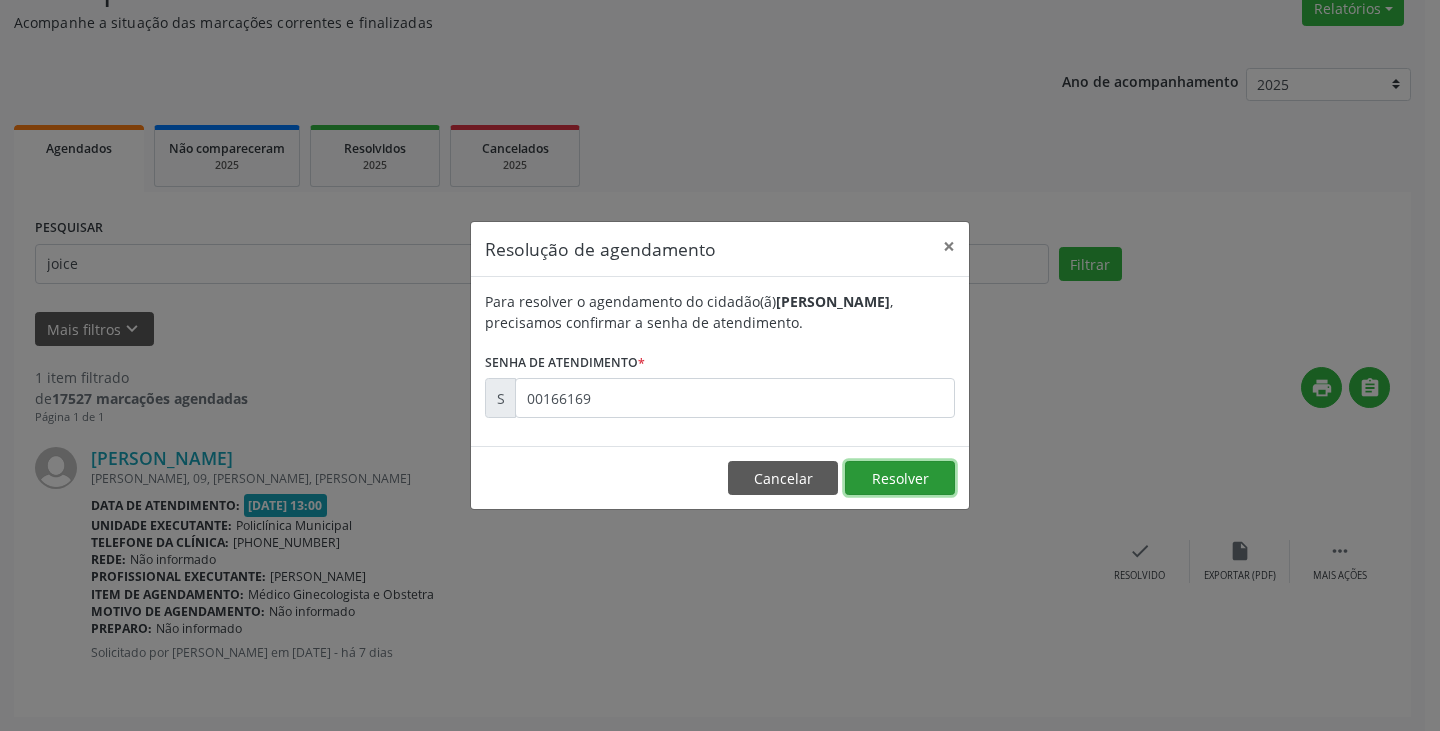 click on "Resolver" at bounding box center (900, 478) 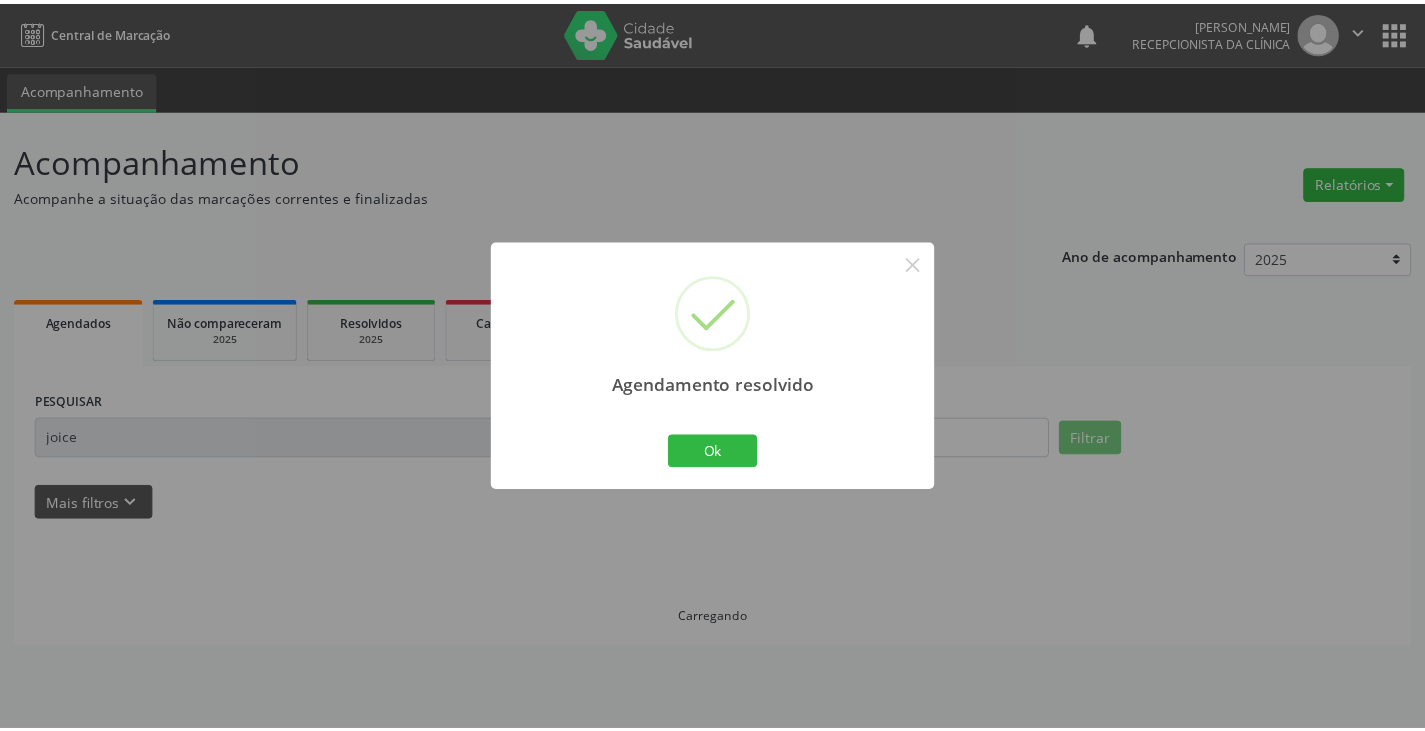 scroll, scrollTop: 0, scrollLeft: 0, axis: both 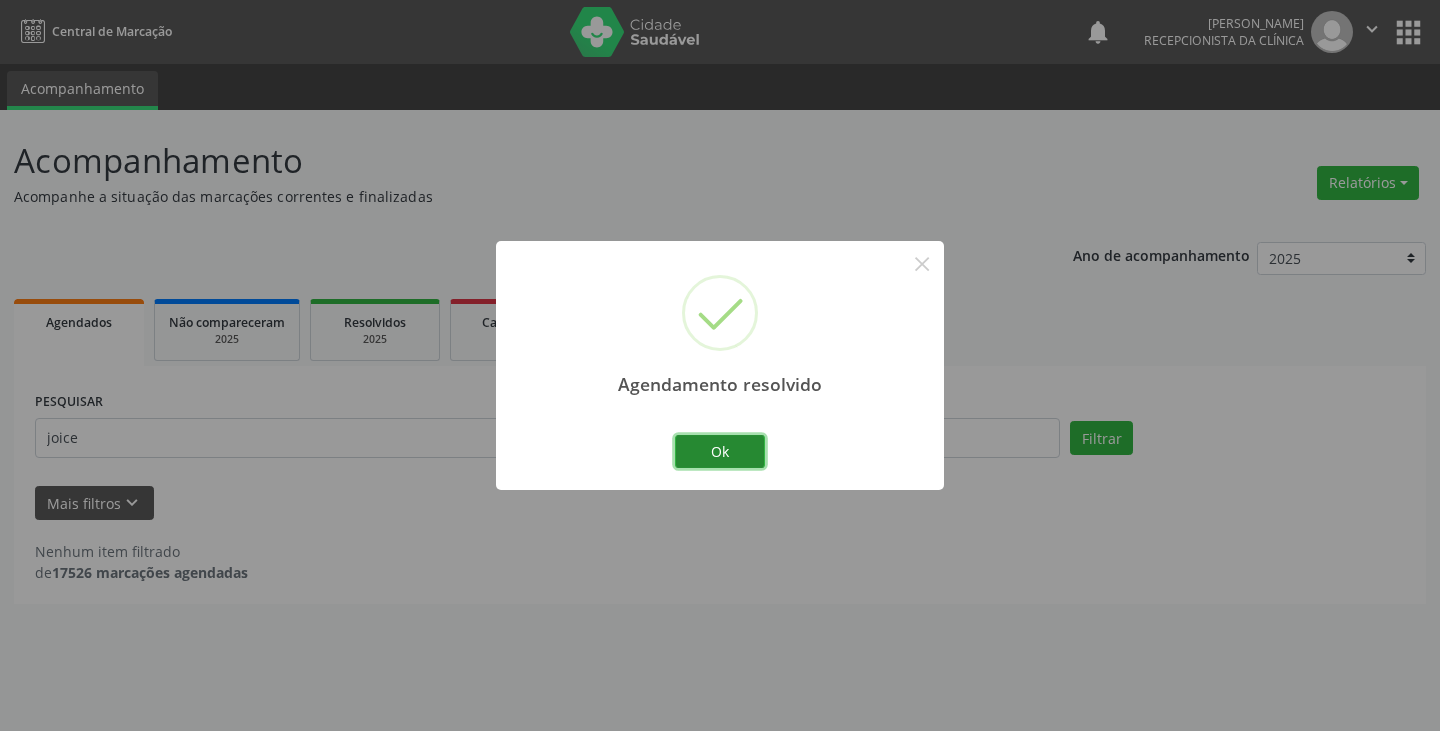 click on "Ok" at bounding box center [720, 452] 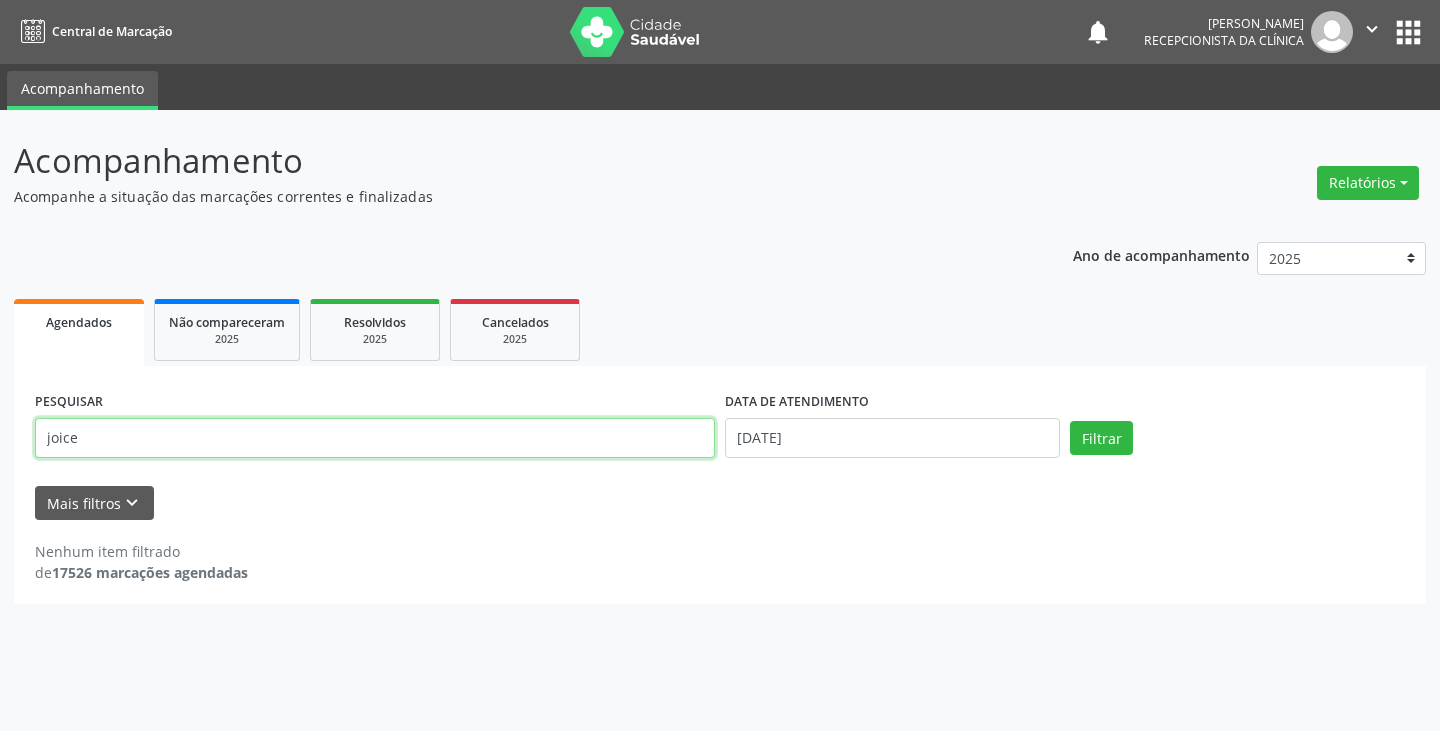 click on "joice" at bounding box center (375, 438) 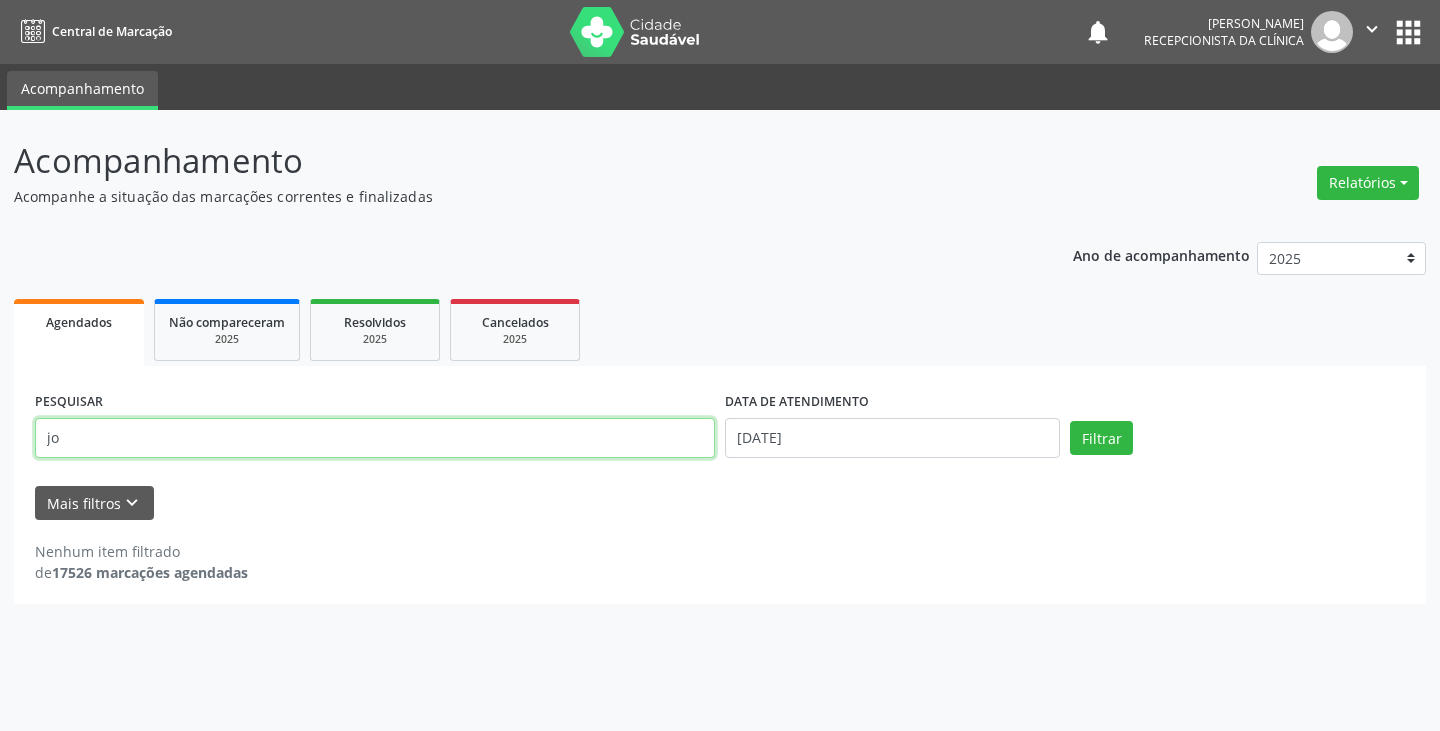 type on "j" 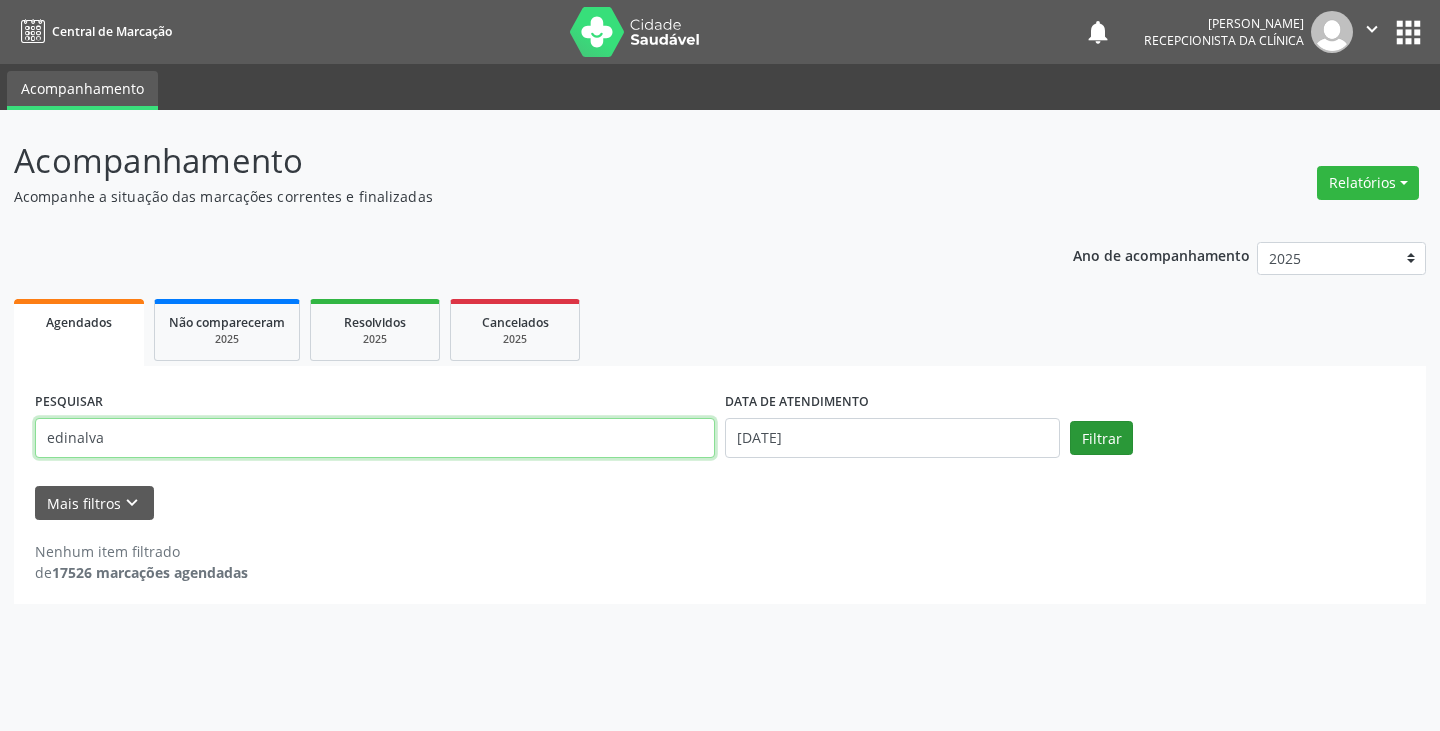 type on "edinalva" 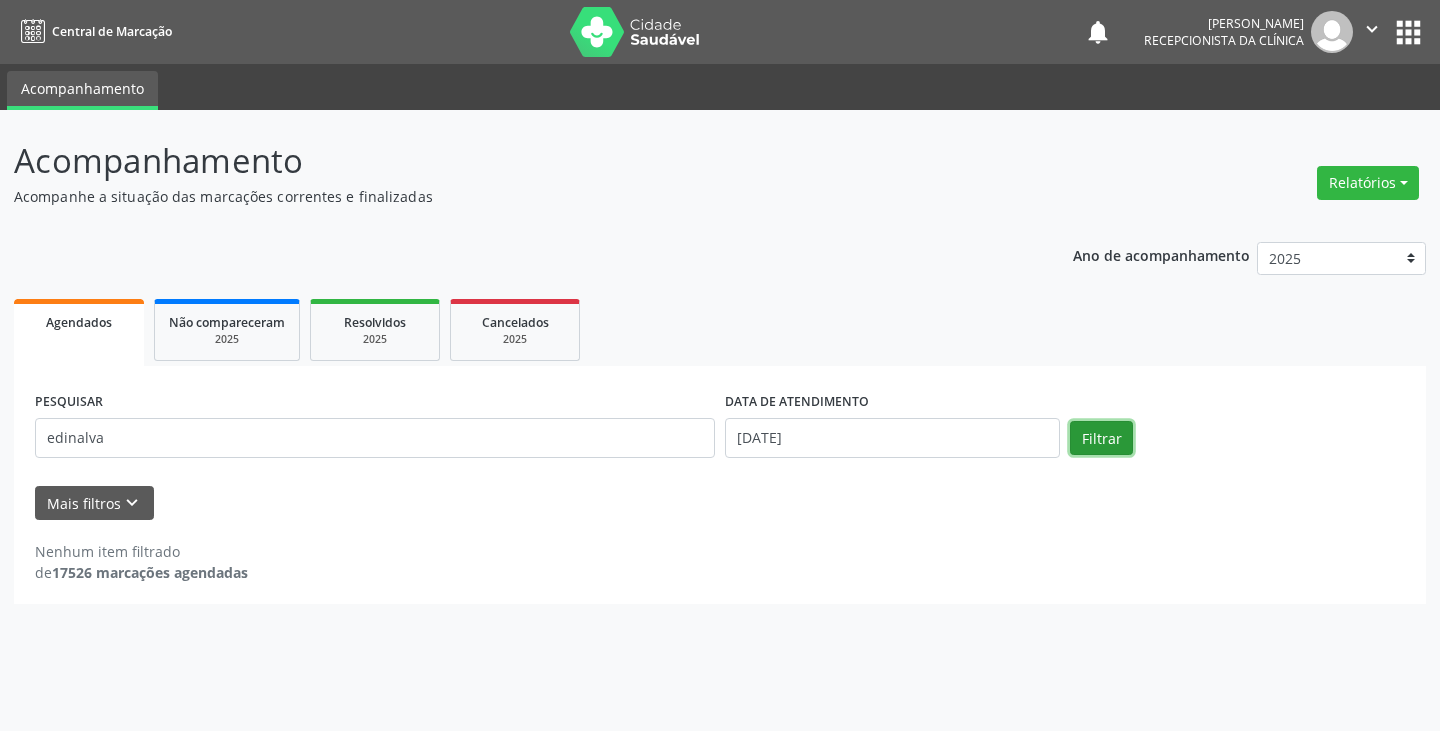 click on "Filtrar" at bounding box center [1101, 438] 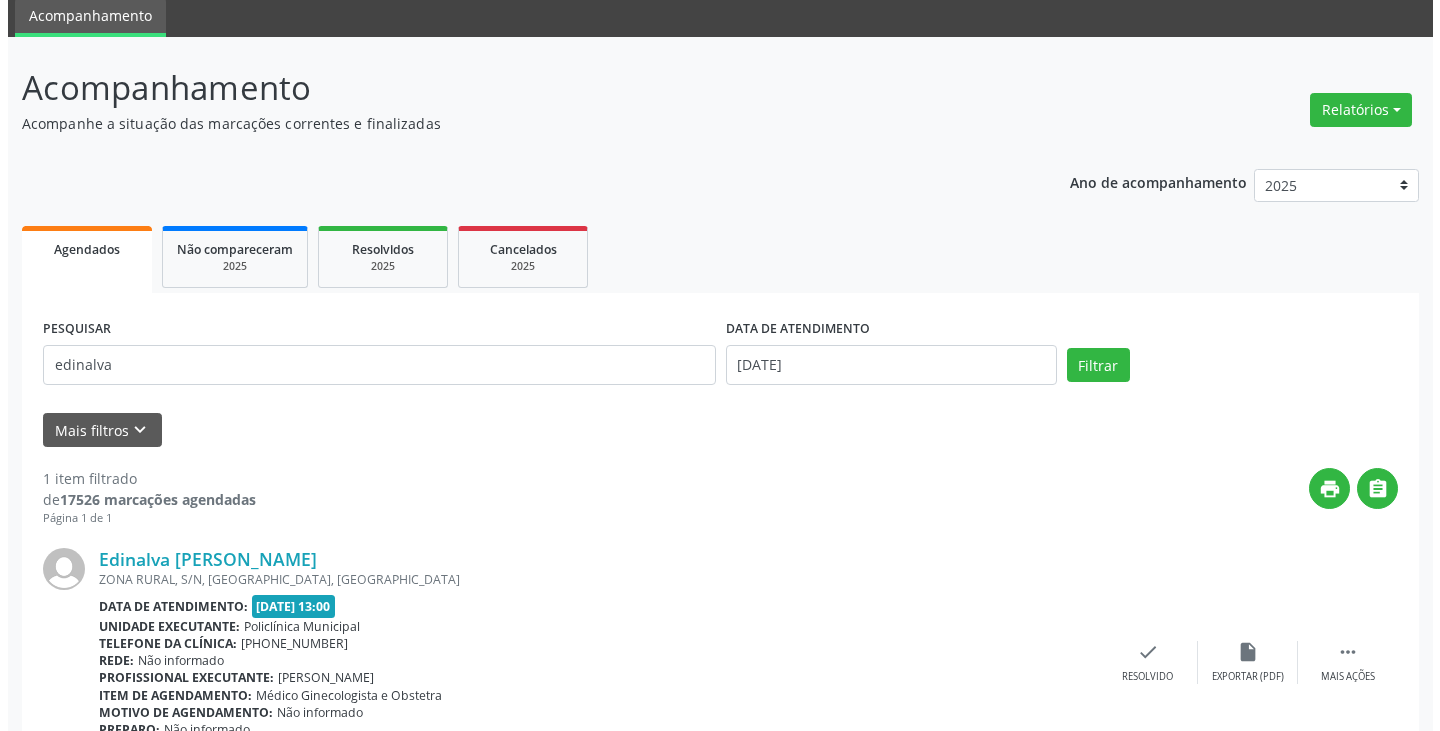 scroll, scrollTop: 174, scrollLeft: 0, axis: vertical 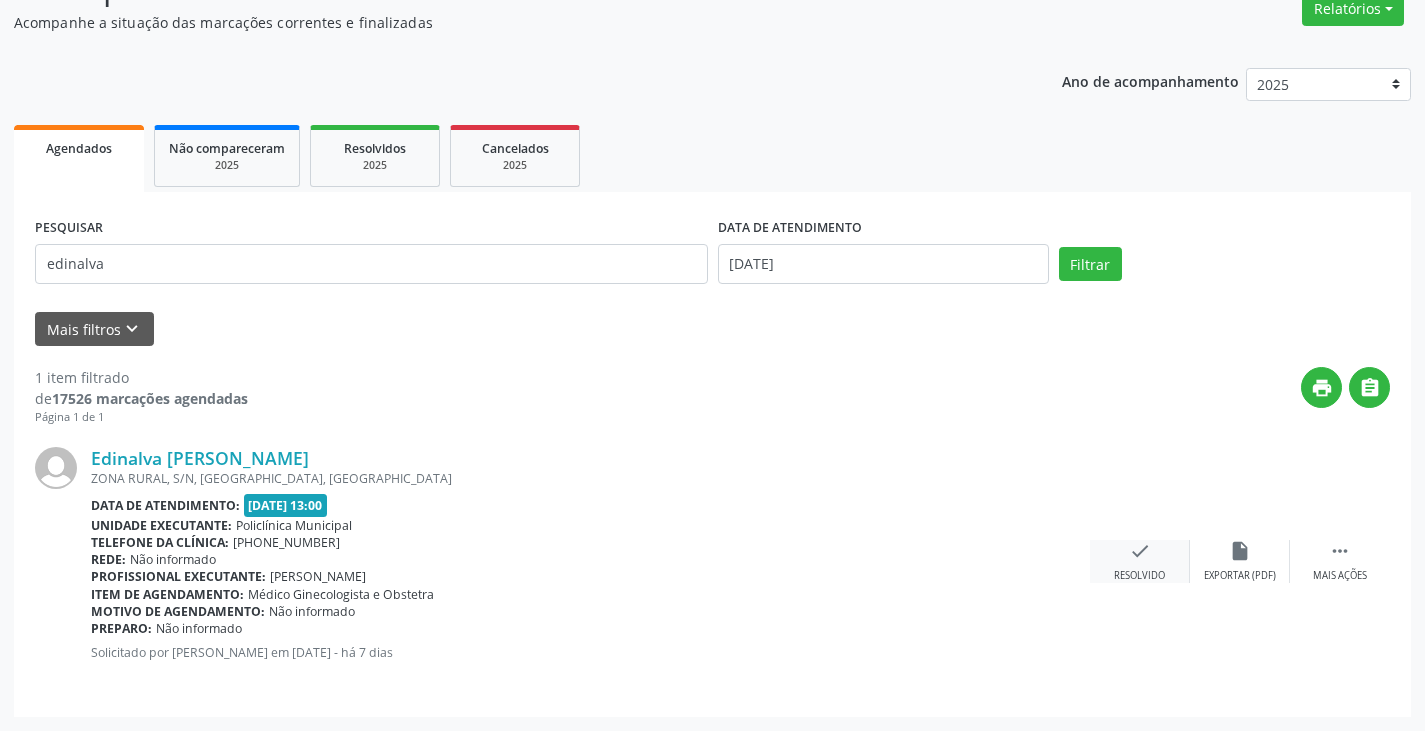 click on "check" at bounding box center [1140, 551] 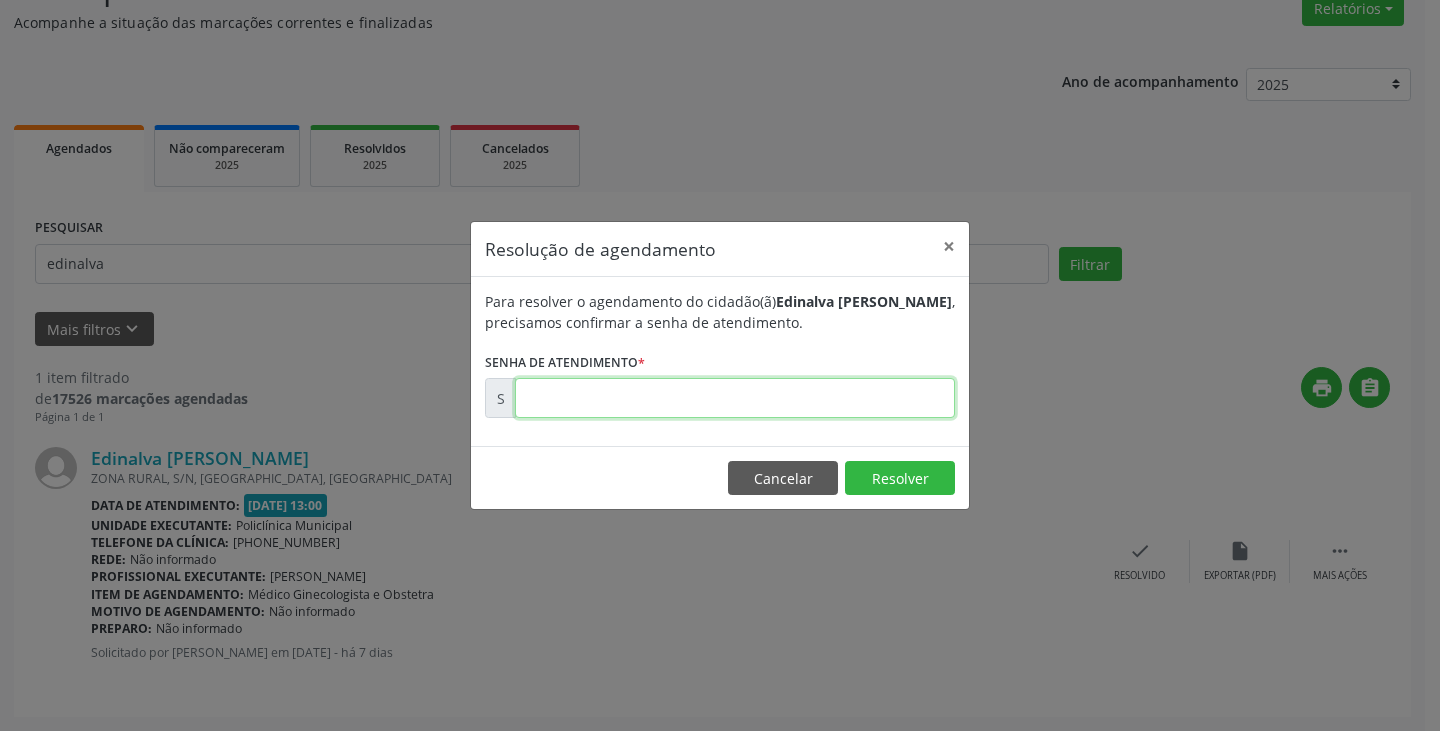 click at bounding box center (735, 398) 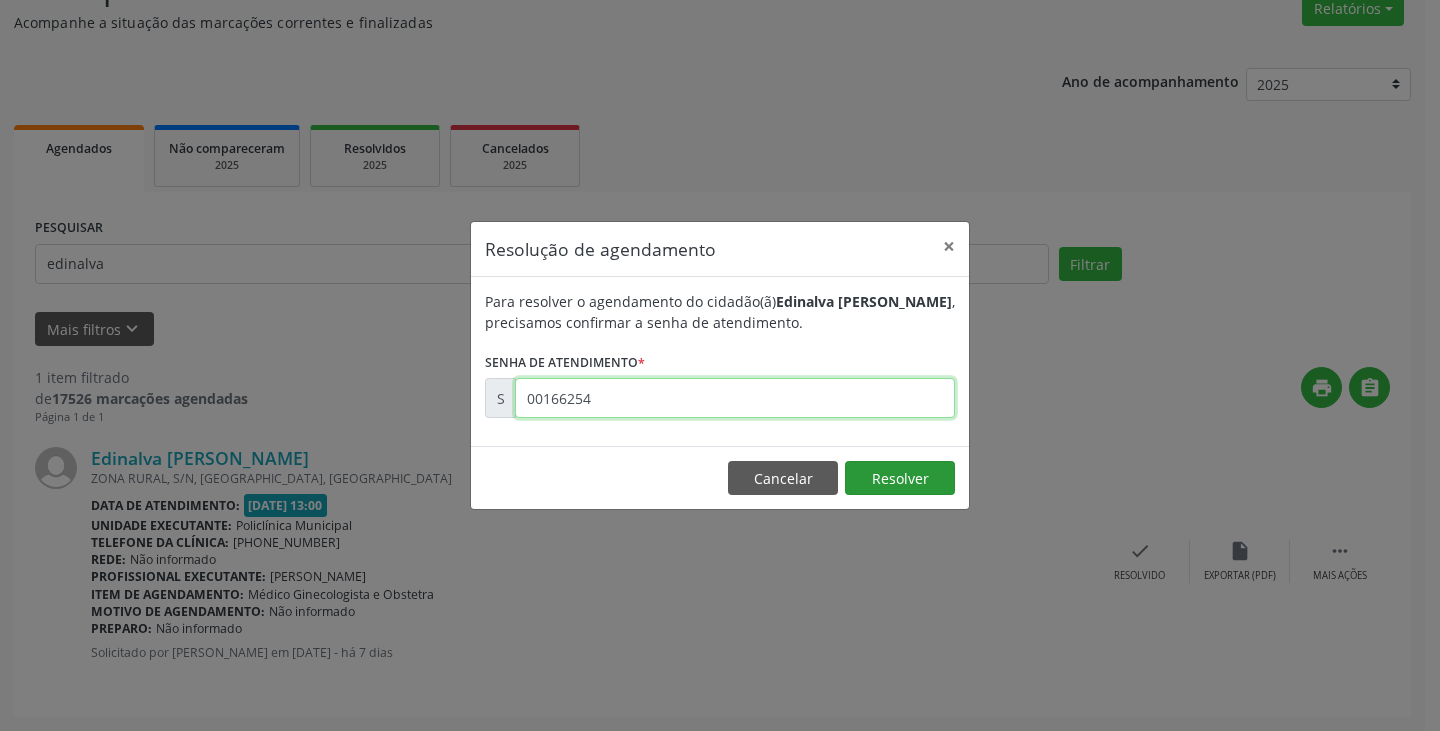 type on "00166254" 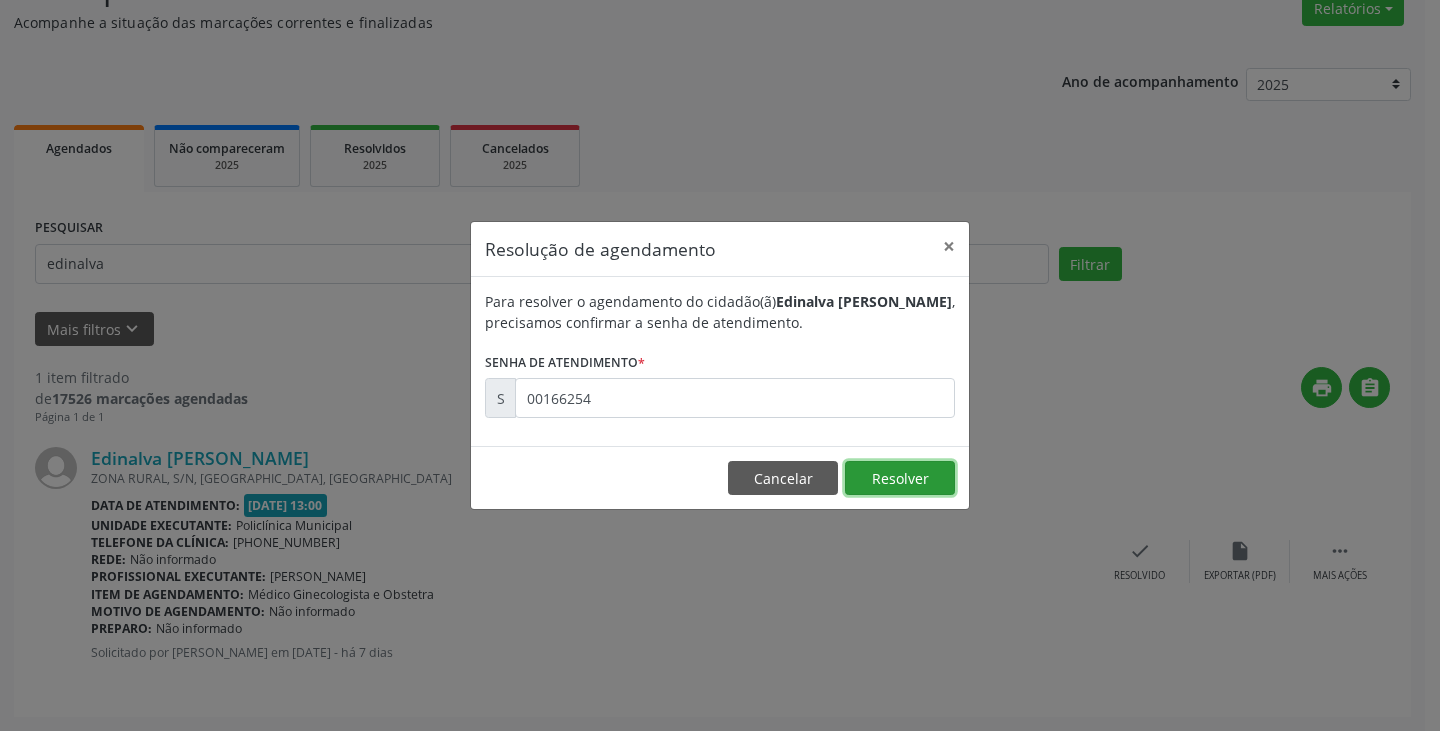 click on "Resolver" at bounding box center (900, 478) 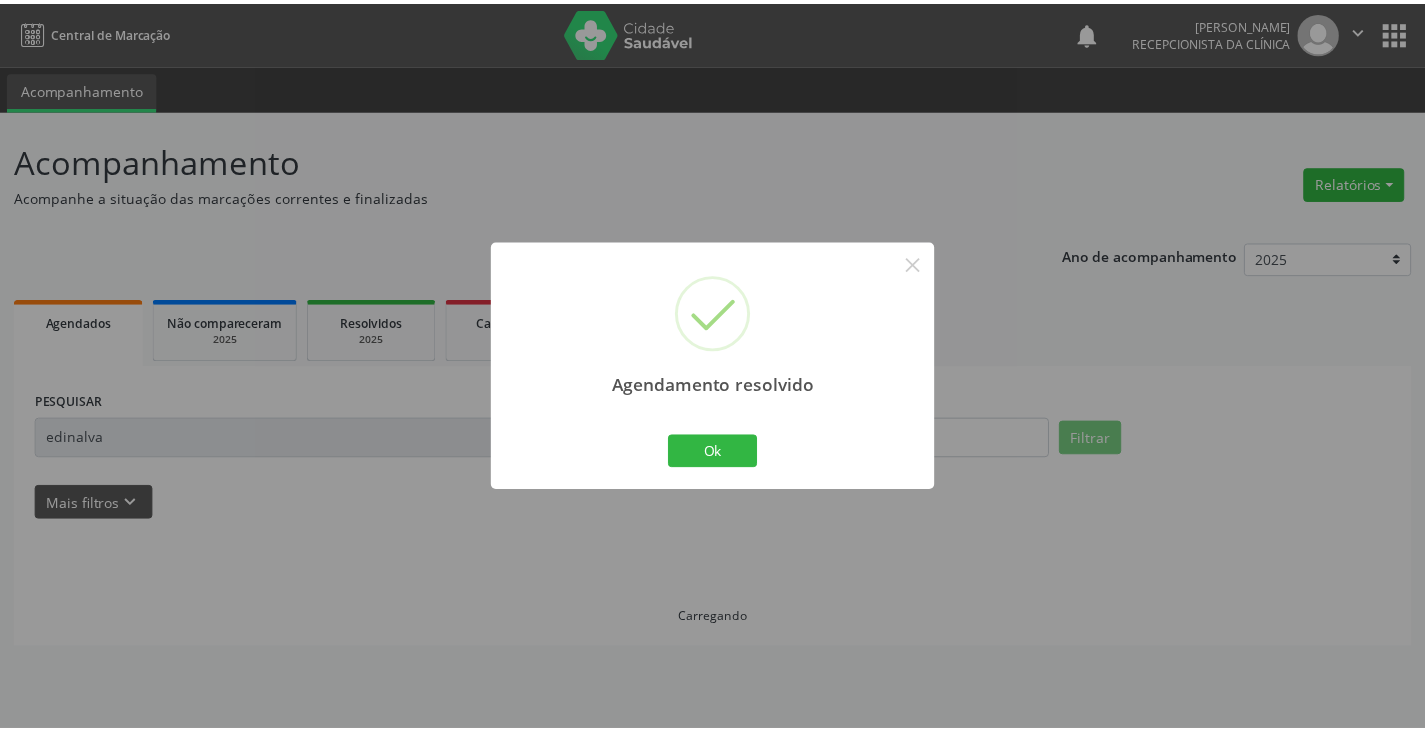 scroll, scrollTop: 0, scrollLeft: 0, axis: both 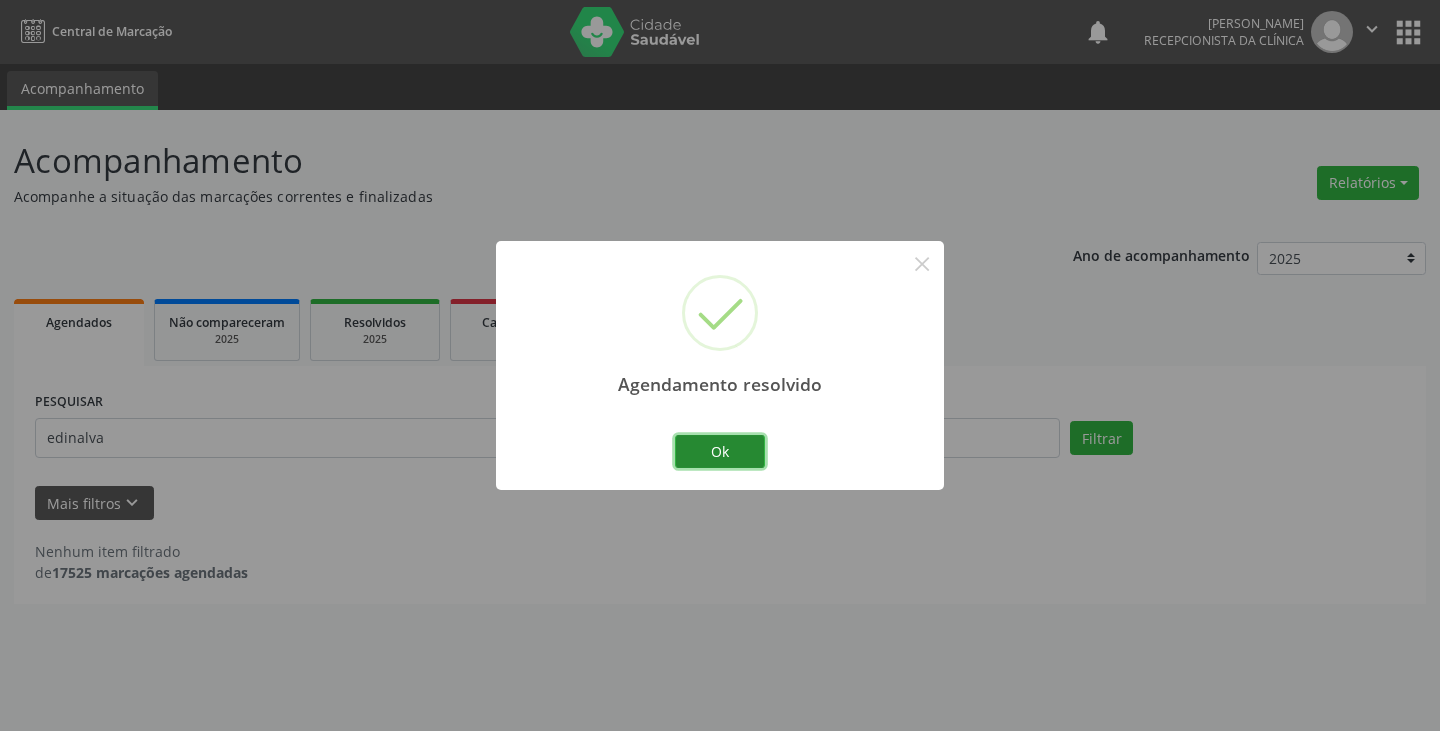 click on "Ok" at bounding box center [720, 452] 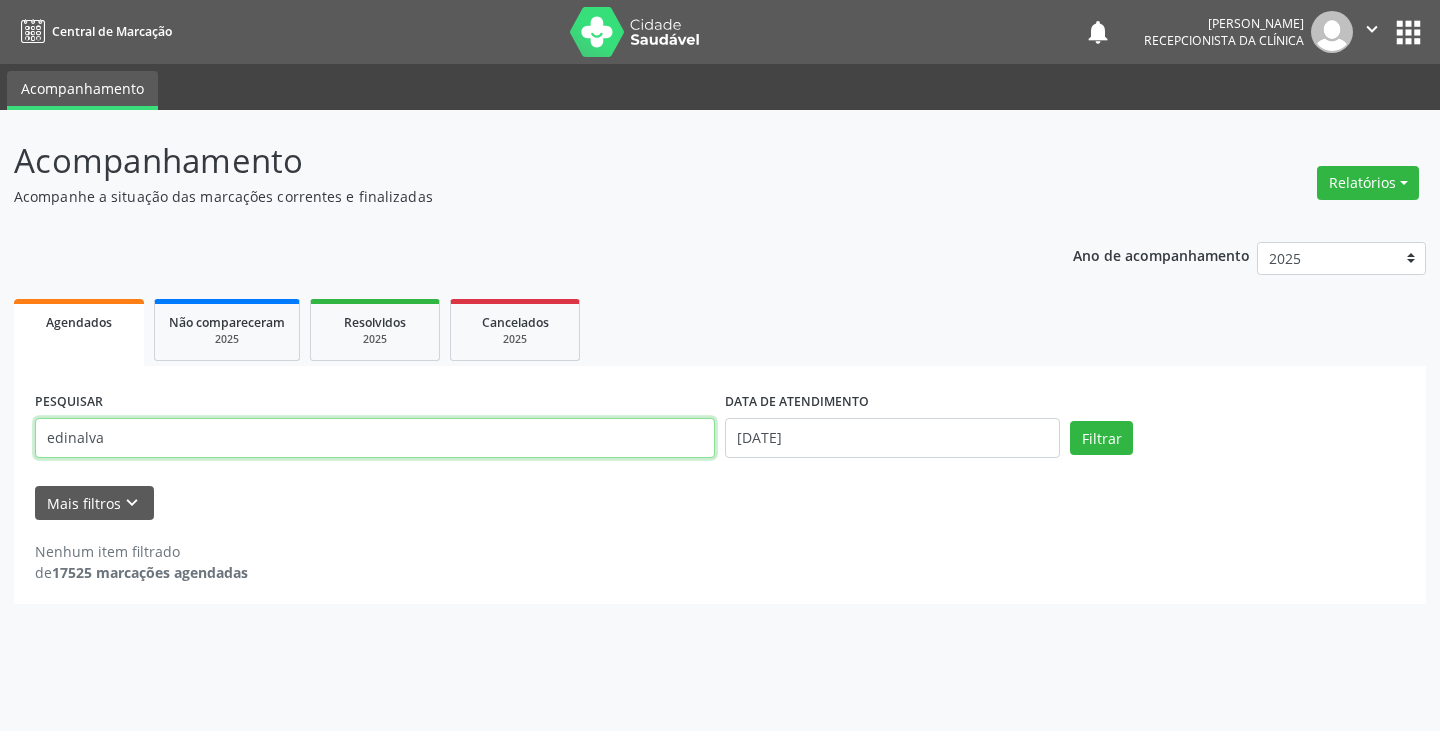 click on "edinalva" at bounding box center (375, 438) 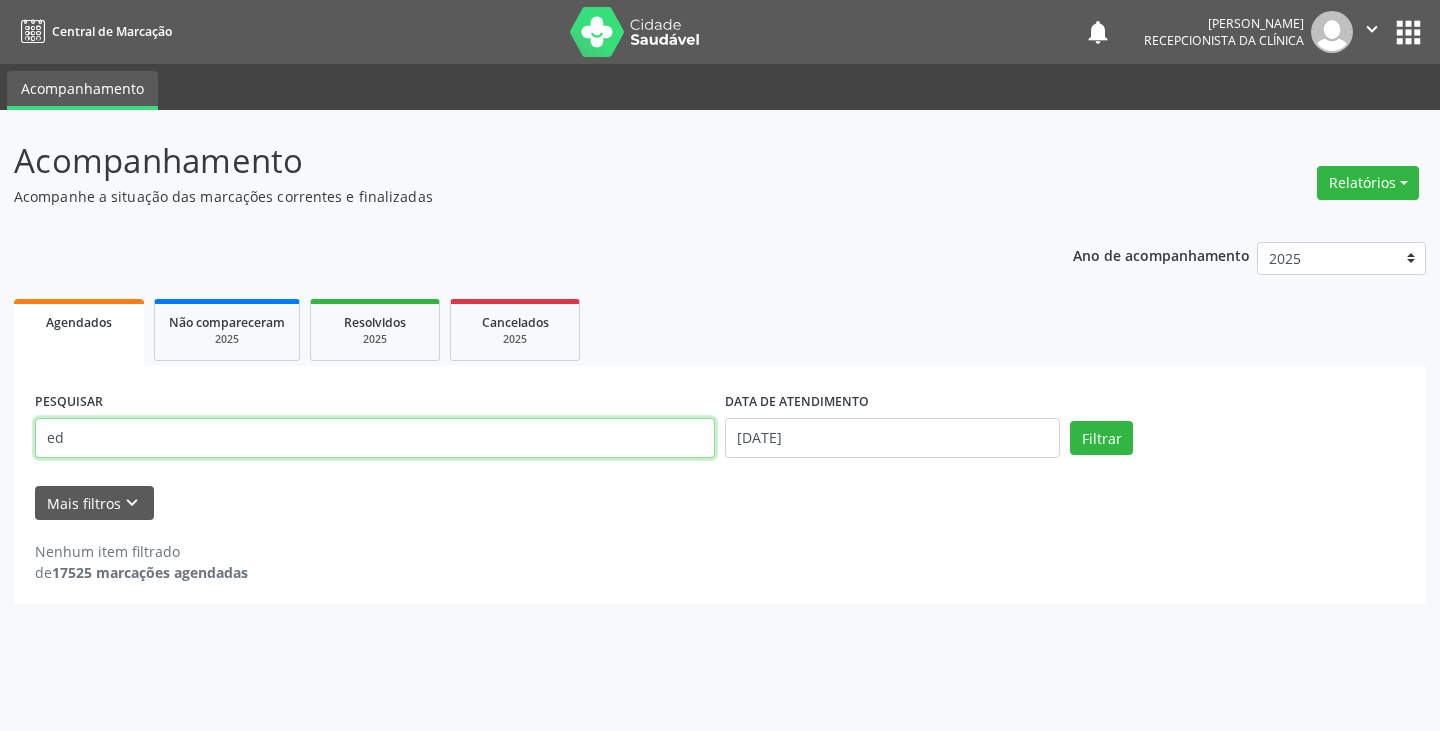 type on "e" 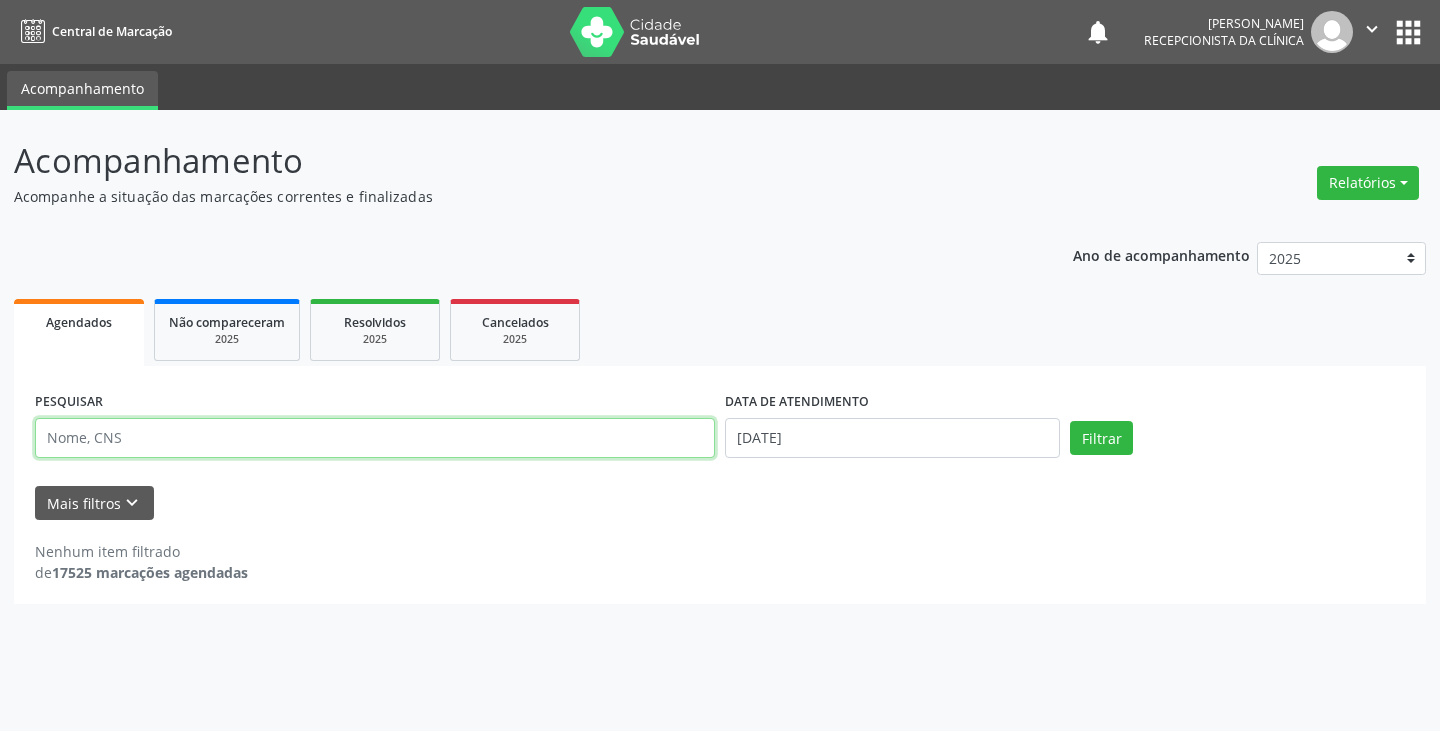 click at bounding box center [375, 438] 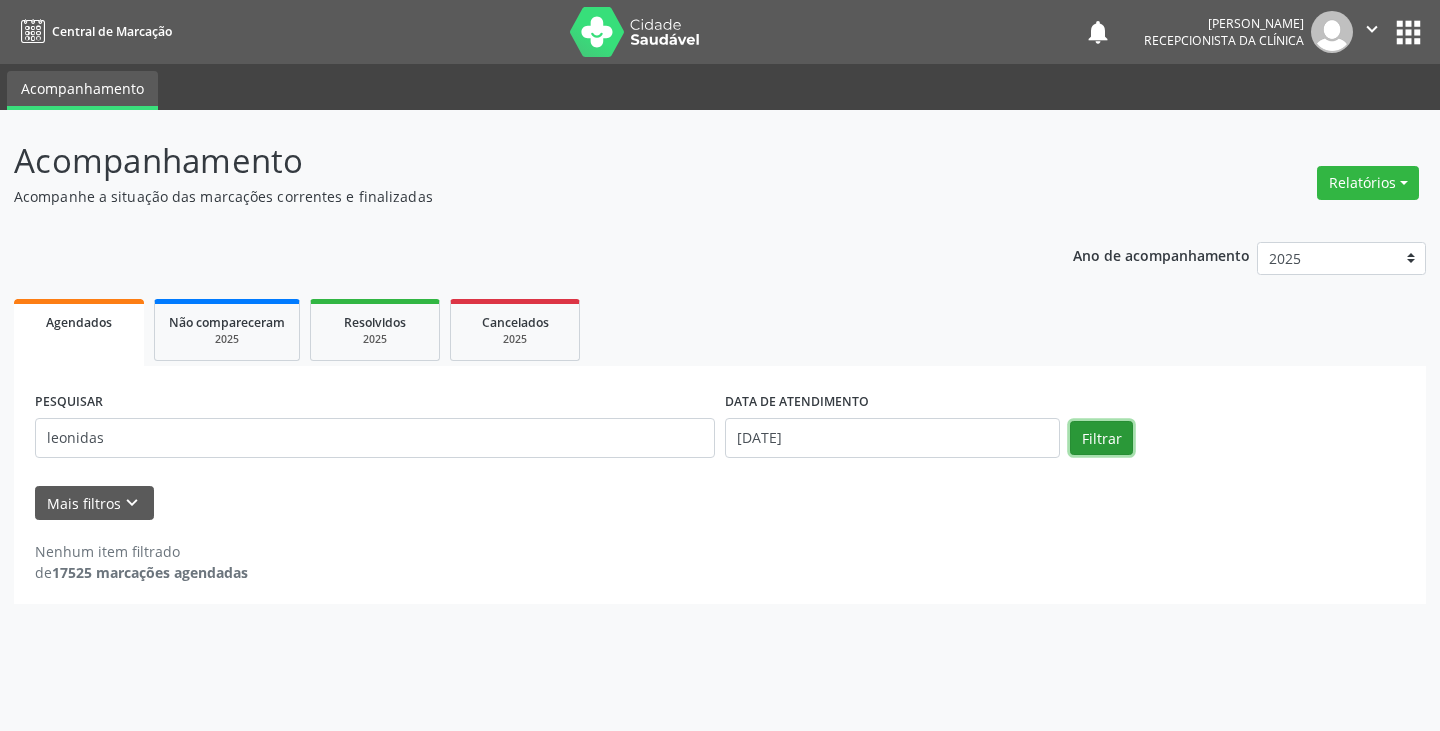 click on "Filtrar" at bounding box center (1101, 438) 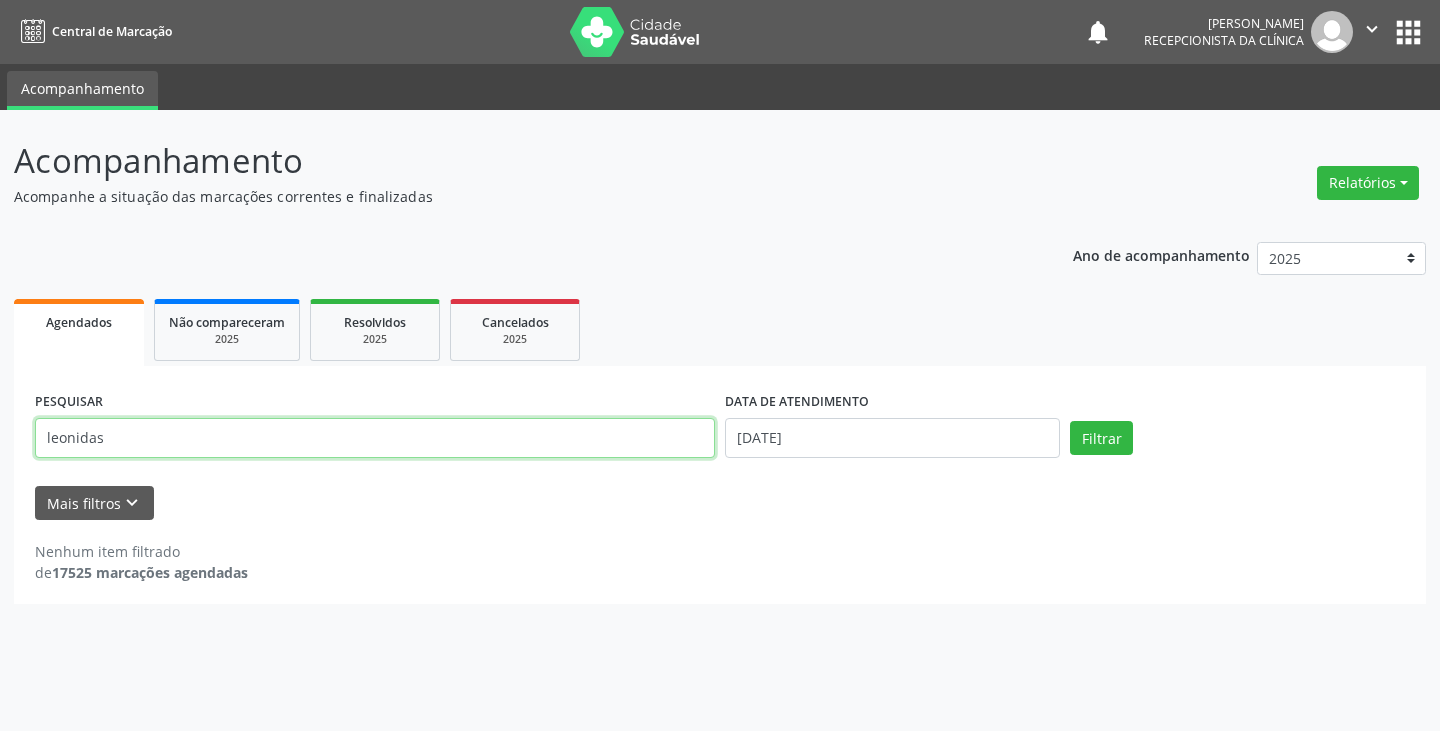 click on "leonidas" at bounding box center (375, 438) 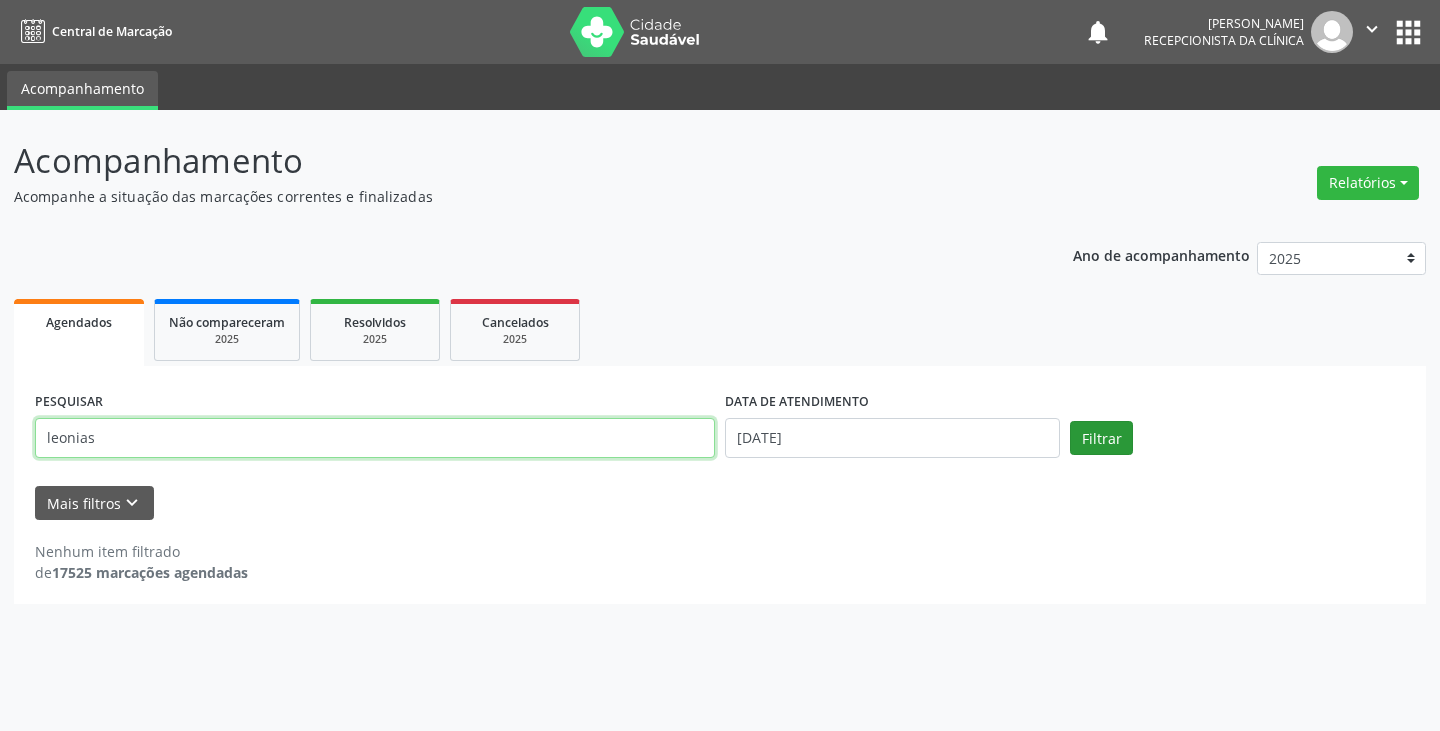 type on "leonias" 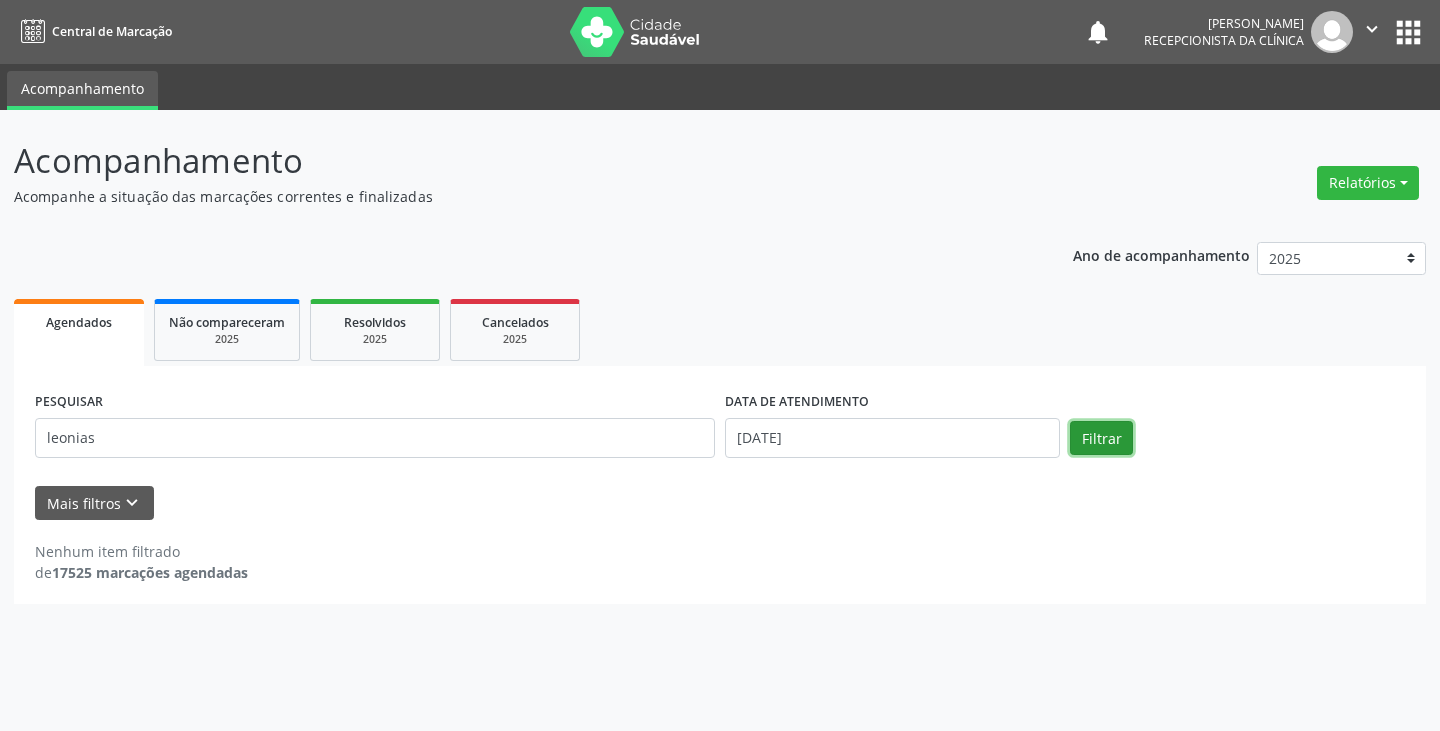click on "Filtrar" at bounding box center [1101, 438] 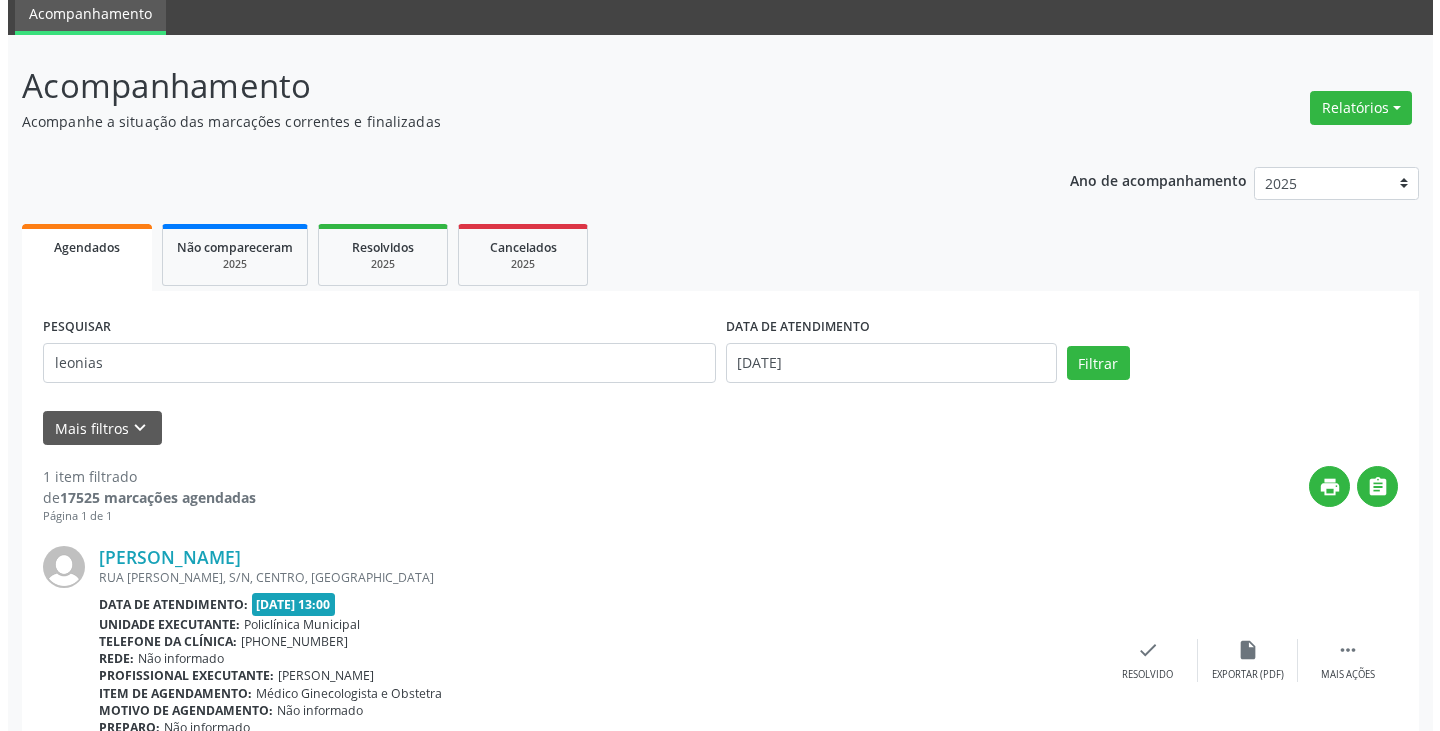scroll, scrollTop: 174, scrollLeft: 0, axis: vertical 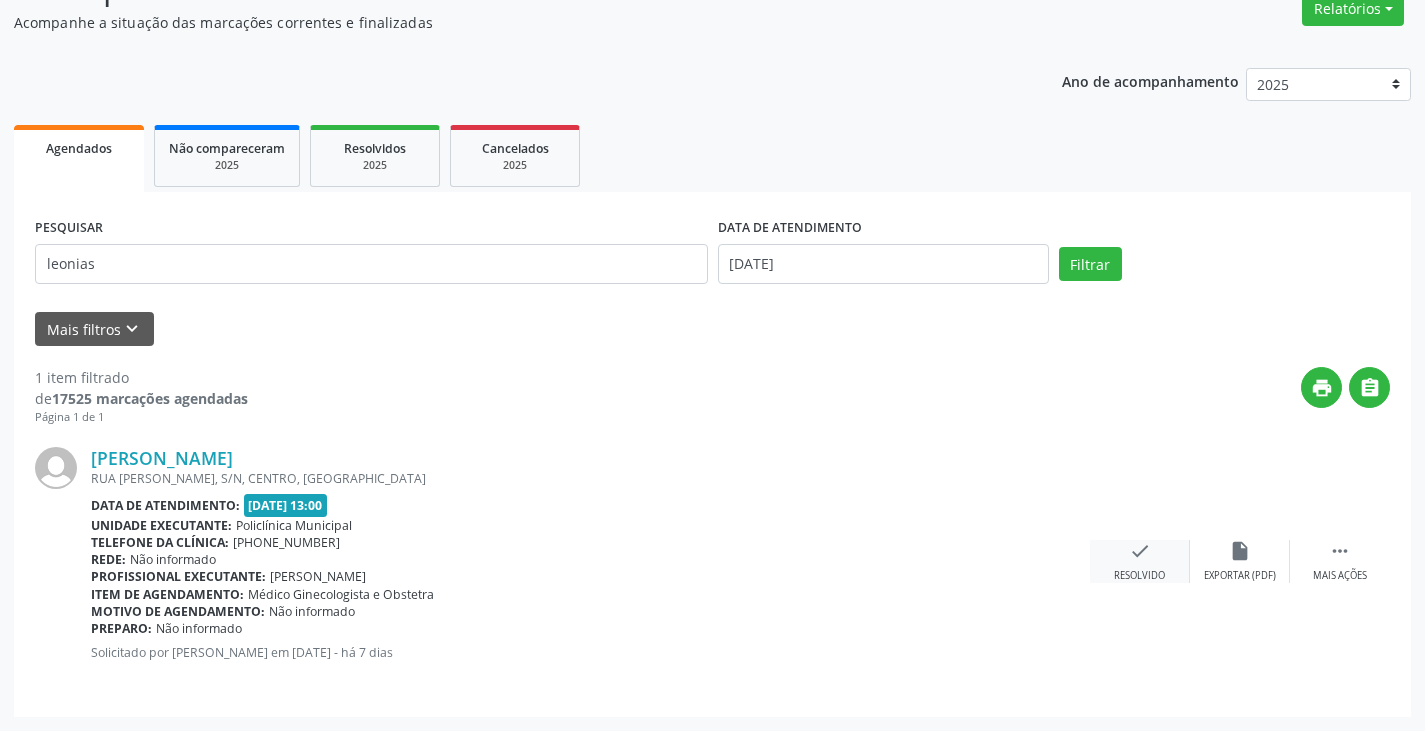 click on "Resolvido" at bounding box center [1139, 576] 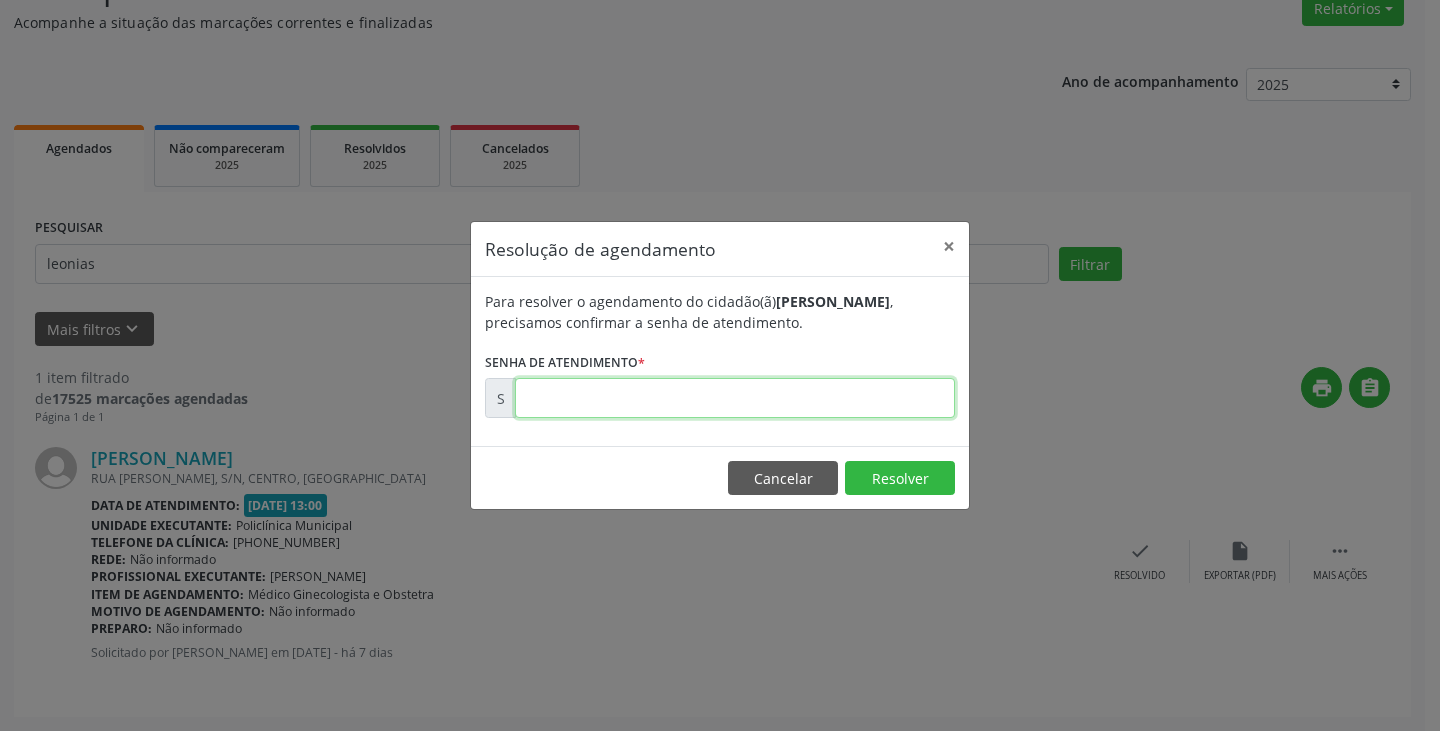 drag, startPoint x: 768, startPoint y: 391, endPoint x: 783, endPoint y: 379, distance: 19.209373 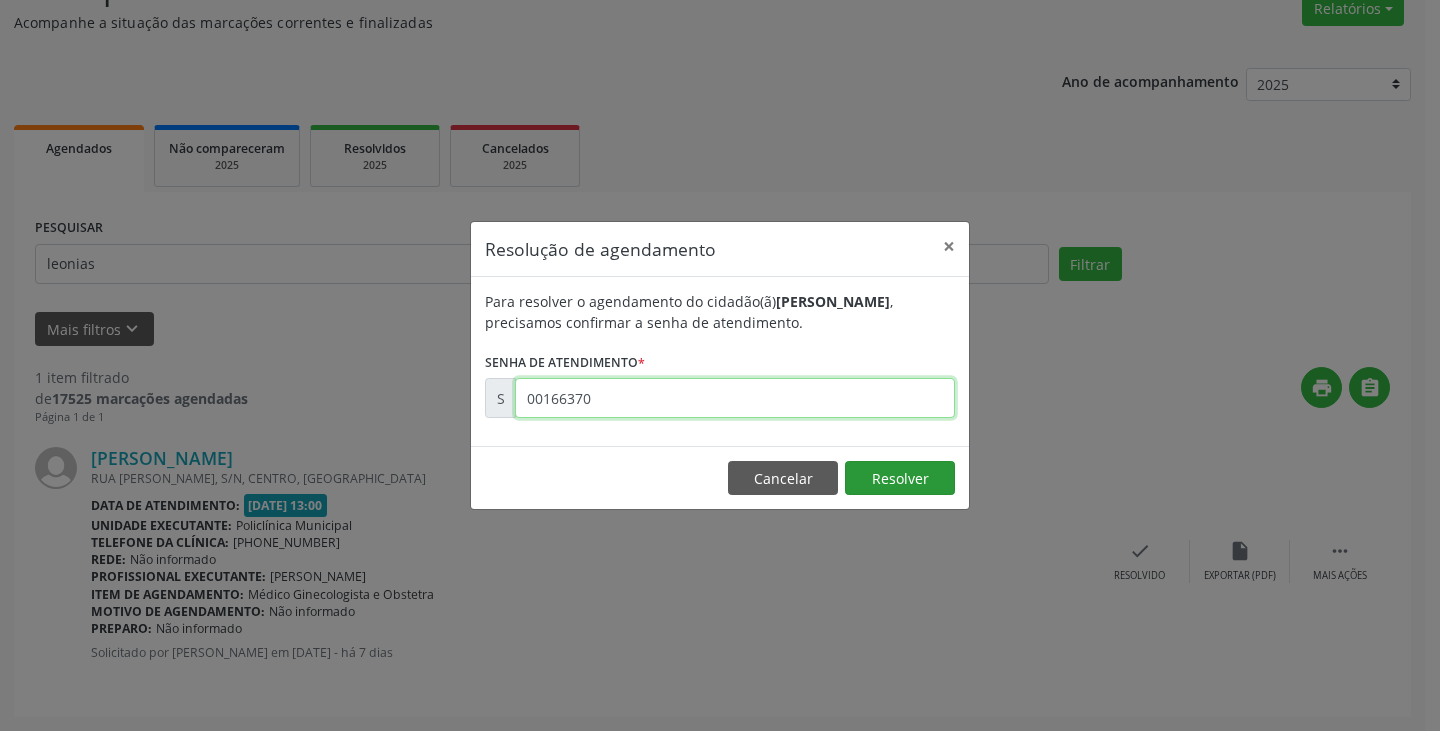 type on "00166370" 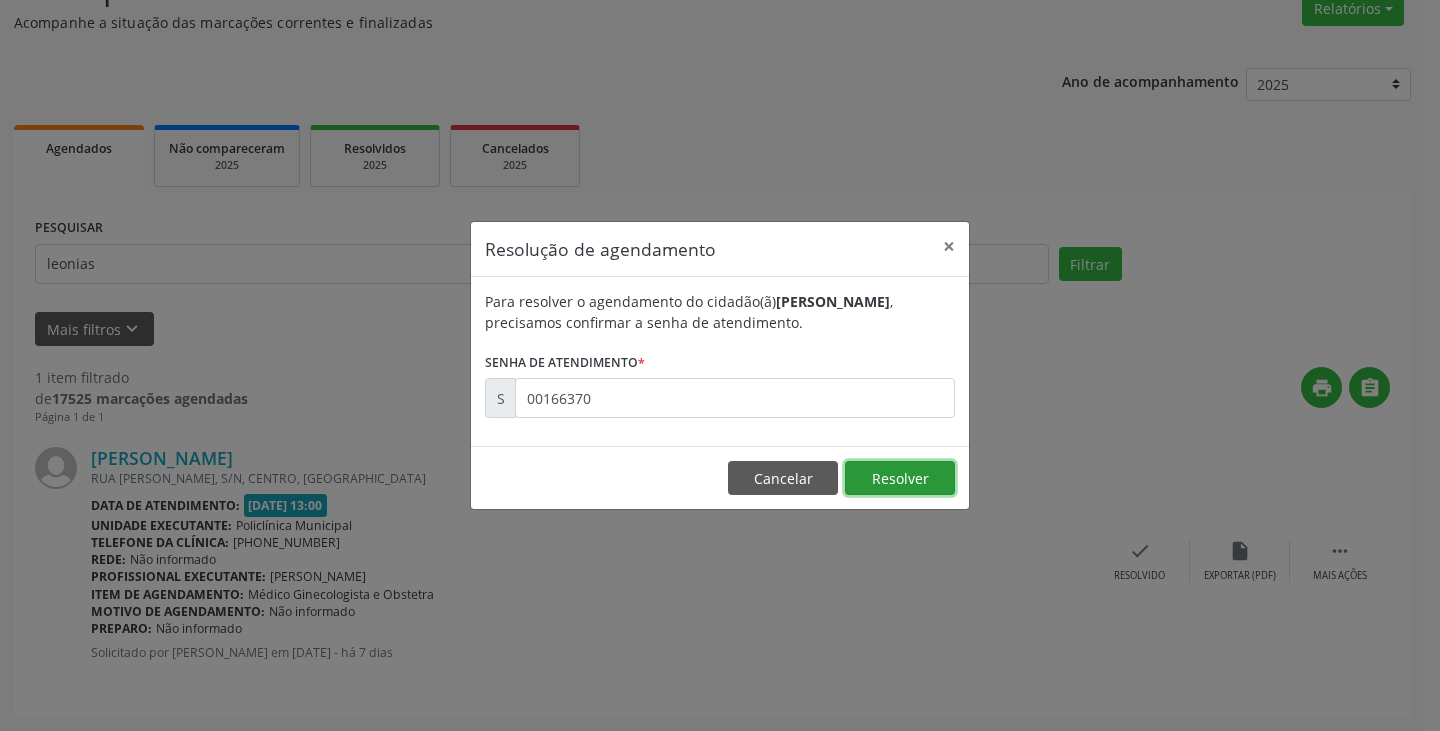 click on "Resolver" at bounding box center [900, 478] 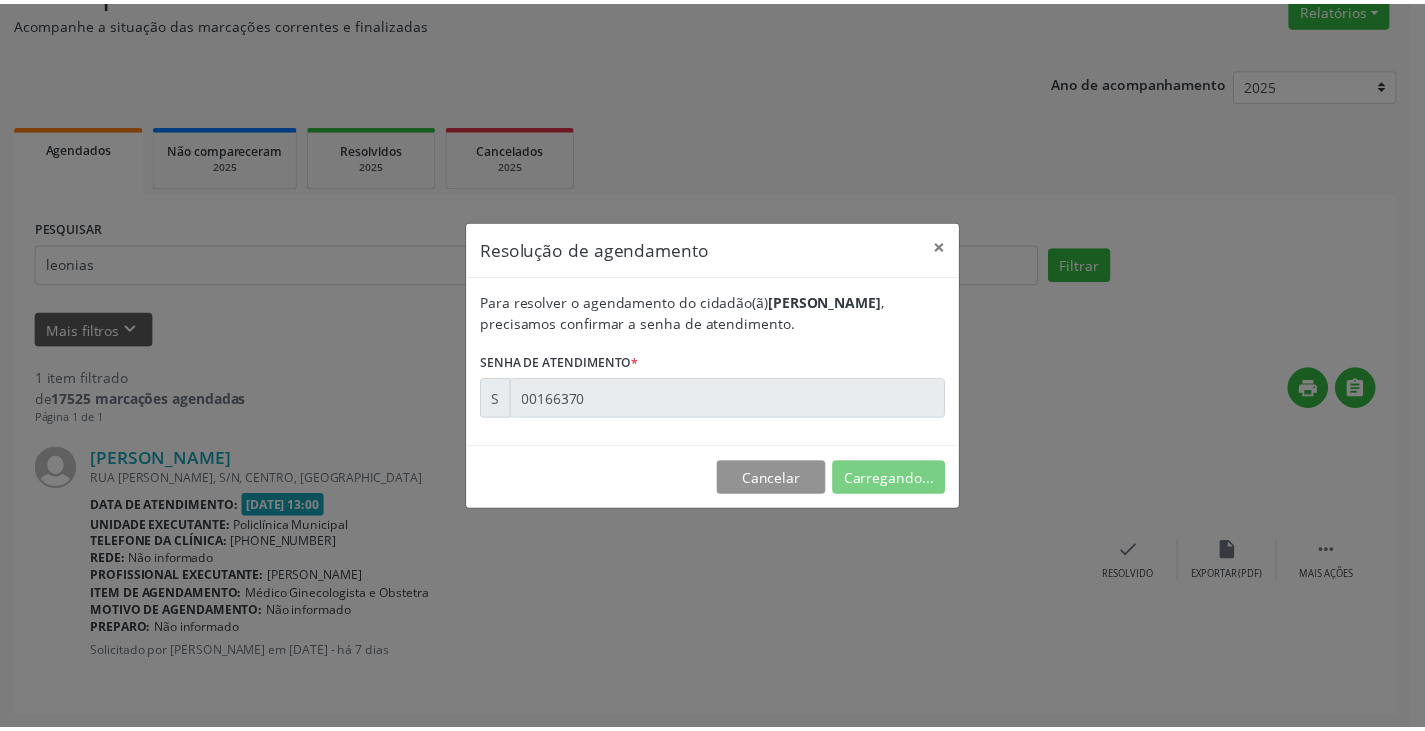 scroll, scrollTop: 0, scrollLeft: 0, axis: both 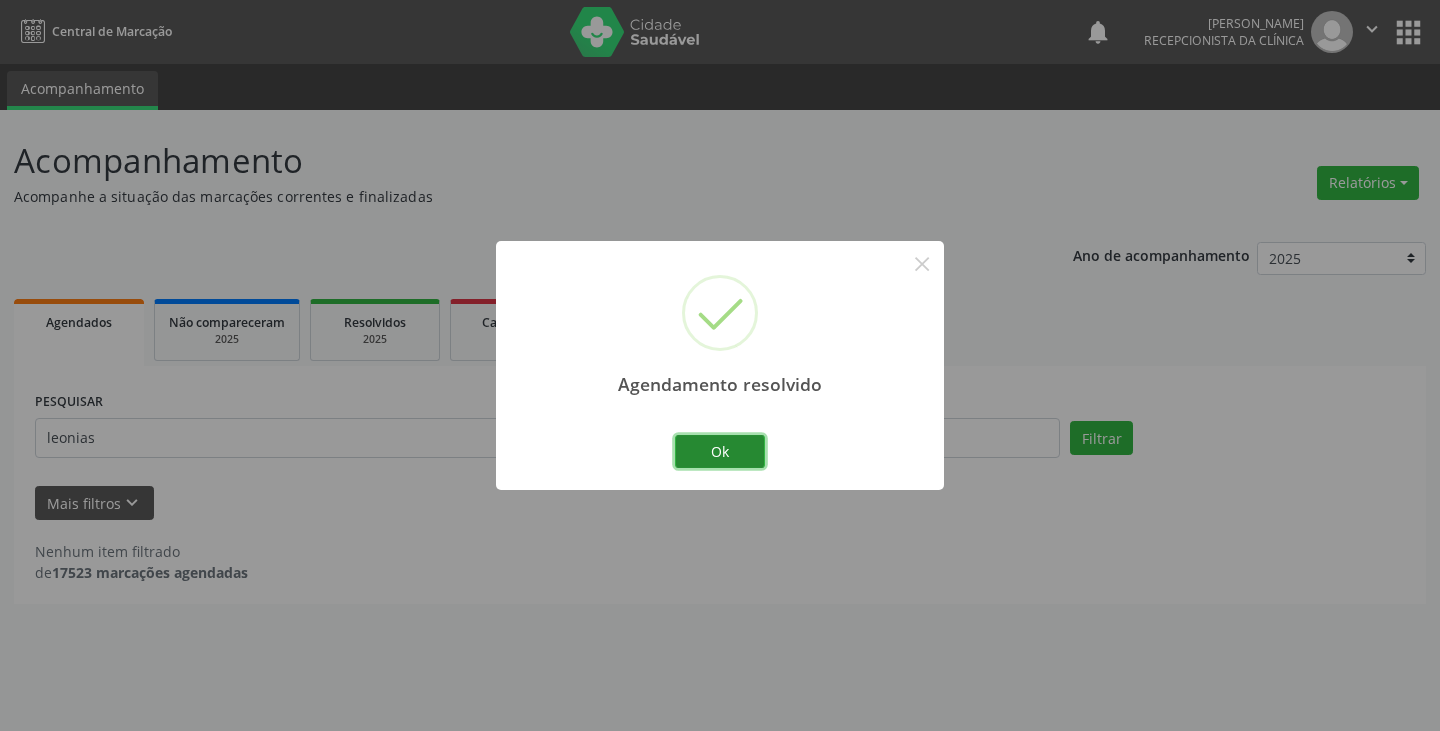 click on "Ok" at bounding box center (720, 452) 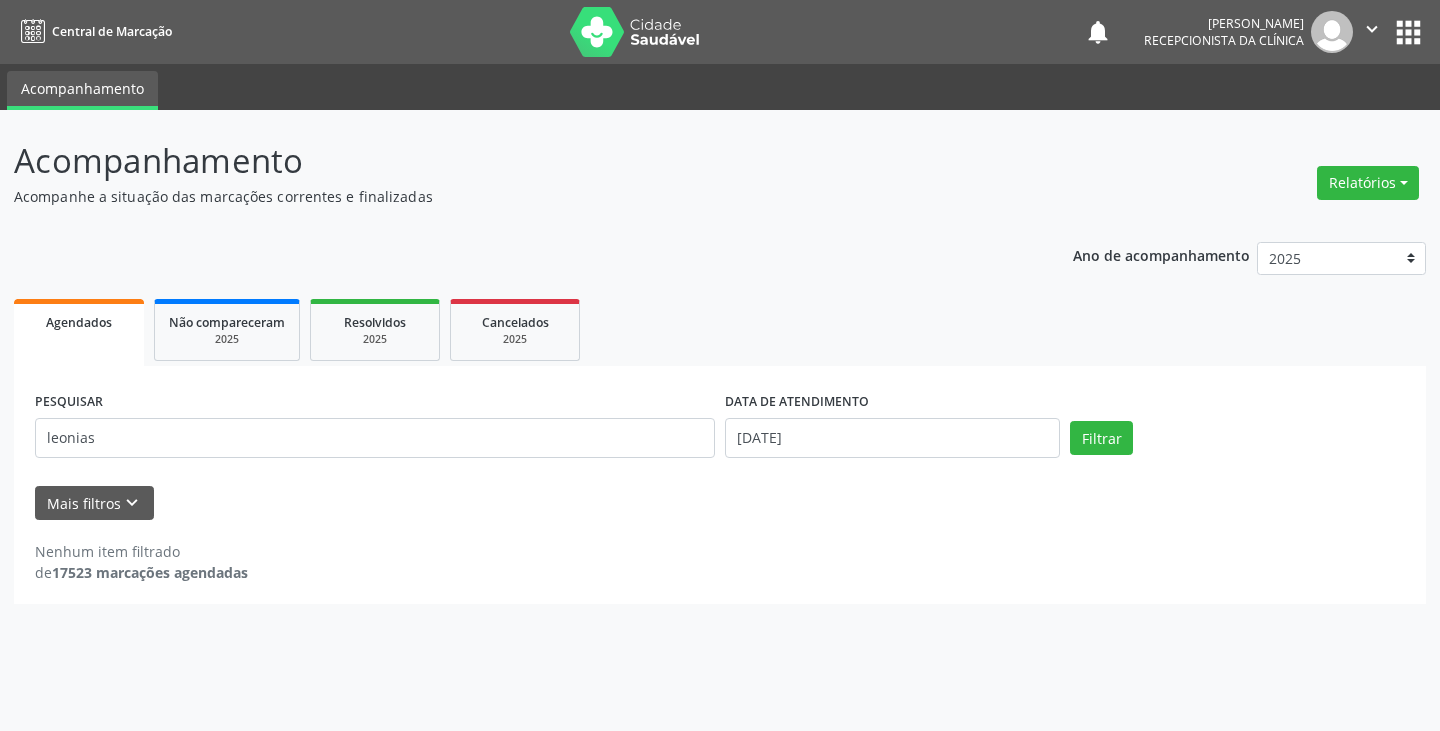 click on "PESQUISAR
leonias" at bounding box center (375, 429) 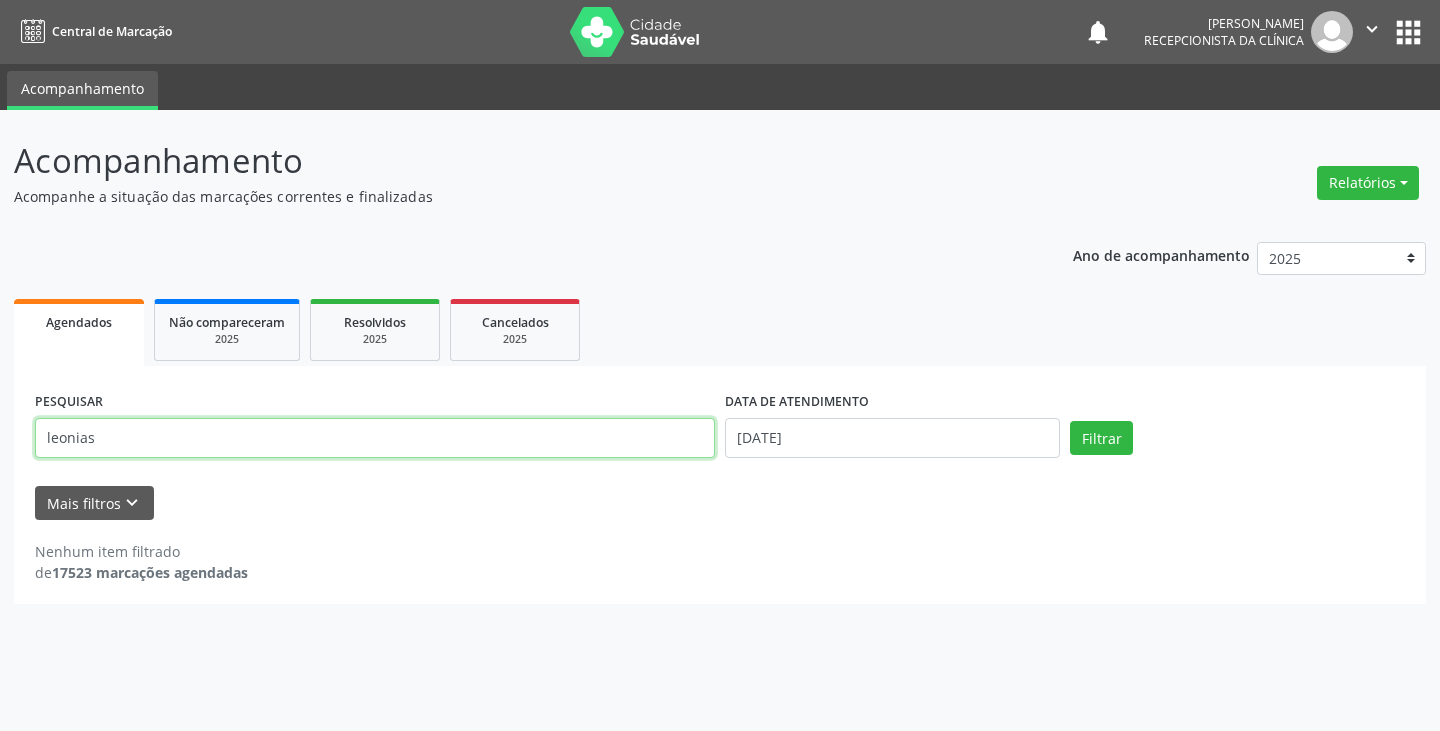 click on "leonias" at bounding box center [375, 438] 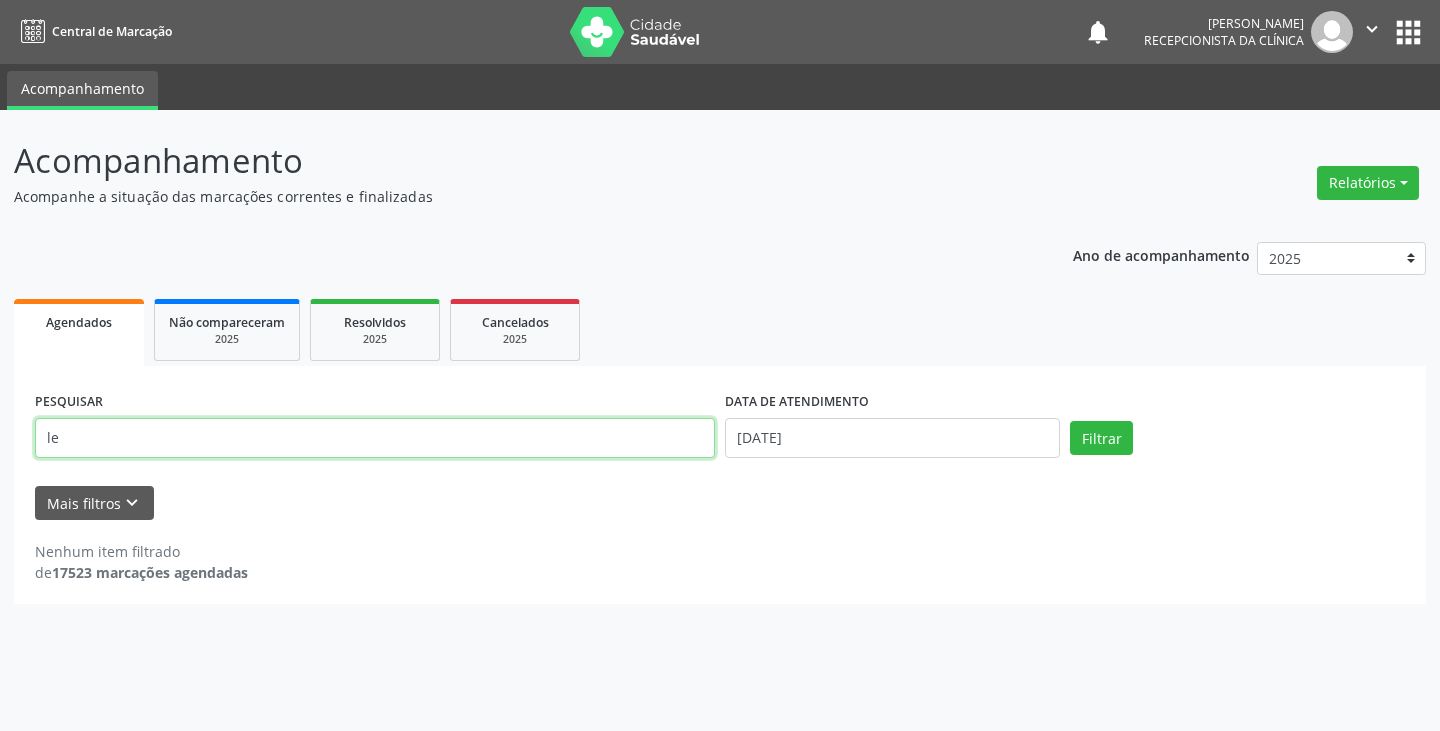 type on "l" 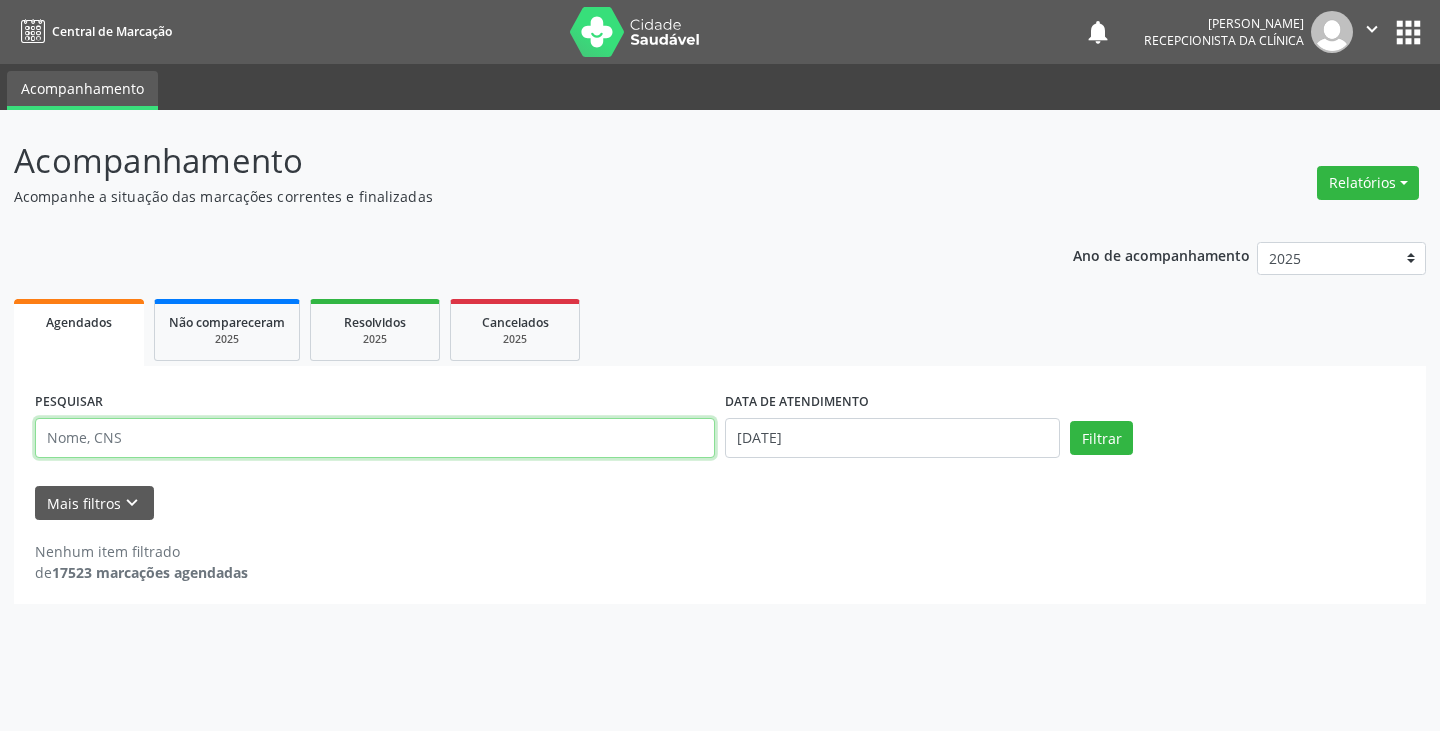 click at bounding box center (375, 438) 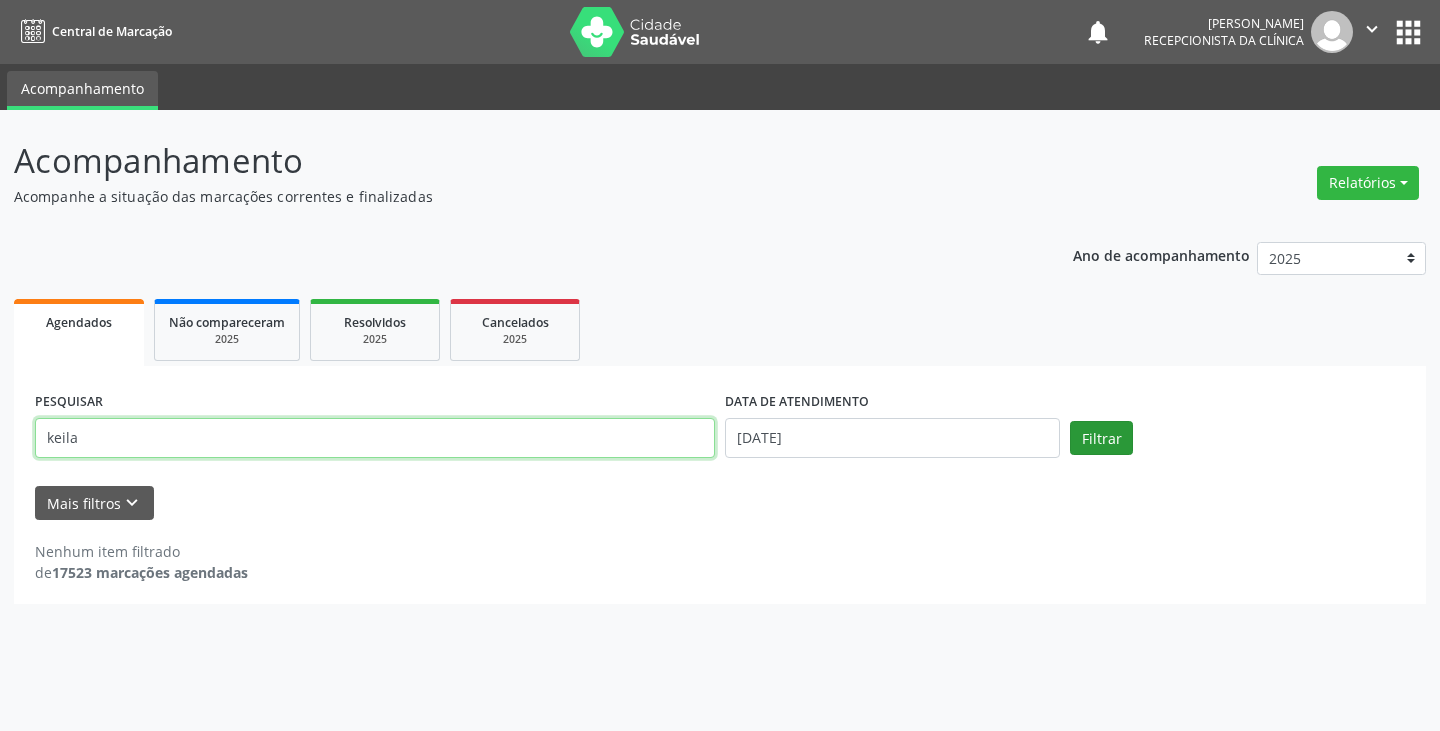 type on "keila" 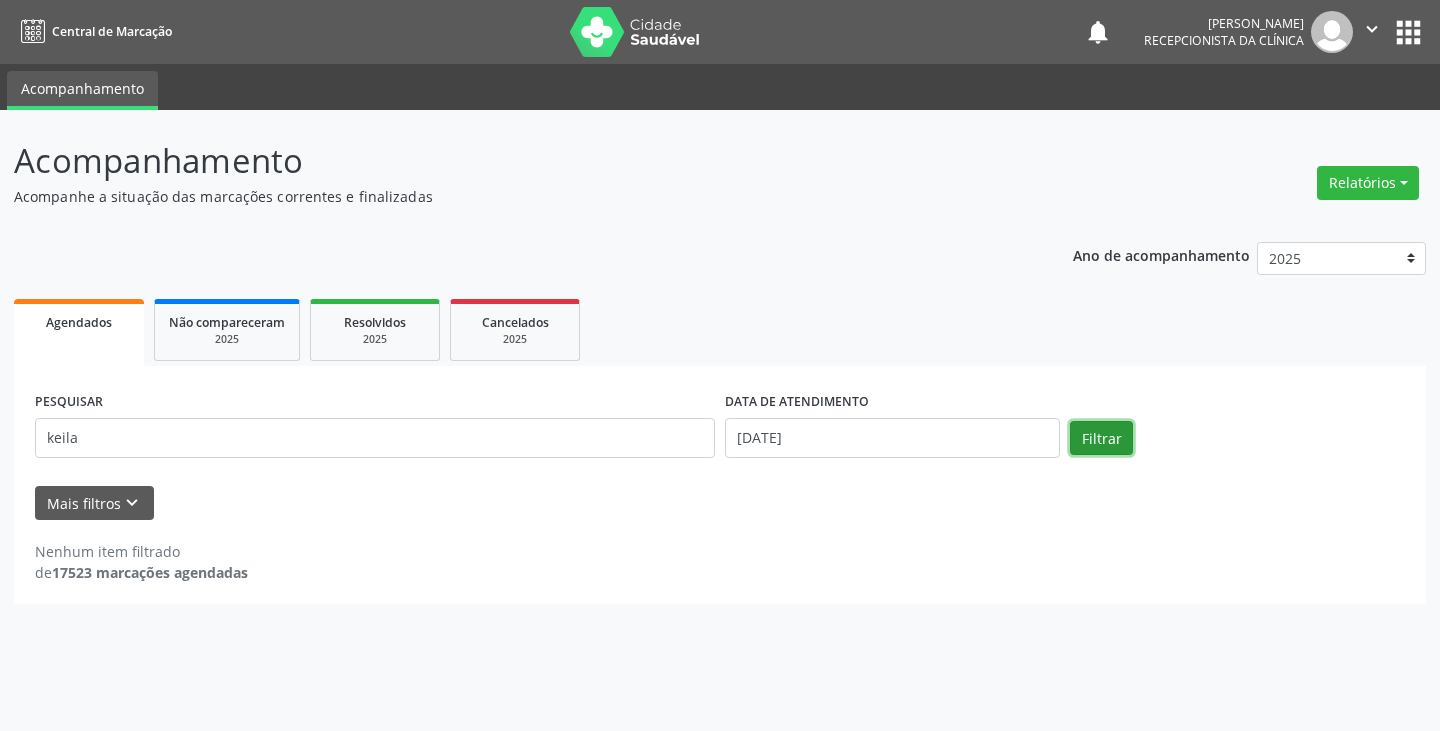 click on "Filtrar" at bounding box center [1101, 438] 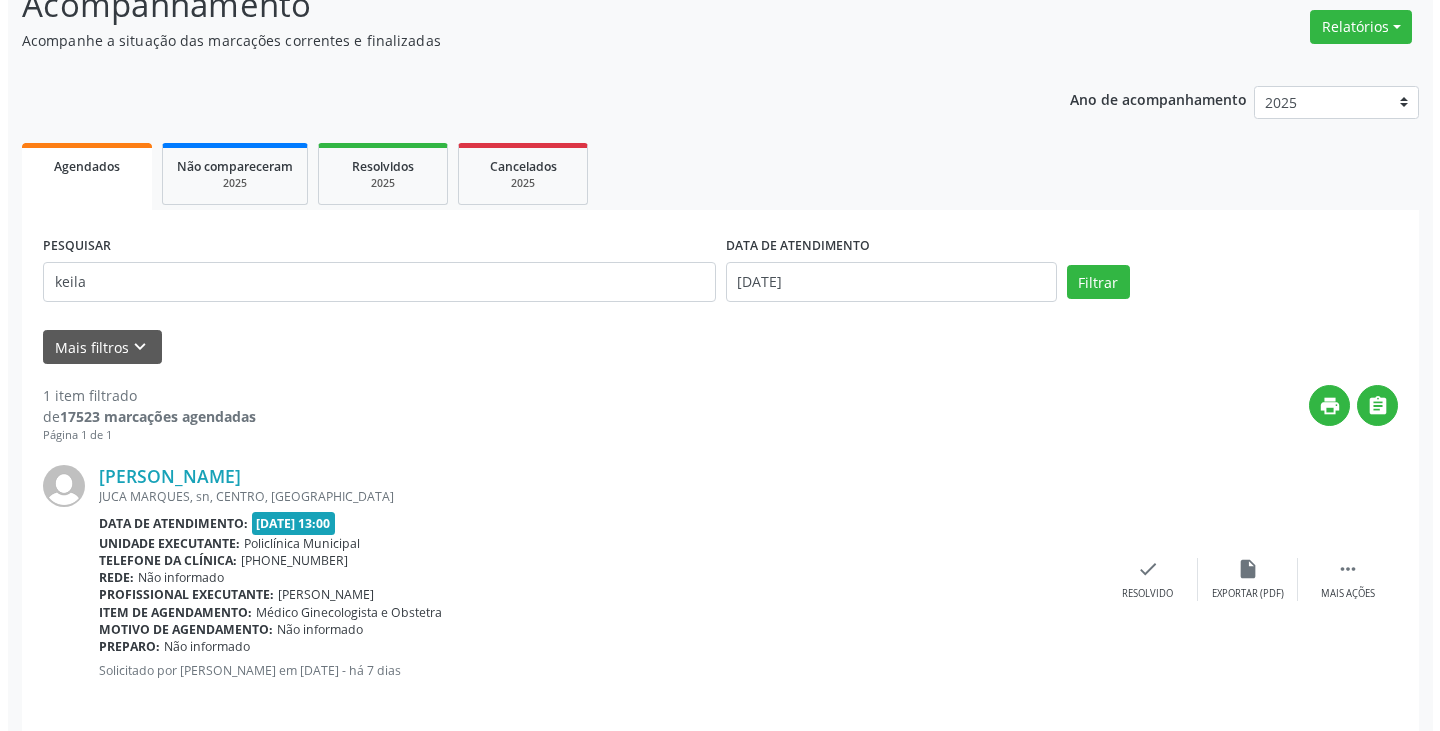 scroll, scrollTop: 174, scrollLeft: 0, axis: vertical 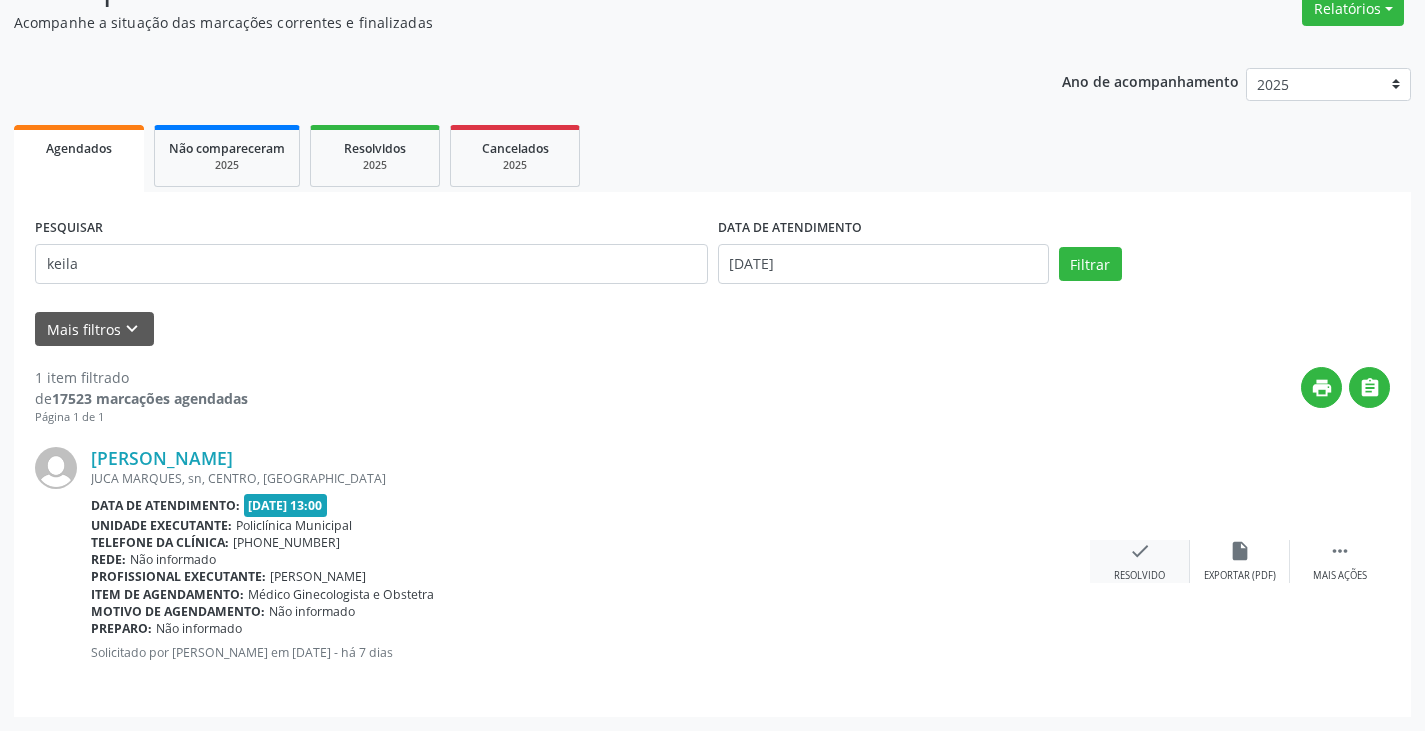 click on "check
Resolvido" at bounding box center (1140, 561) 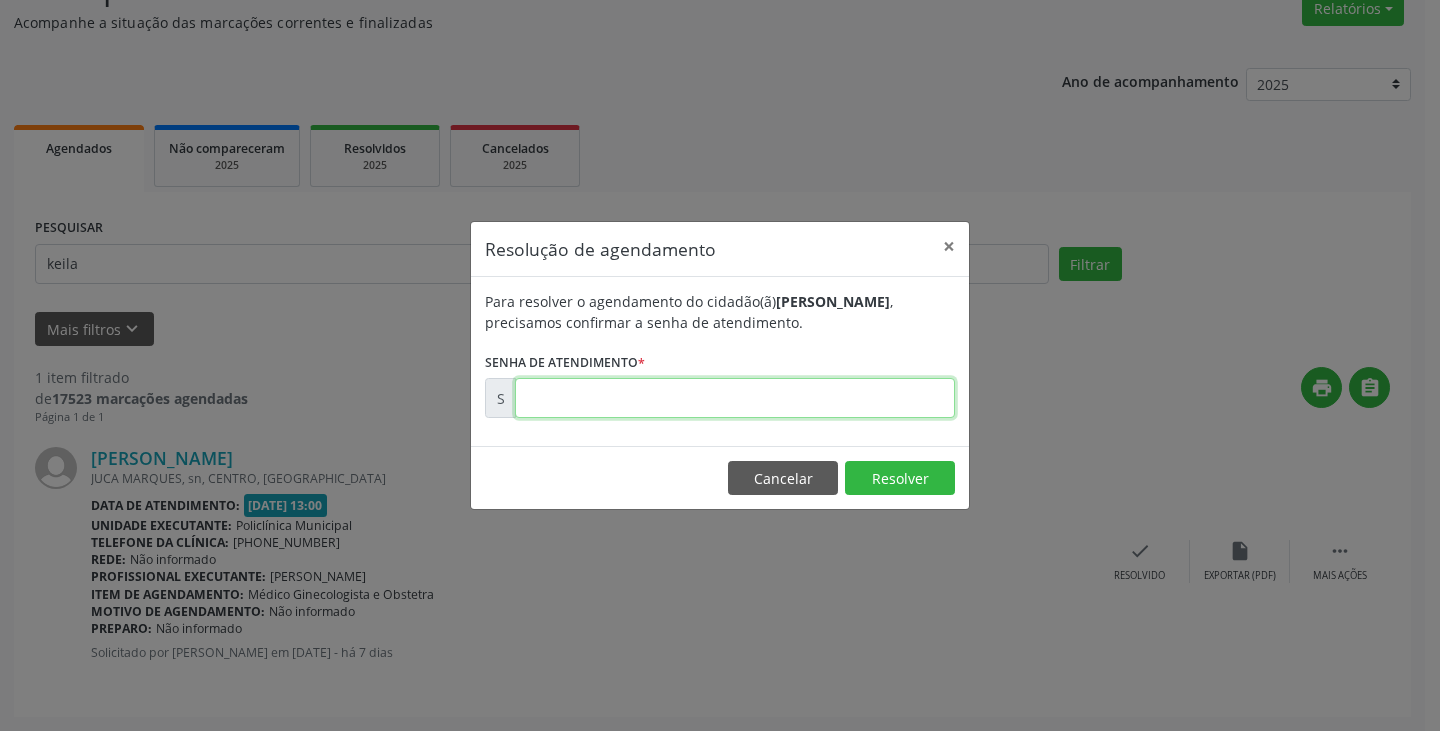 click at bounding box center (735, 398) 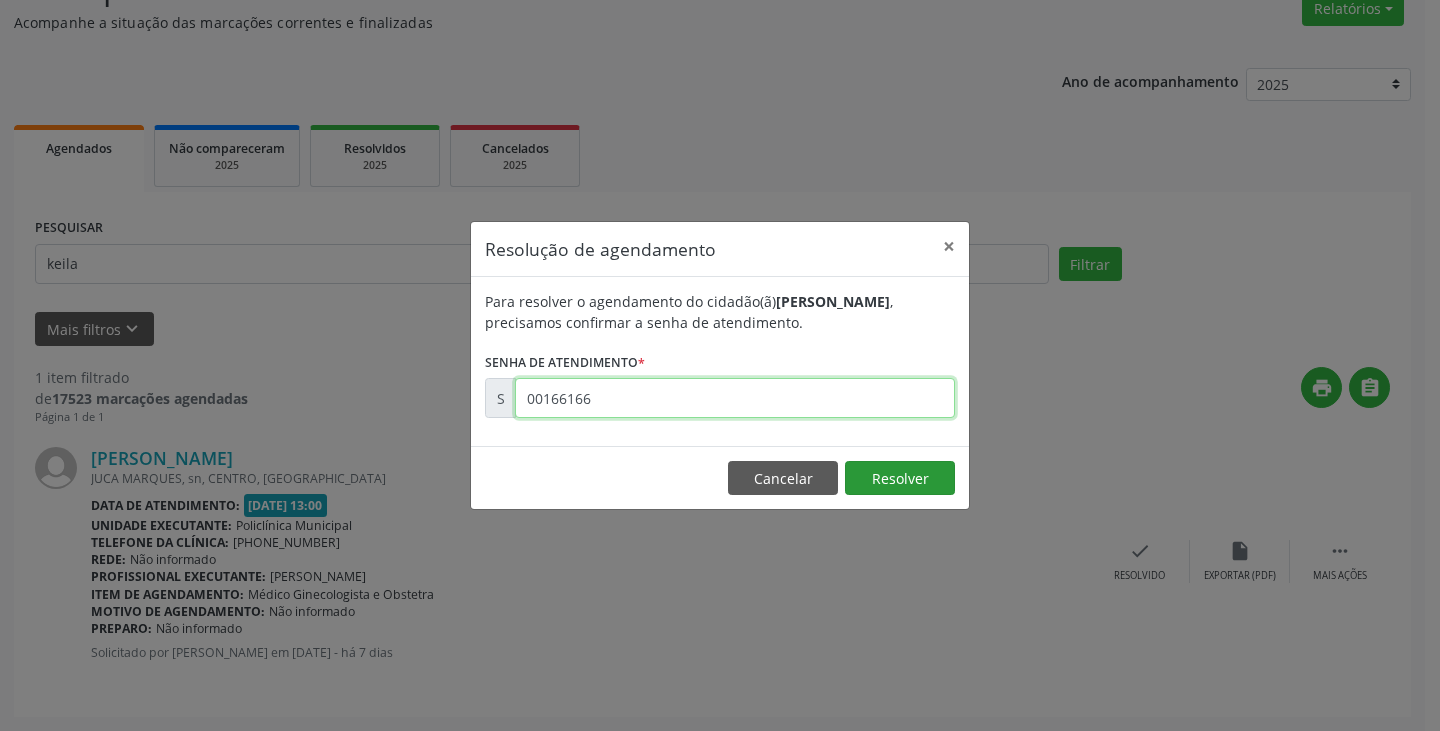 type on "00166166" 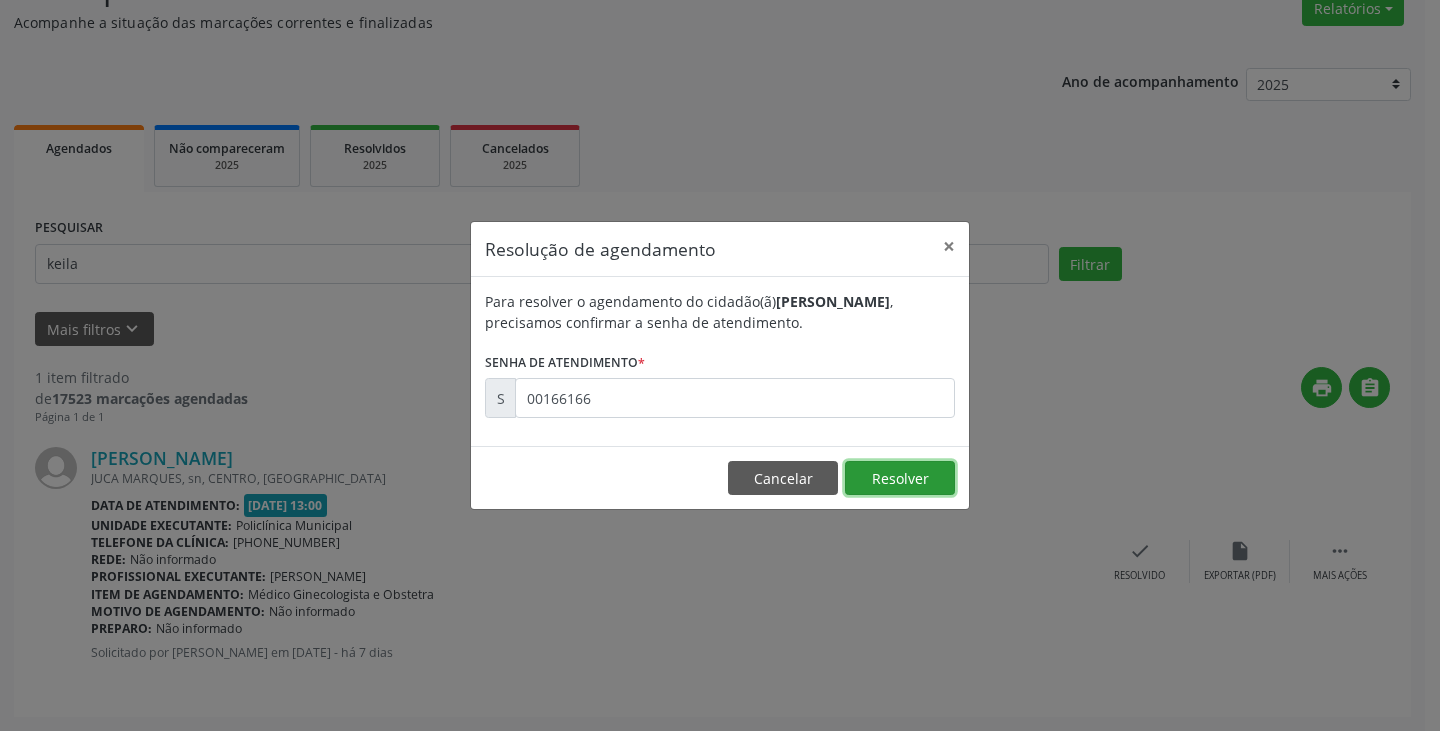 click on "Resolver" at bounding box center [900, 478] 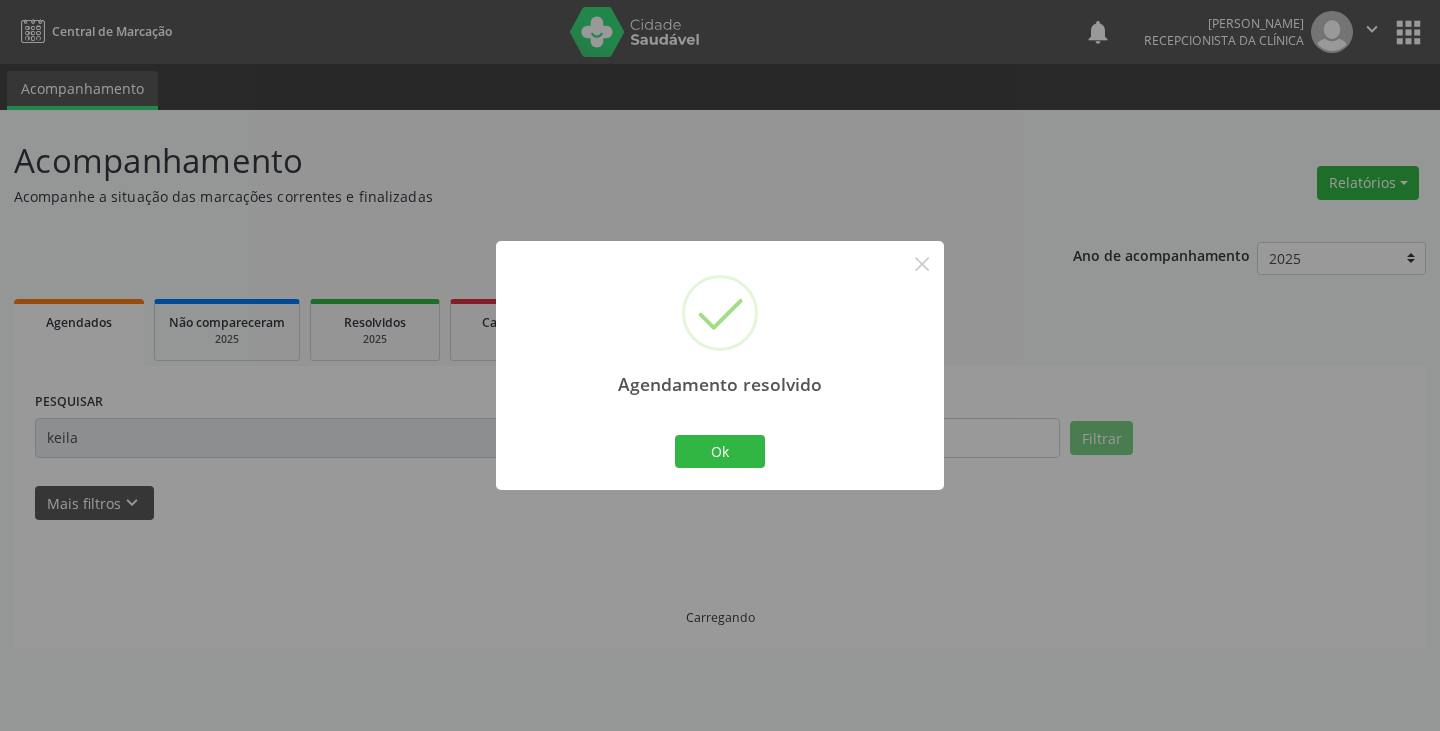 scroll, scrollTop: 0, scrollLeft: 0, axis: both 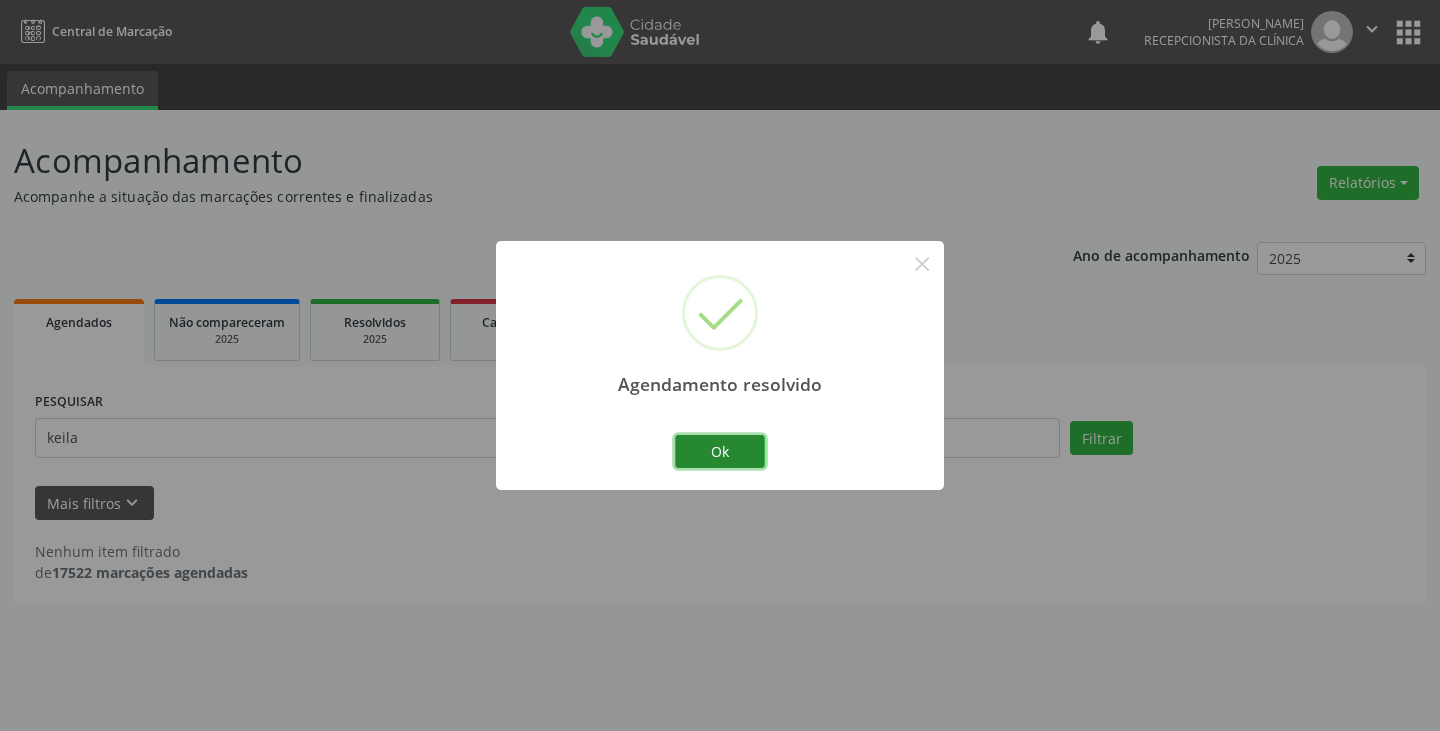 click on "Ok" at bounding box center [720, 452] 